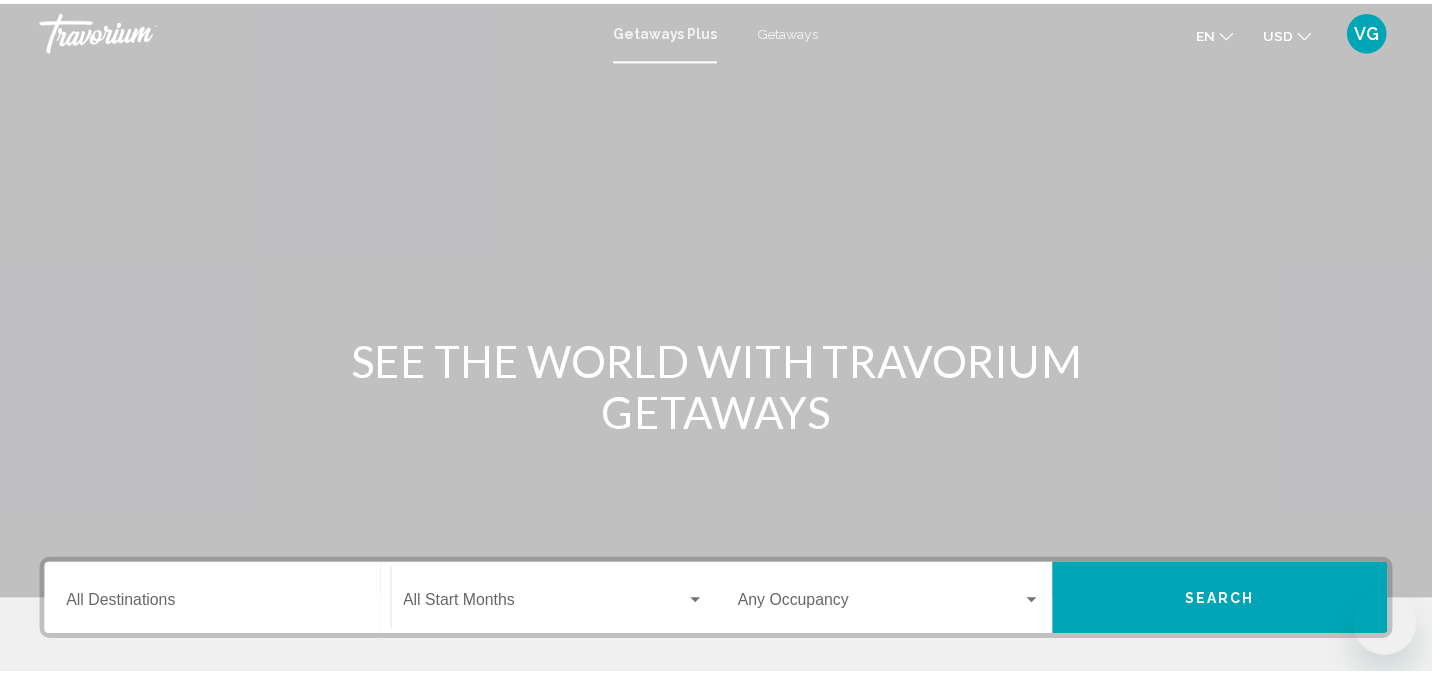 scroll, scrollTop: 0, scrollLeft: 0, axis: both 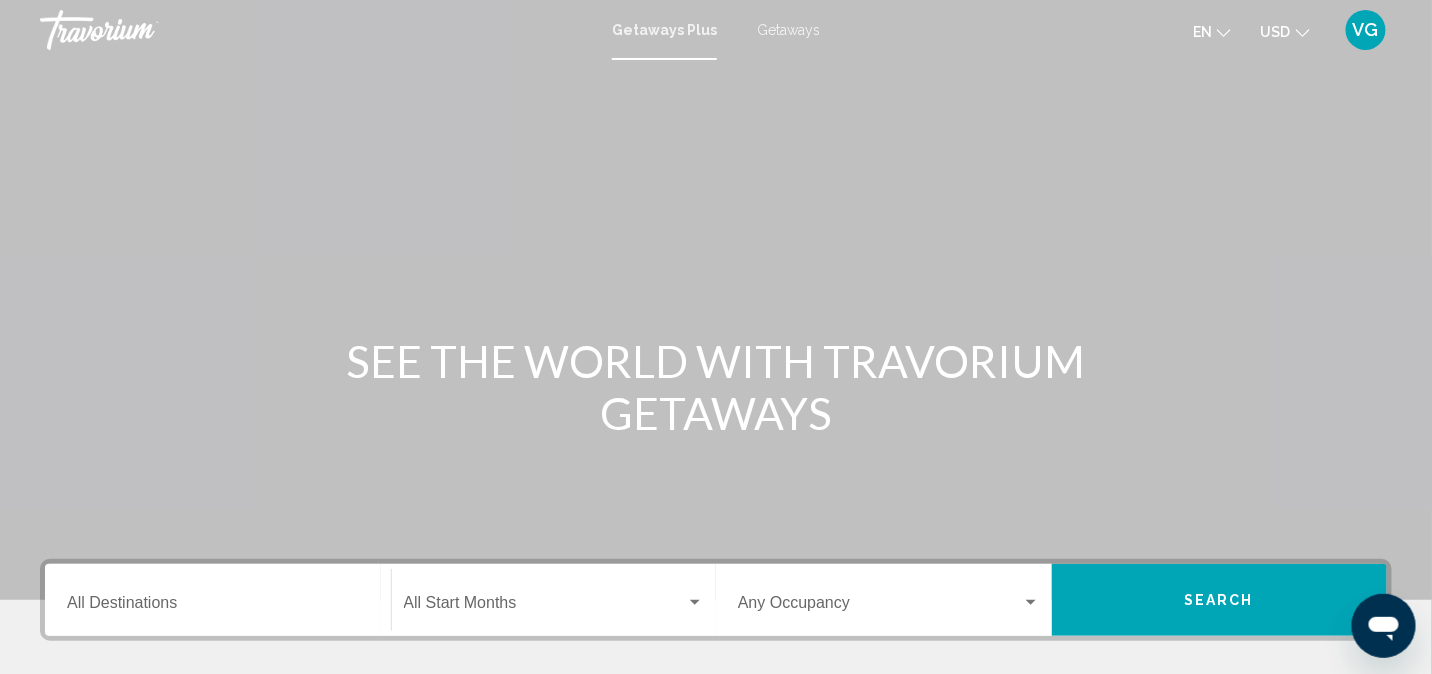 click on "Getaways" at bounding box center [788, 30] 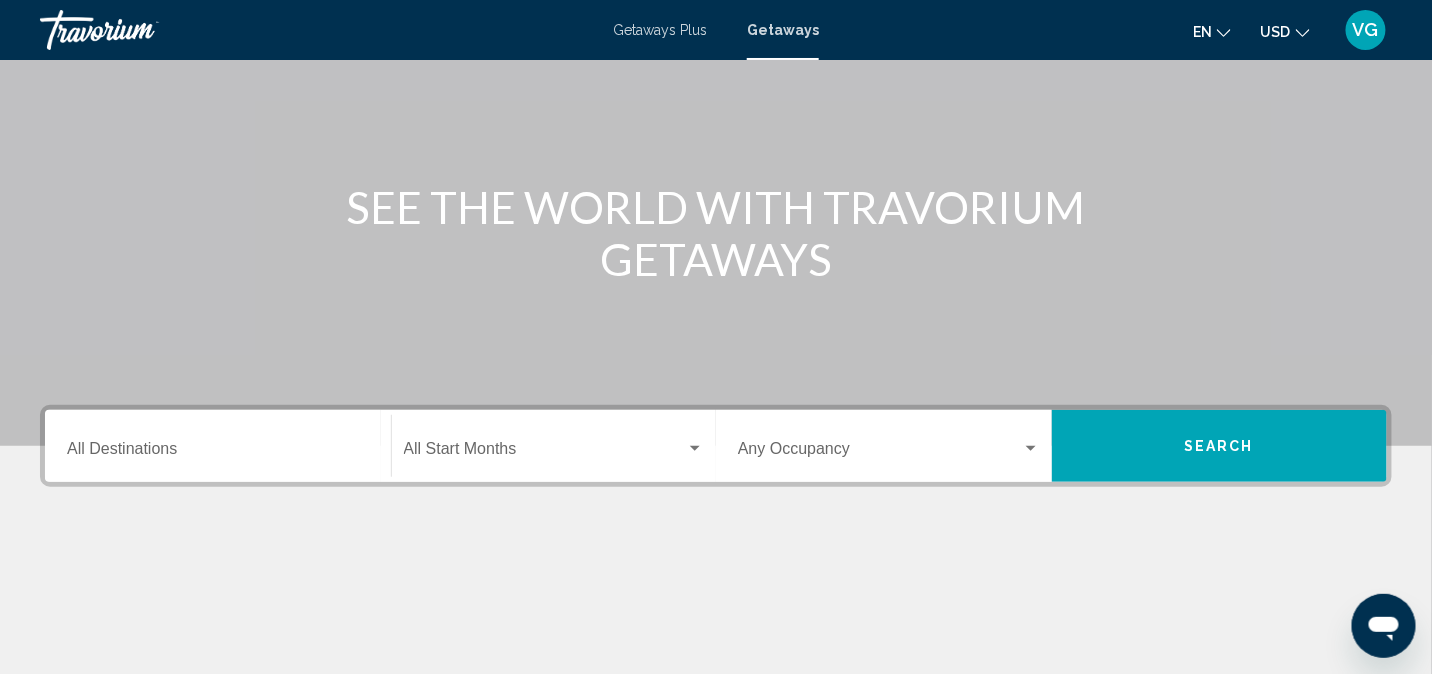 scroll, scrollTop: 0, scrollLeft: 0, axis: both 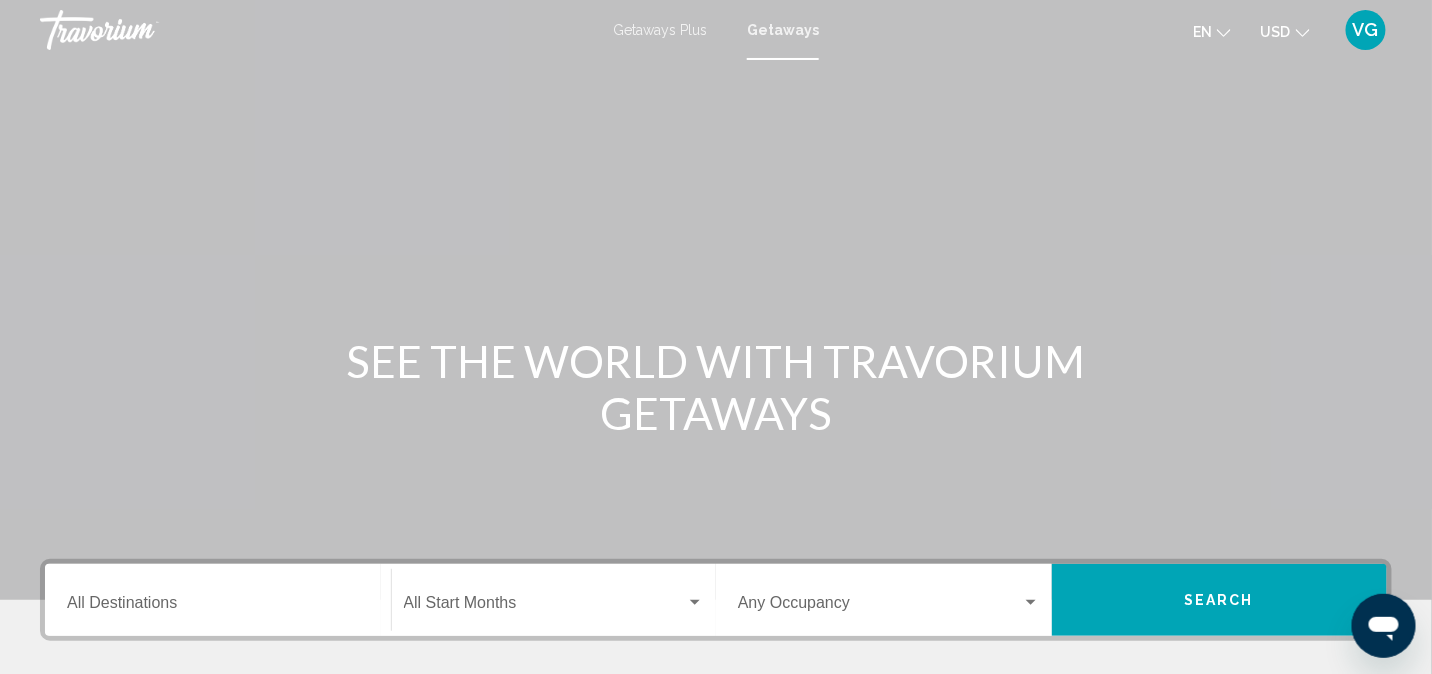 click on "Getaways Plus" at bounding box center [660, 30] 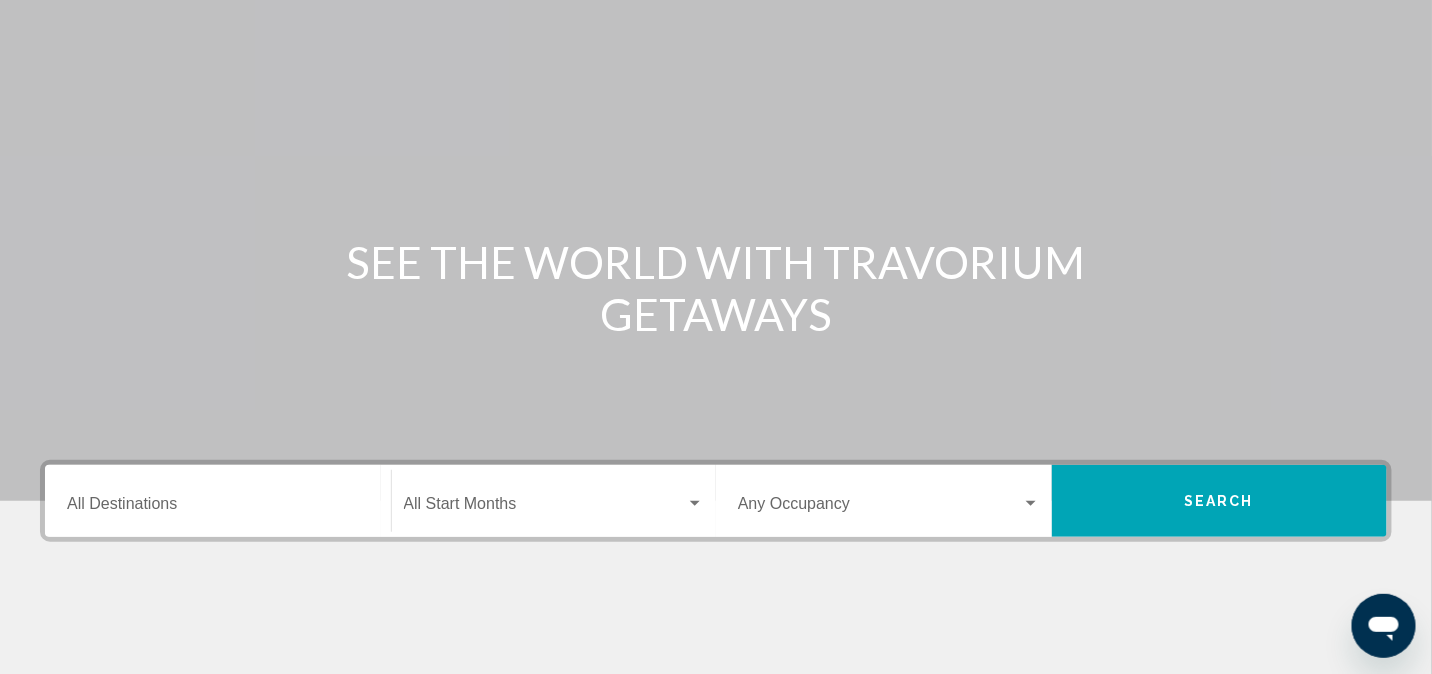 scroll, scrollTop: 199, scrollLeft: 0, axis: vertical 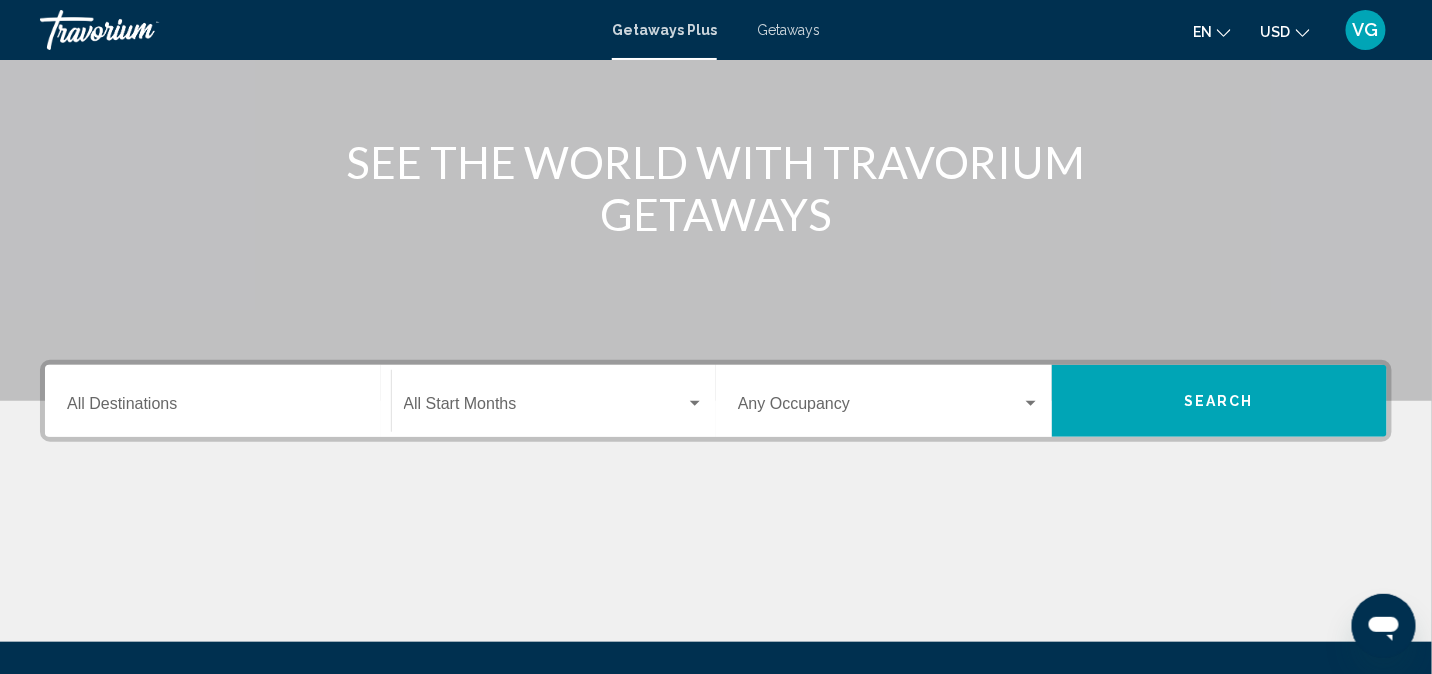 click on "Destination All Destinations" at bounding box center (218, 408) 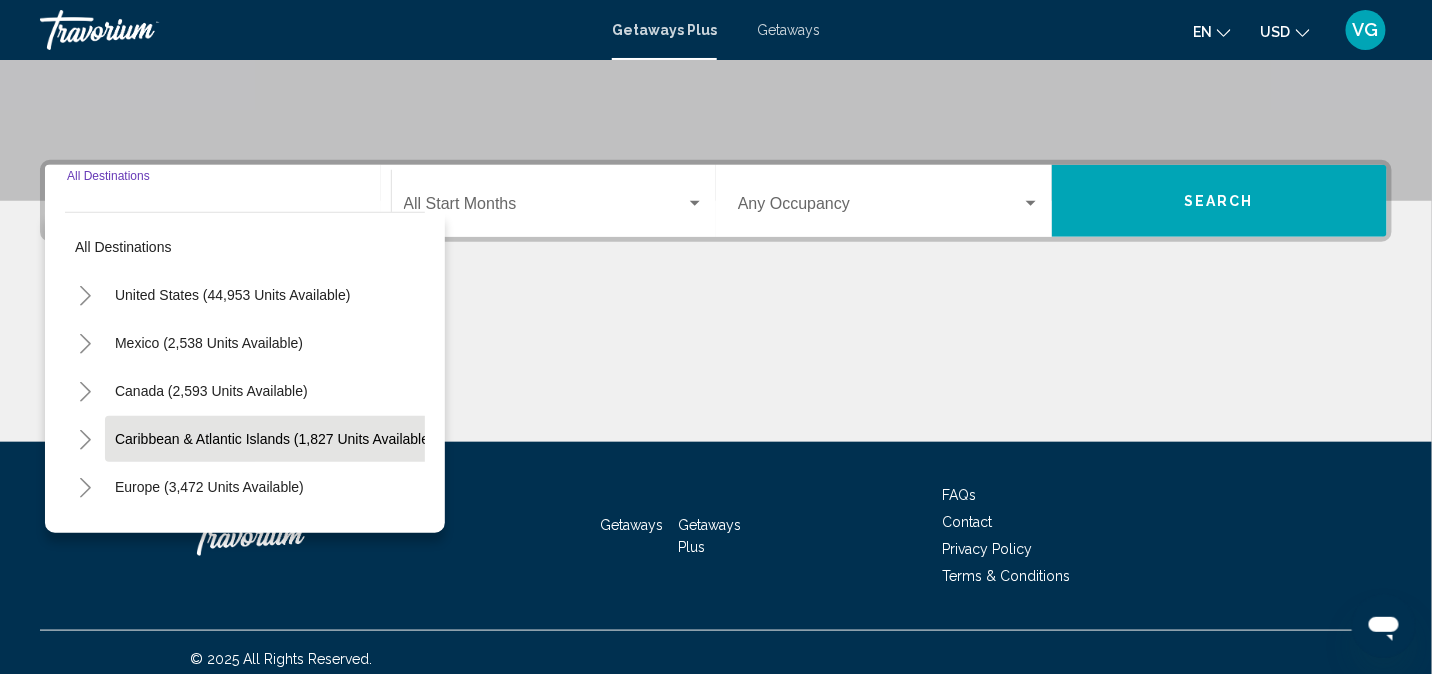 scroll, scrollTop: 410, scrollLeft: 0, axis: vertical 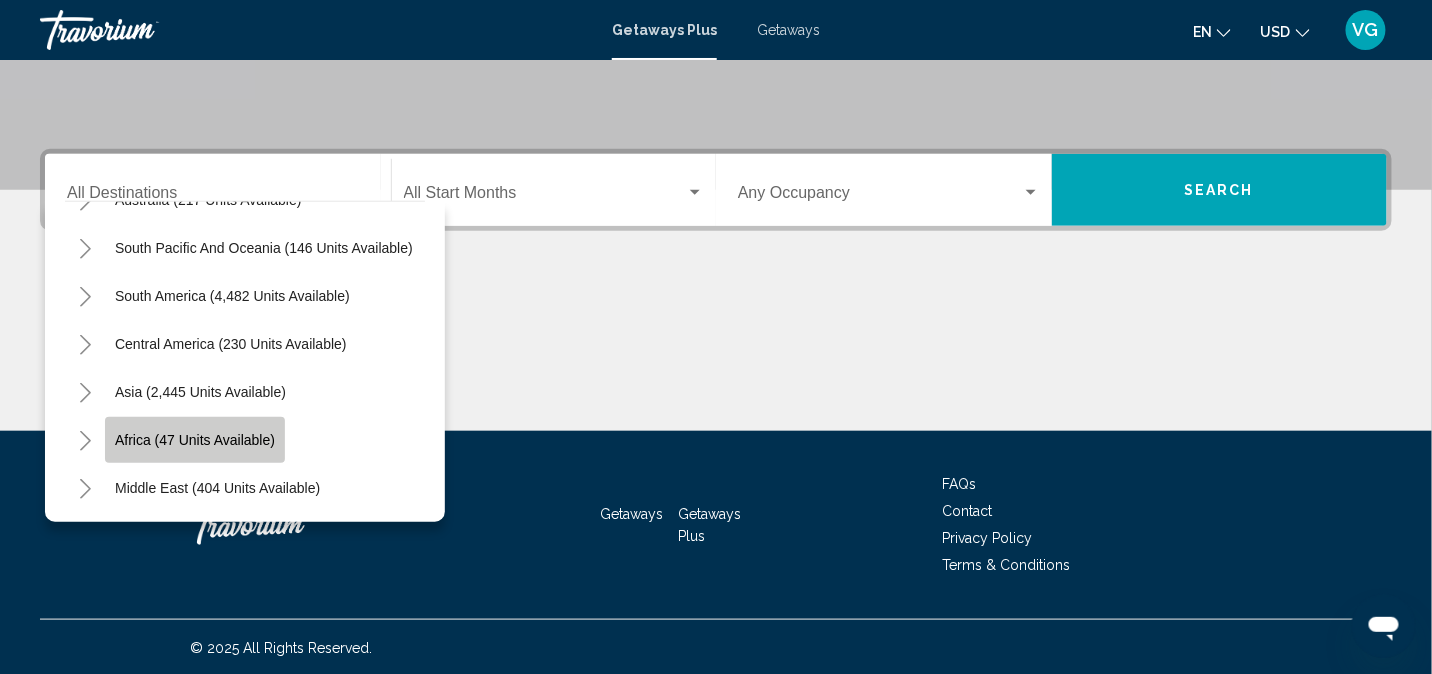 click on "Africa (47 units available)" 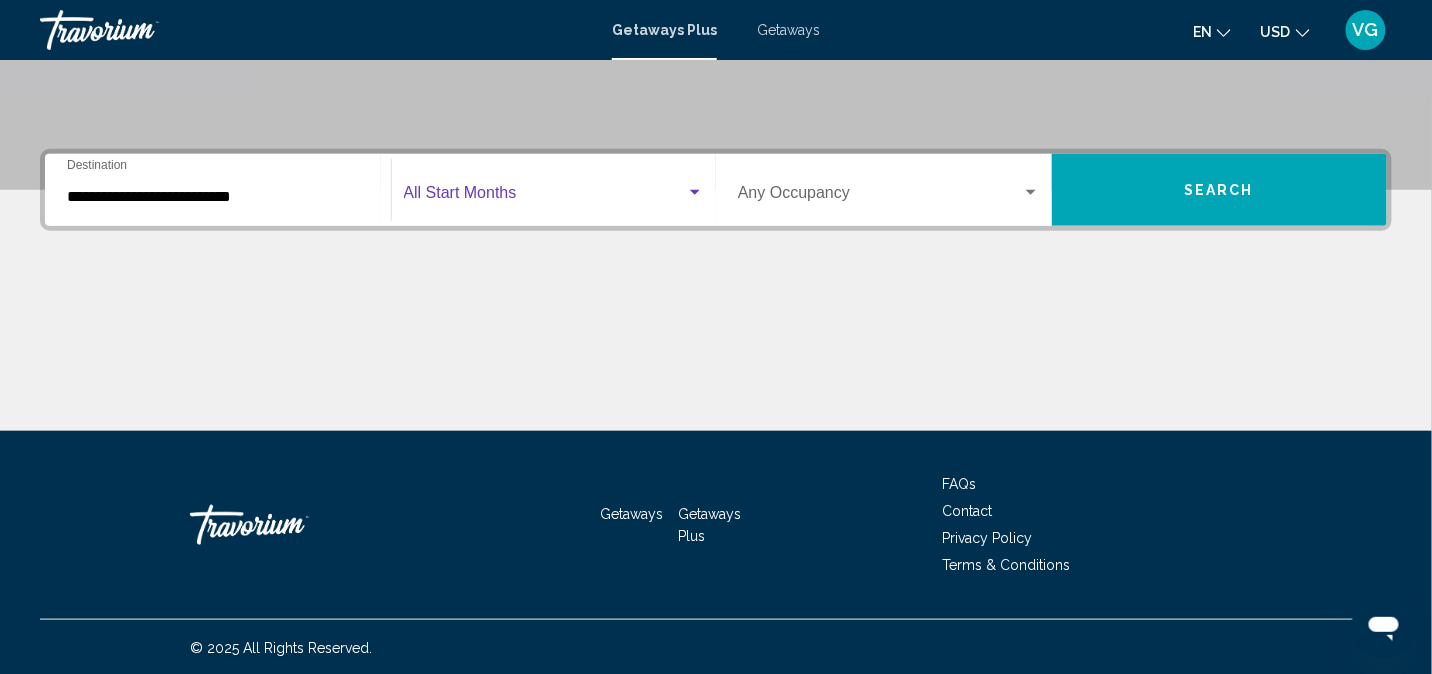 click at bounding box center (545, 197) 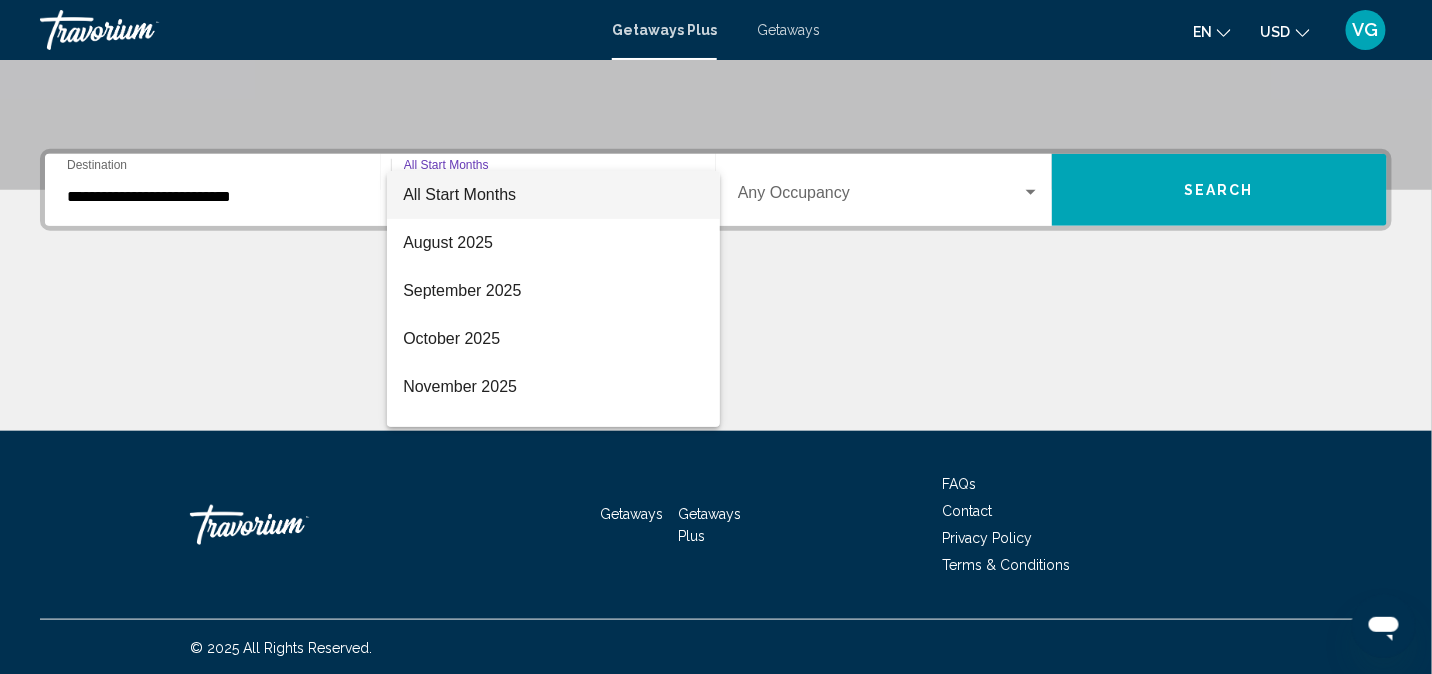 click on "All Start Months" at bounding box center (553, 195) 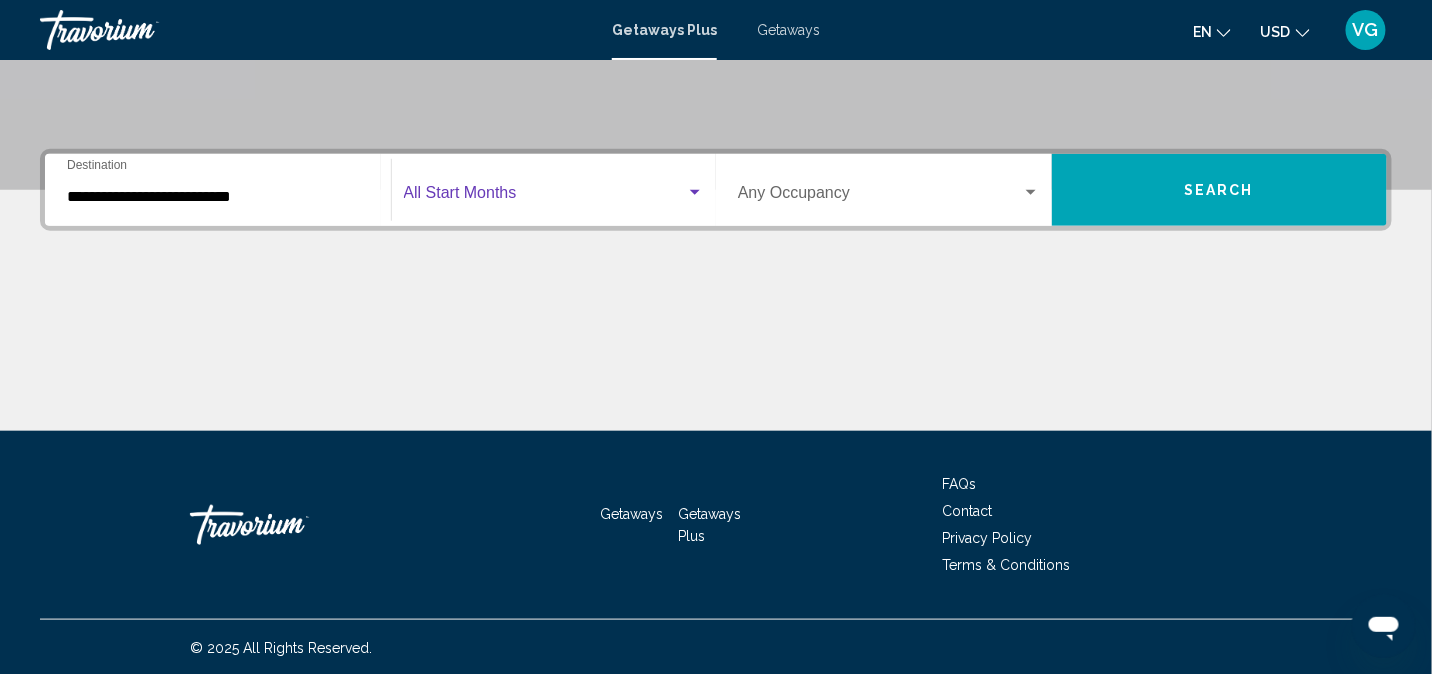 click at bounding box center (880, 197) 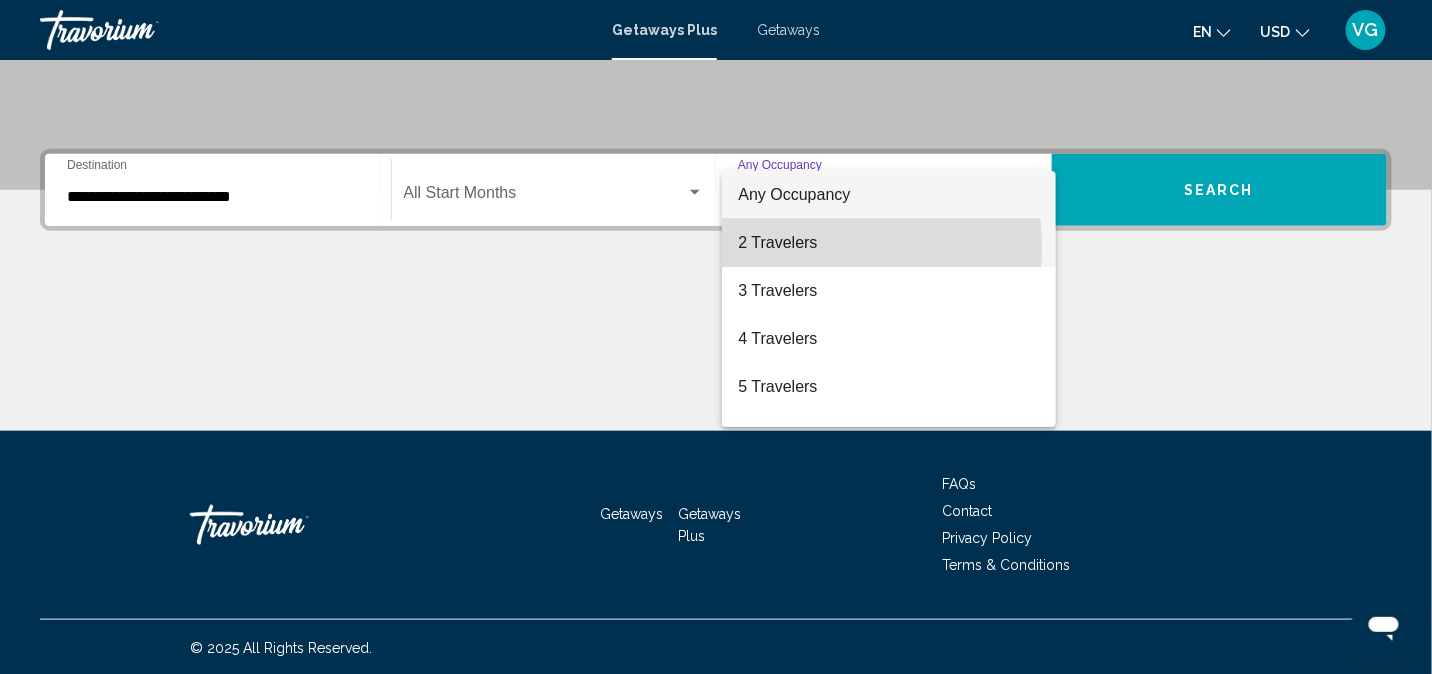 click on "2 Travelers" at bounding box center [889, 243] 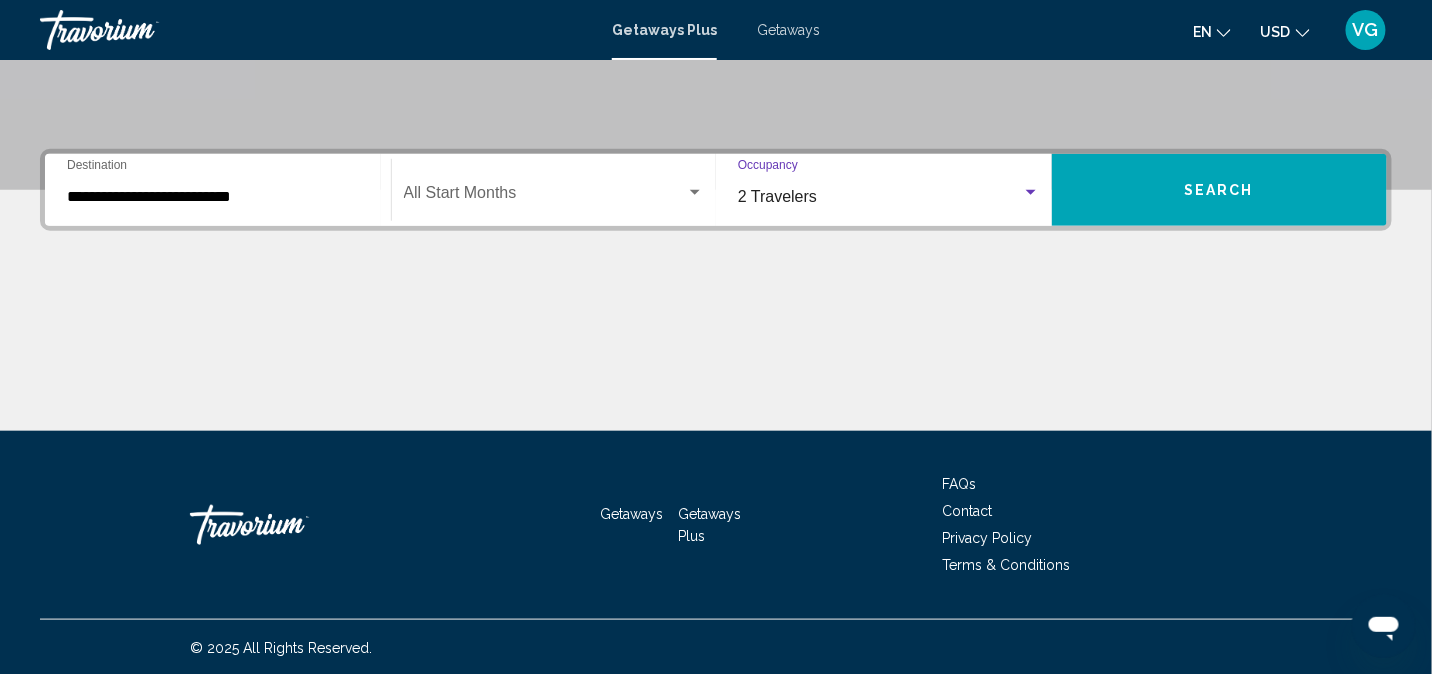 click on "Search" at bounding box center [1220, 190] 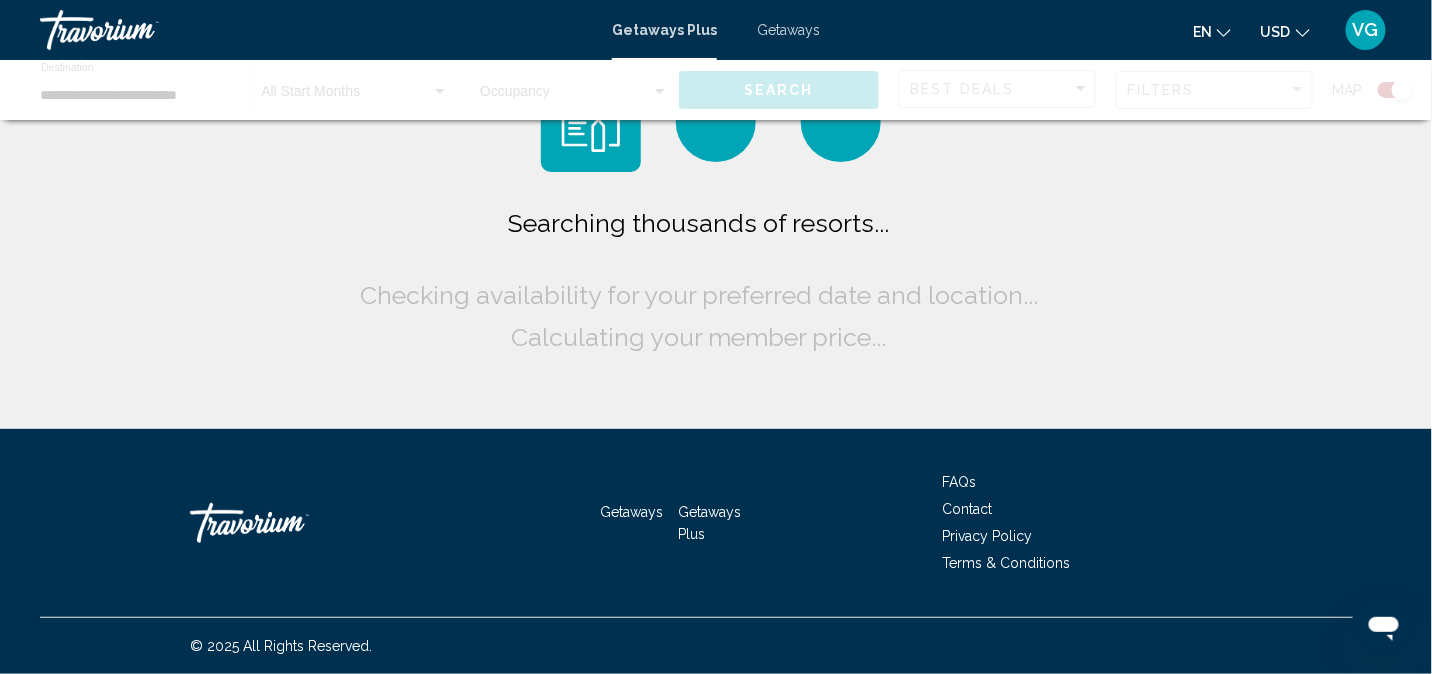 scroll, scrollTop: 0, scrollLeft: 0, axis: both 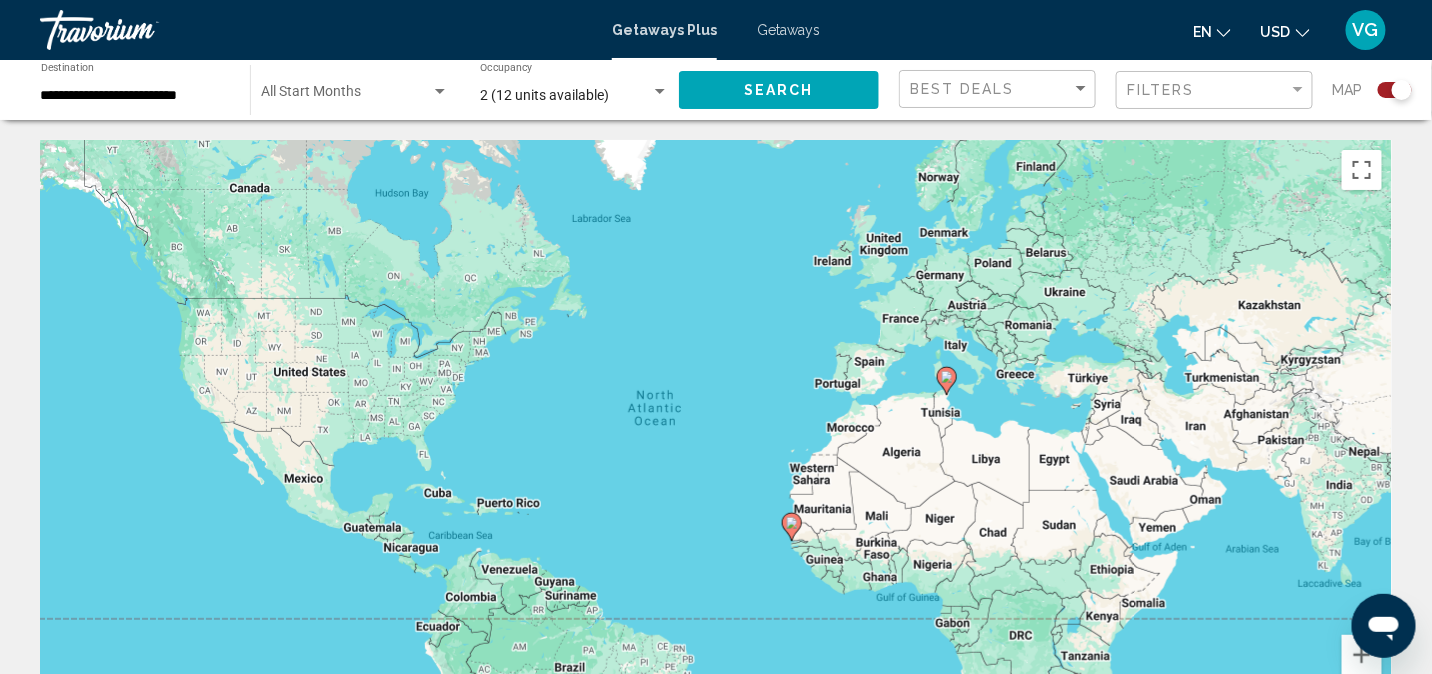 click on "**********" at bounding box center (135, 96) 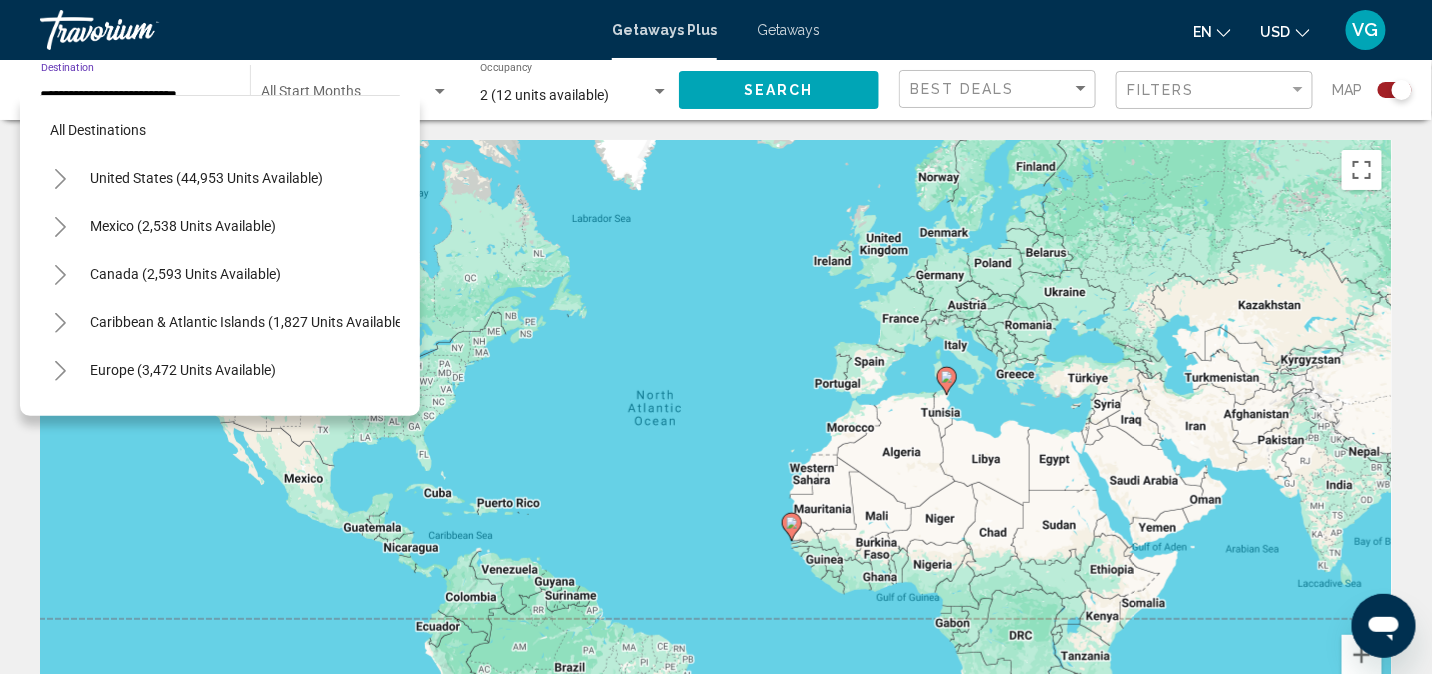 scroll, scrollTop: 414, scrollLeft: 0, axis: vertical 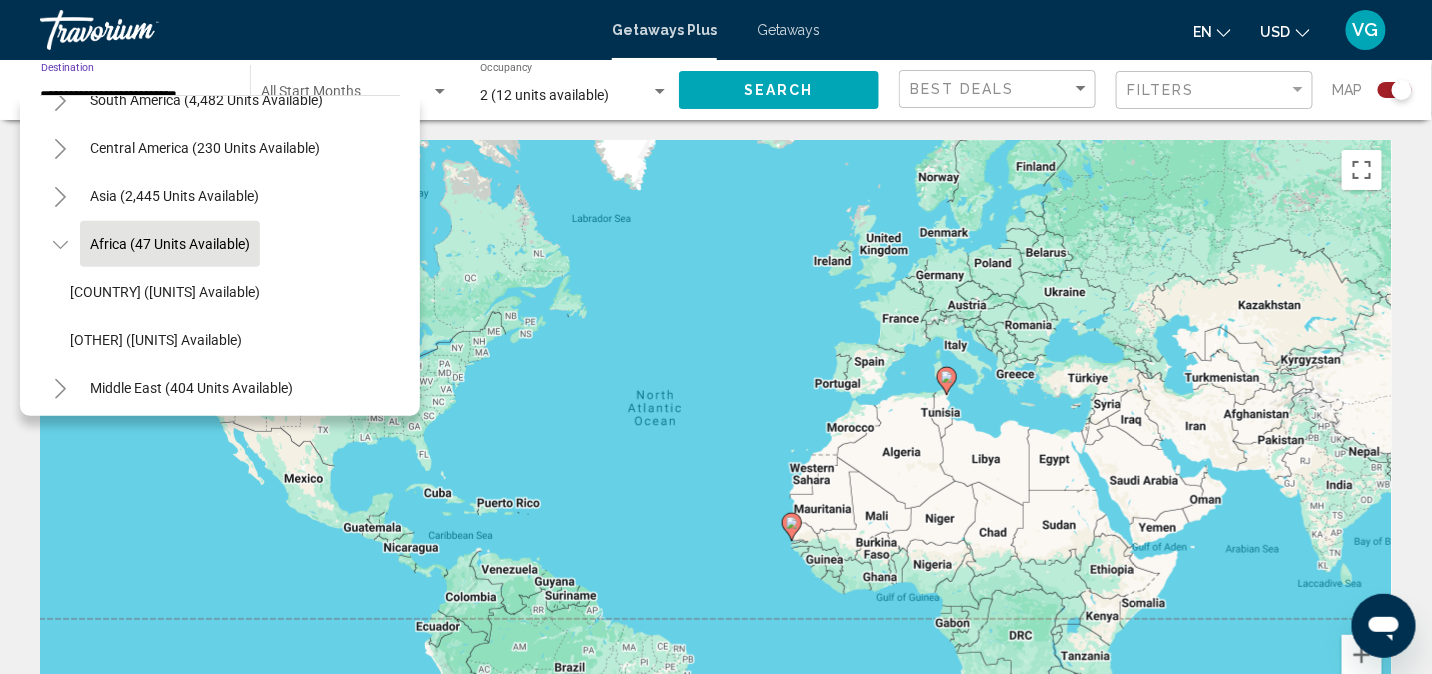 click 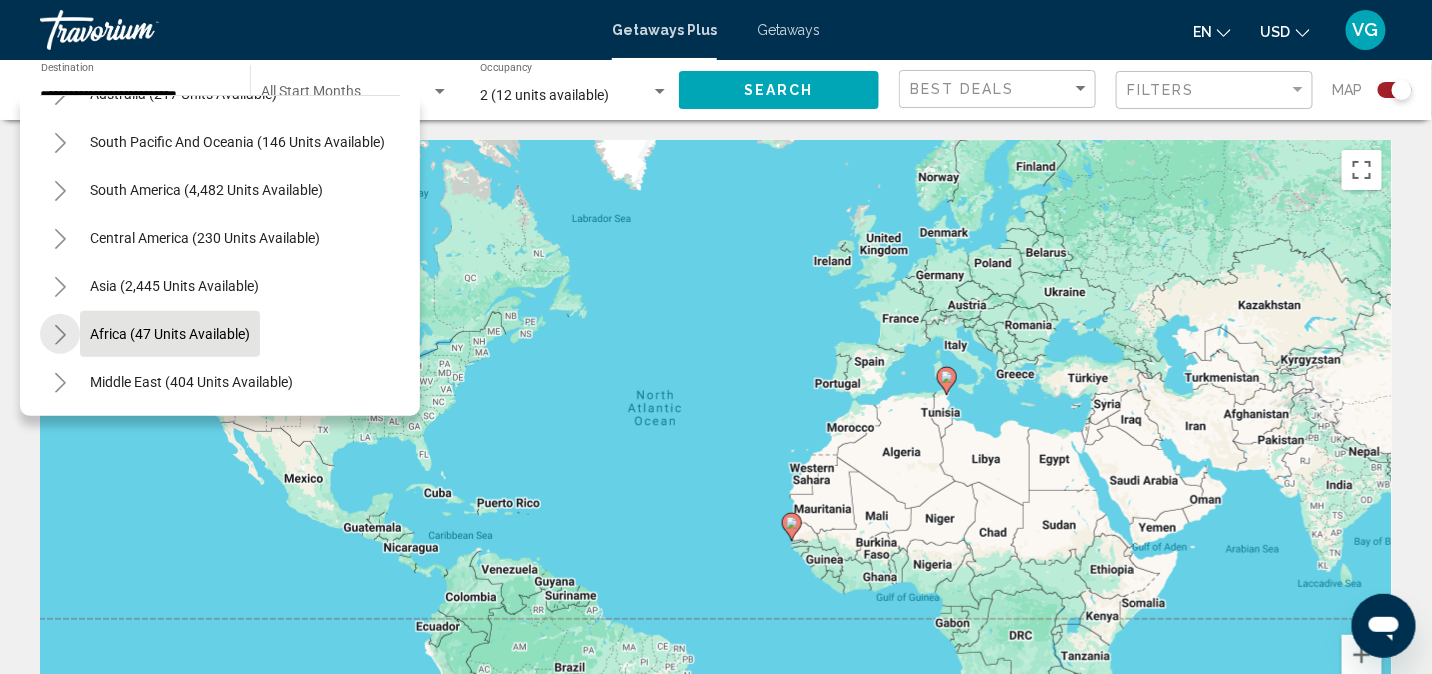 scroll, scrollTop: 339, scrollLeft: 0, axis: vertical 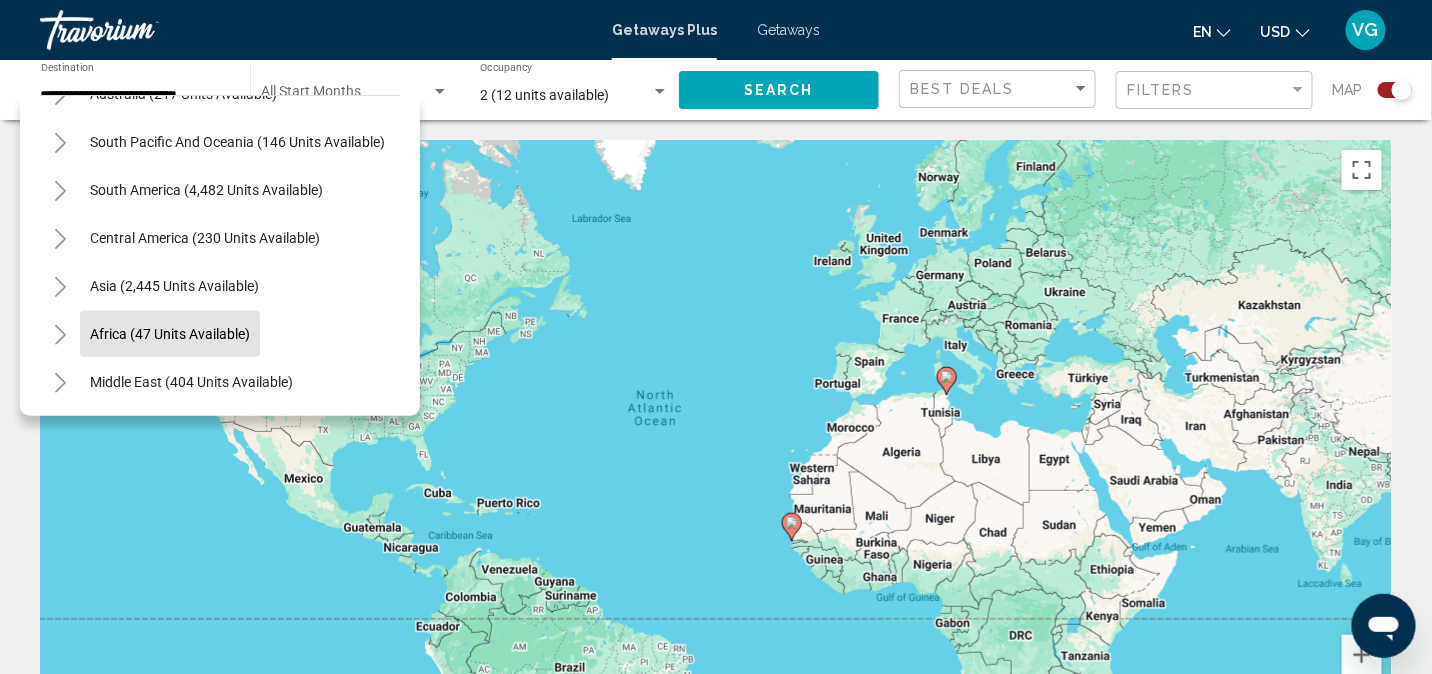 click on "Africa (47 units available)" 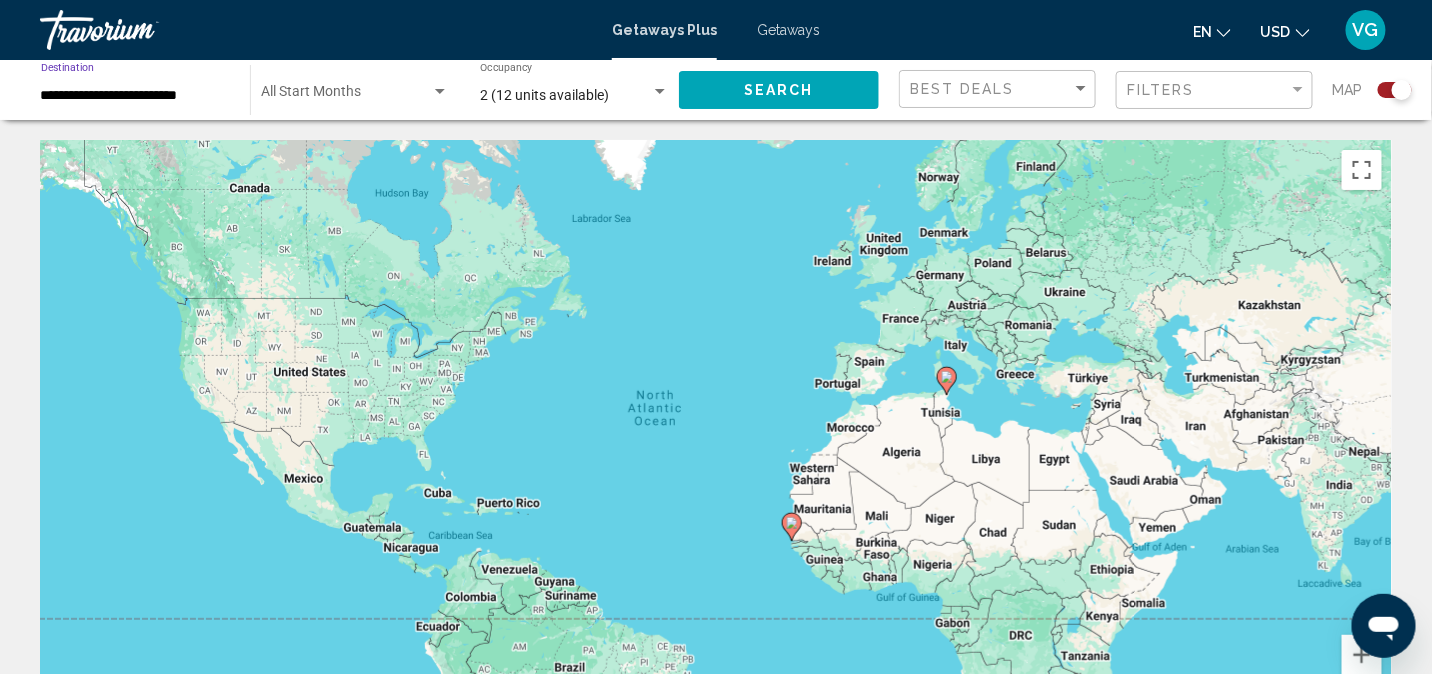 click on "**********" at bounding box center [135, 96] 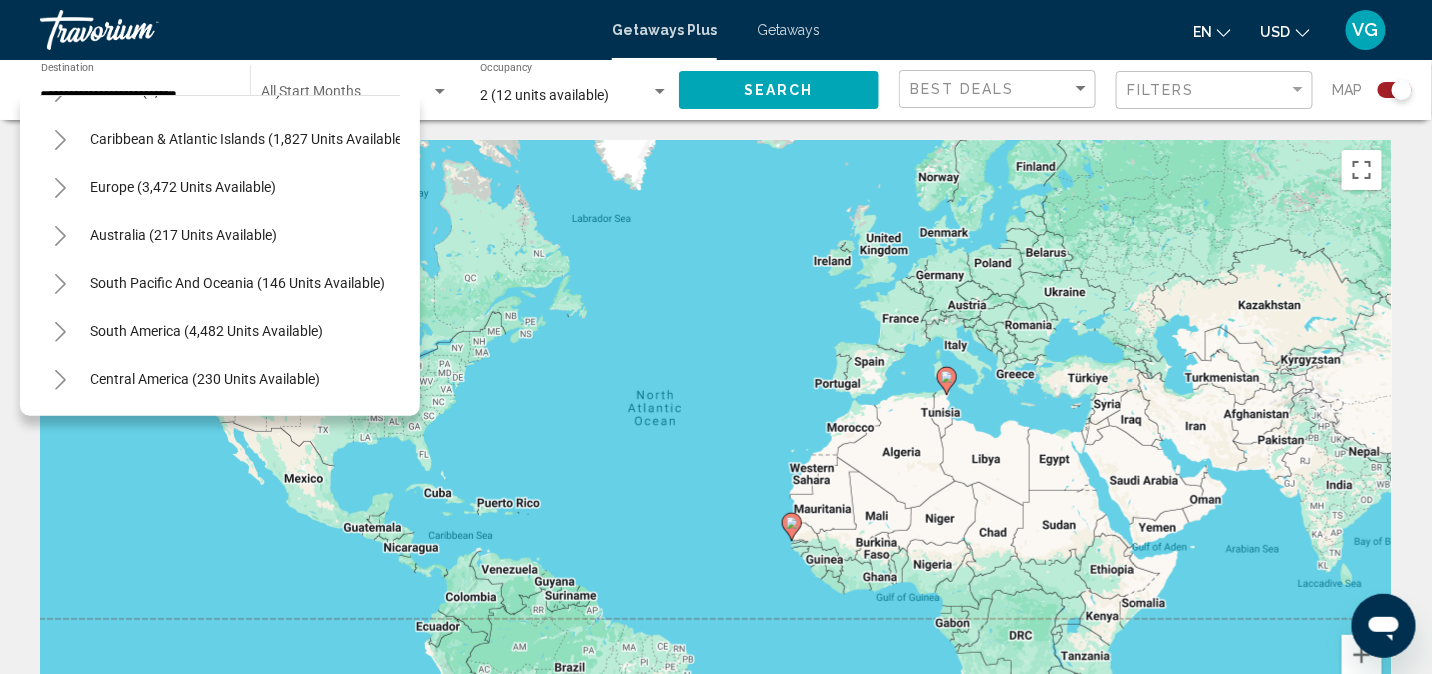 scroll, scrollTop: 0, scrollLeft: 0, axis: both 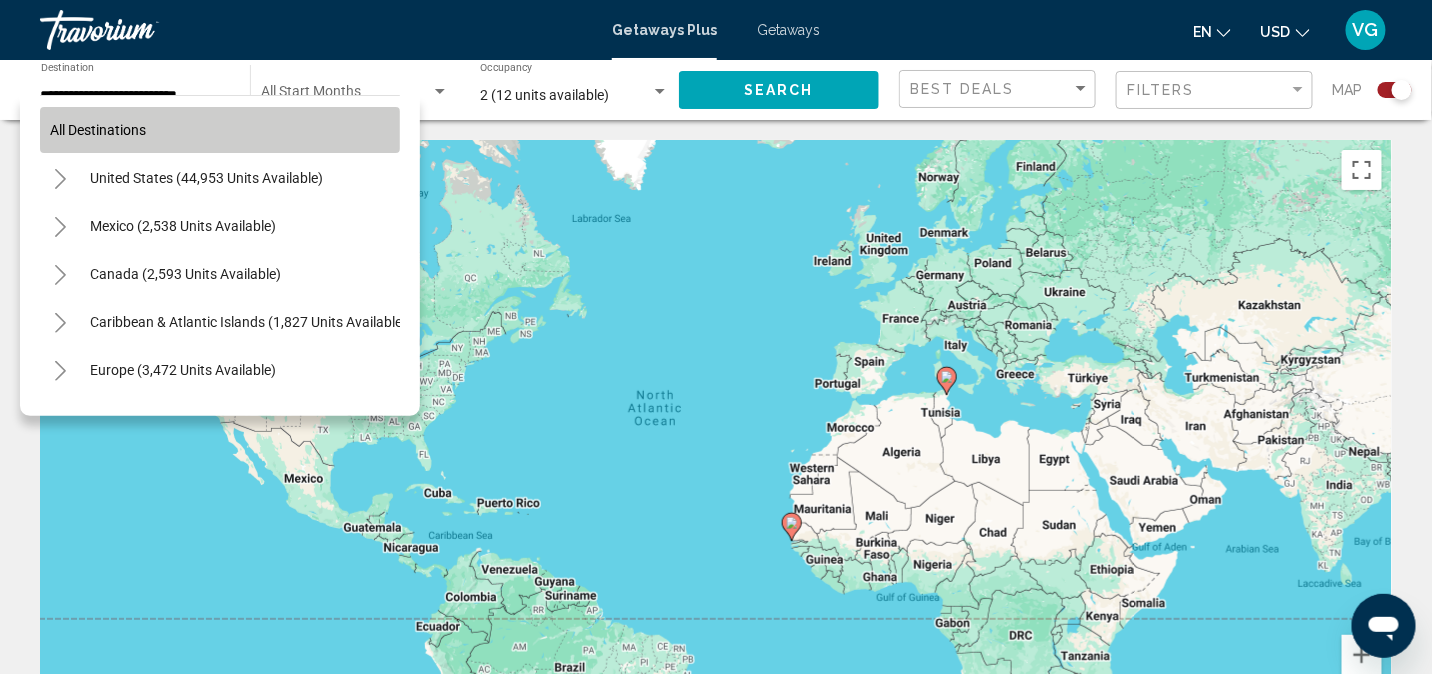 click on "All destinations" at bounding box center [220, 130] 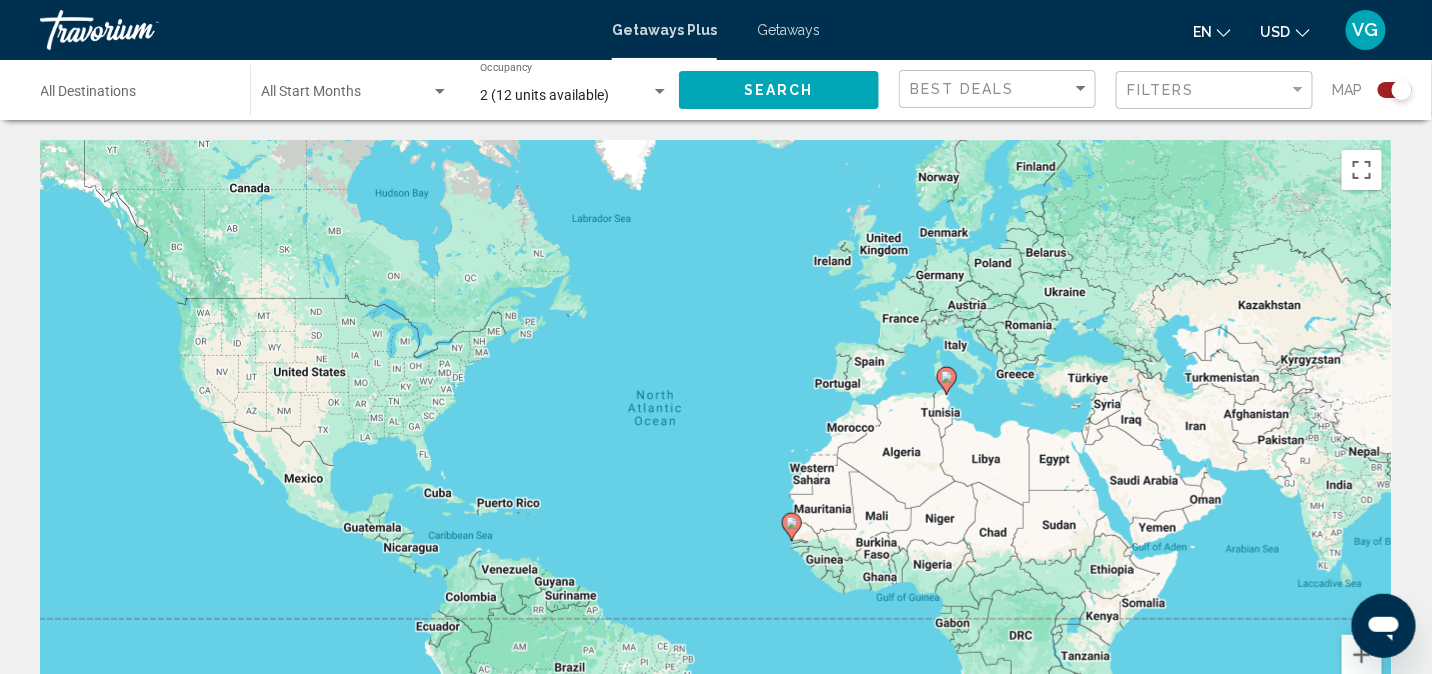 click on "Search" 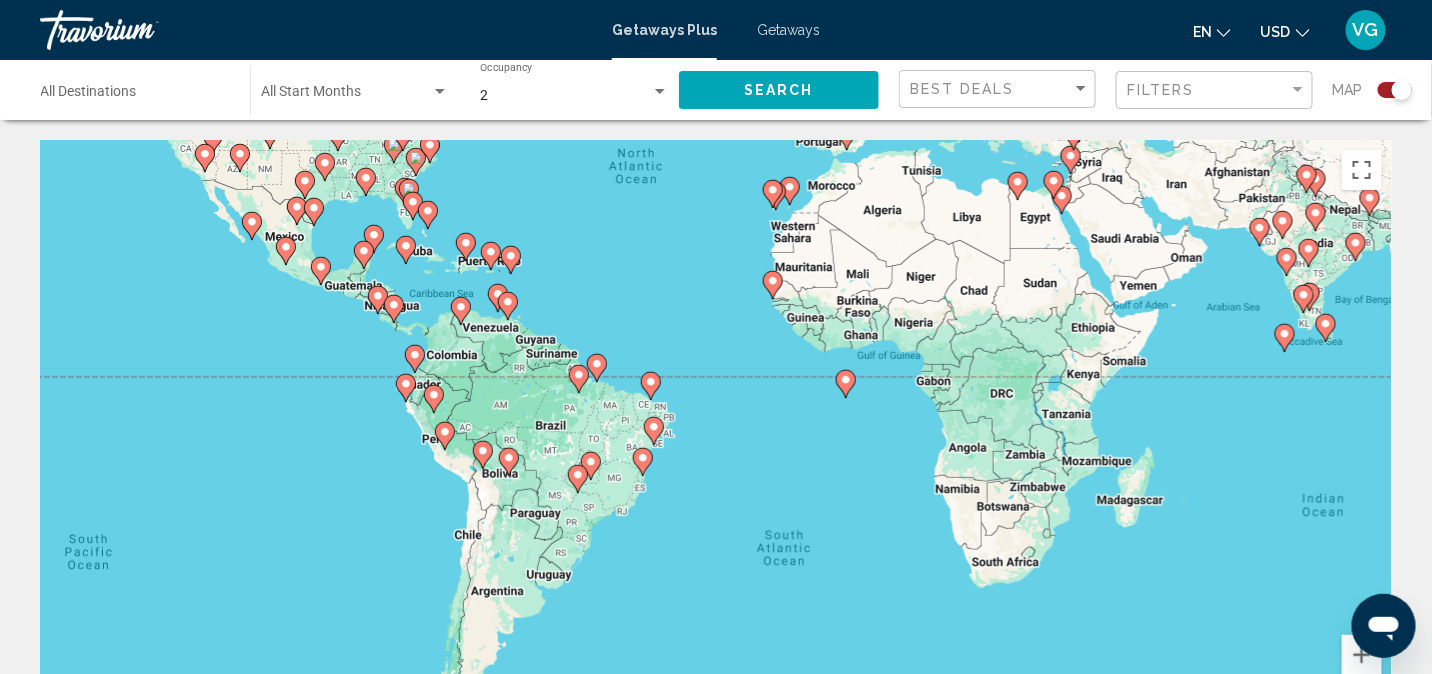 drag, startPoint x: 622, startPoint y: 455, endPoint x: 601, endPoint y: 223, distance: 232.94849 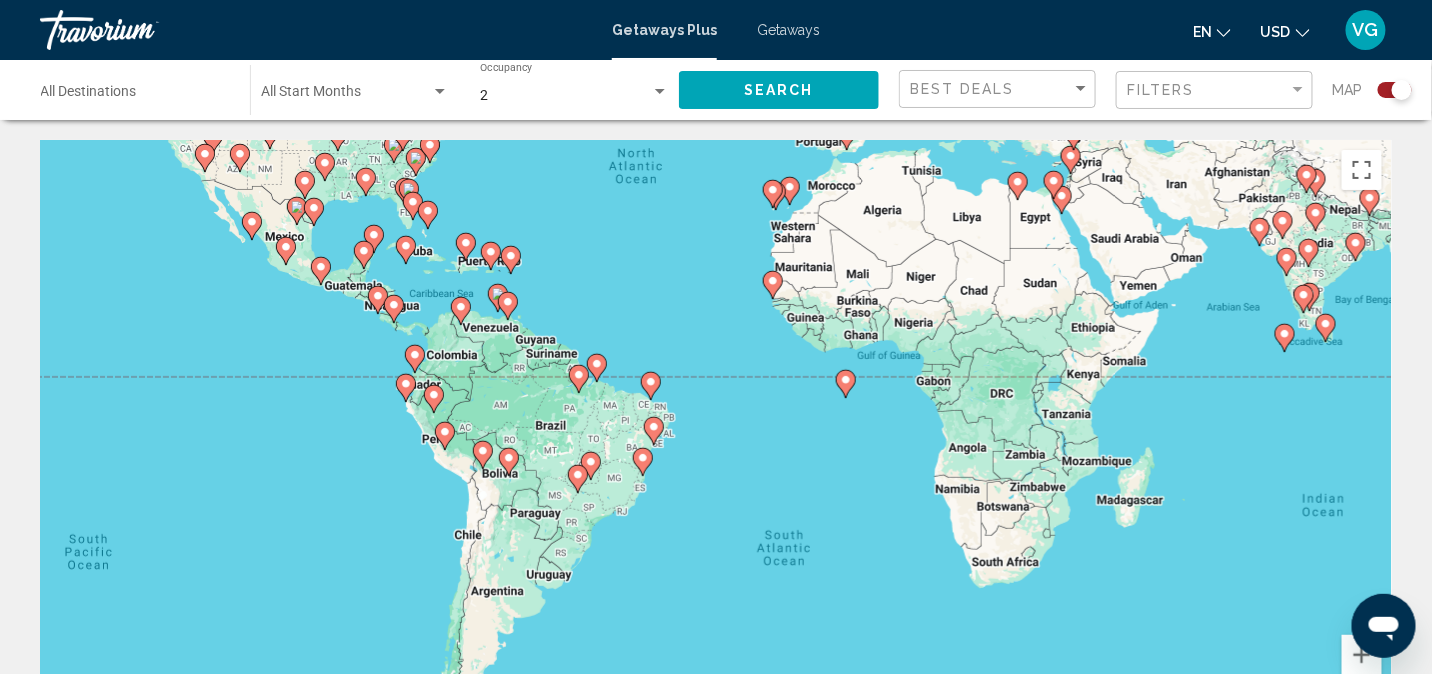 click on "To activate drag with keyboard, press Alt + Enter. Once in keyboard drag state, use the arrow keys to move the marker. To complete the drag, press the Enter key. To cancel, press Escape." at bounding box center [716, 440] 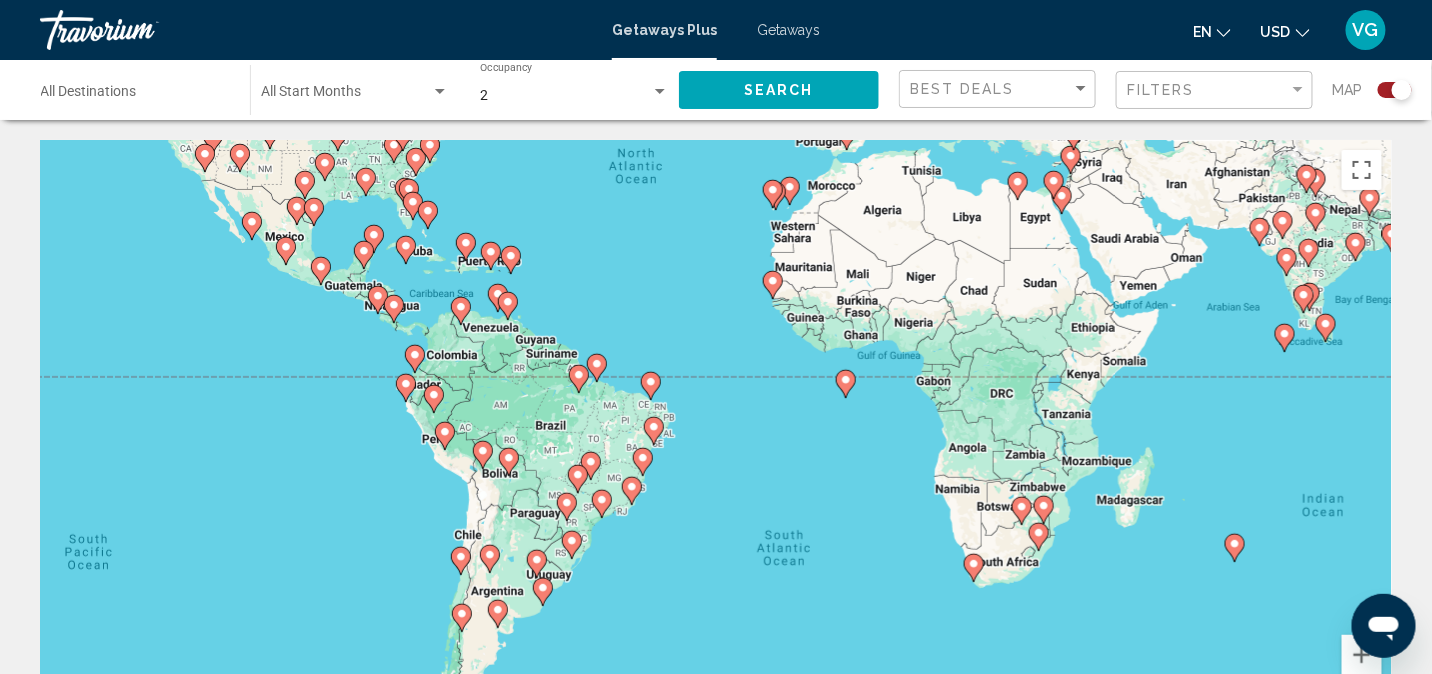 click 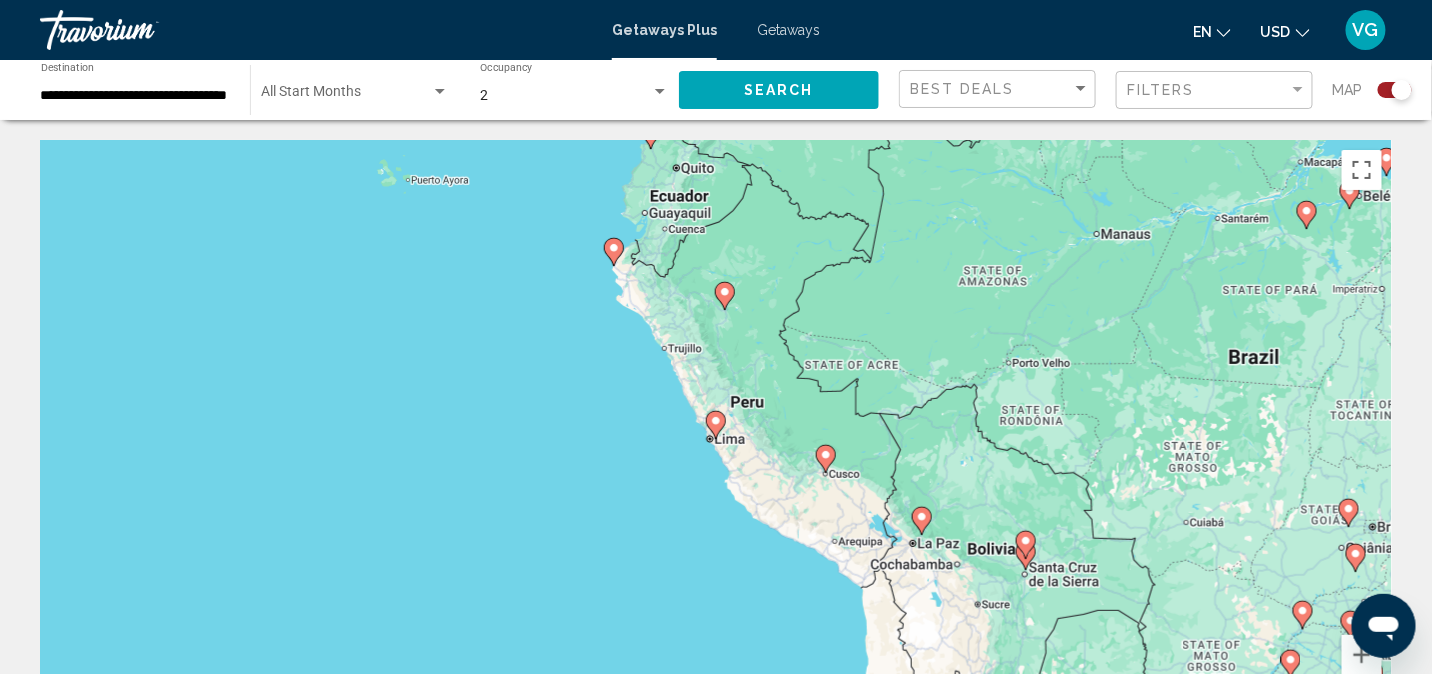 click 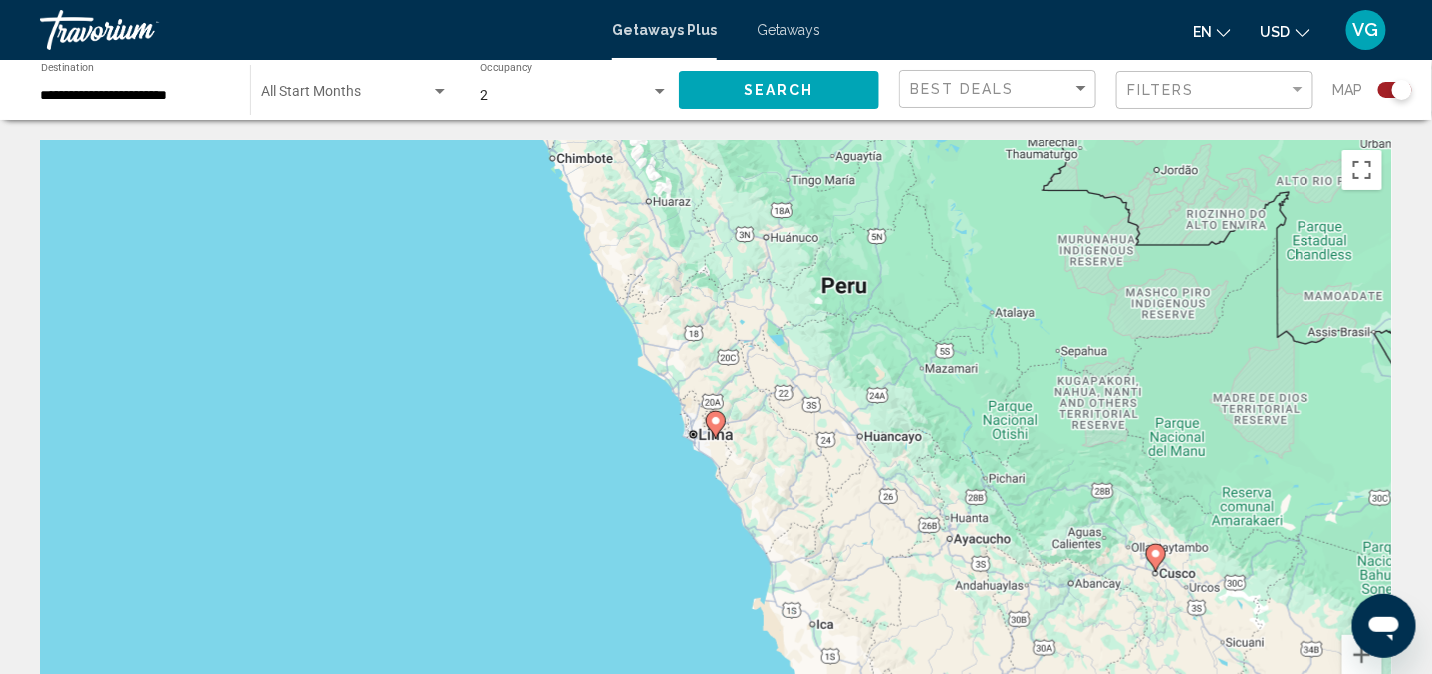 click 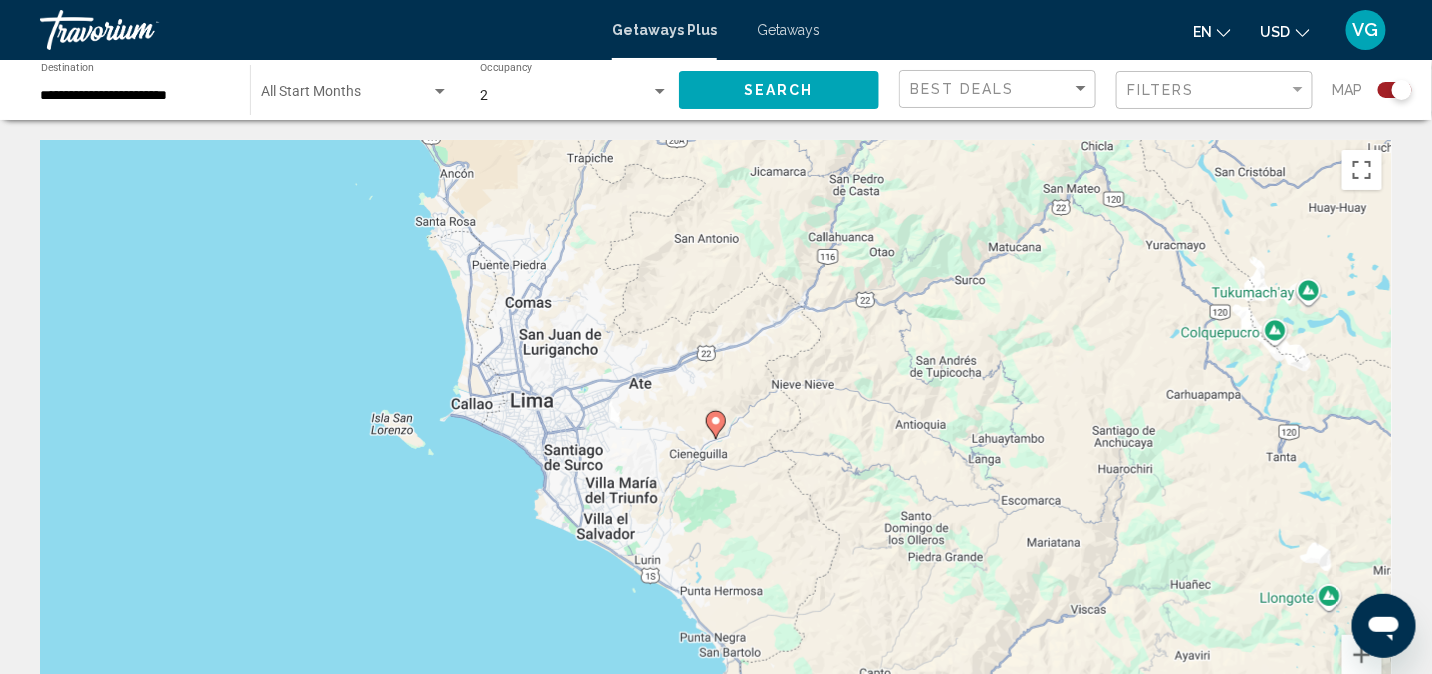 click 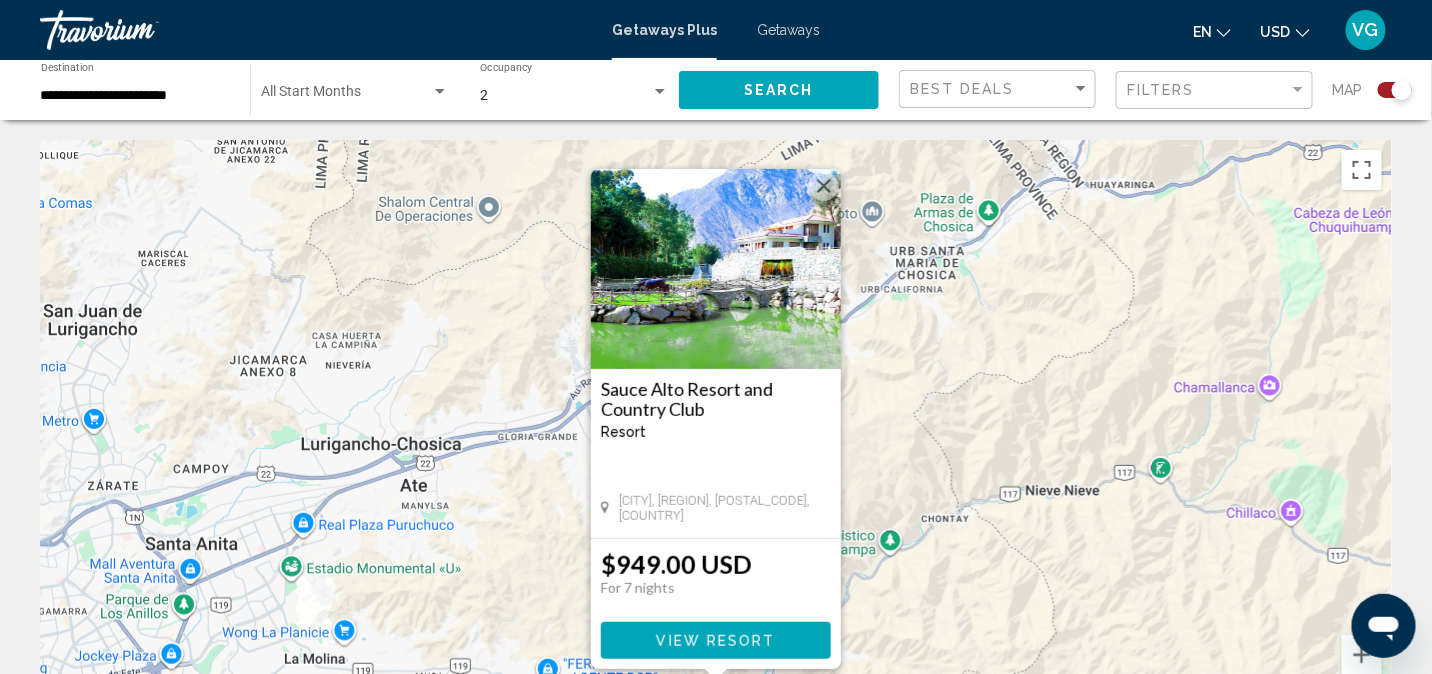 click at bounding box center (824, 186) 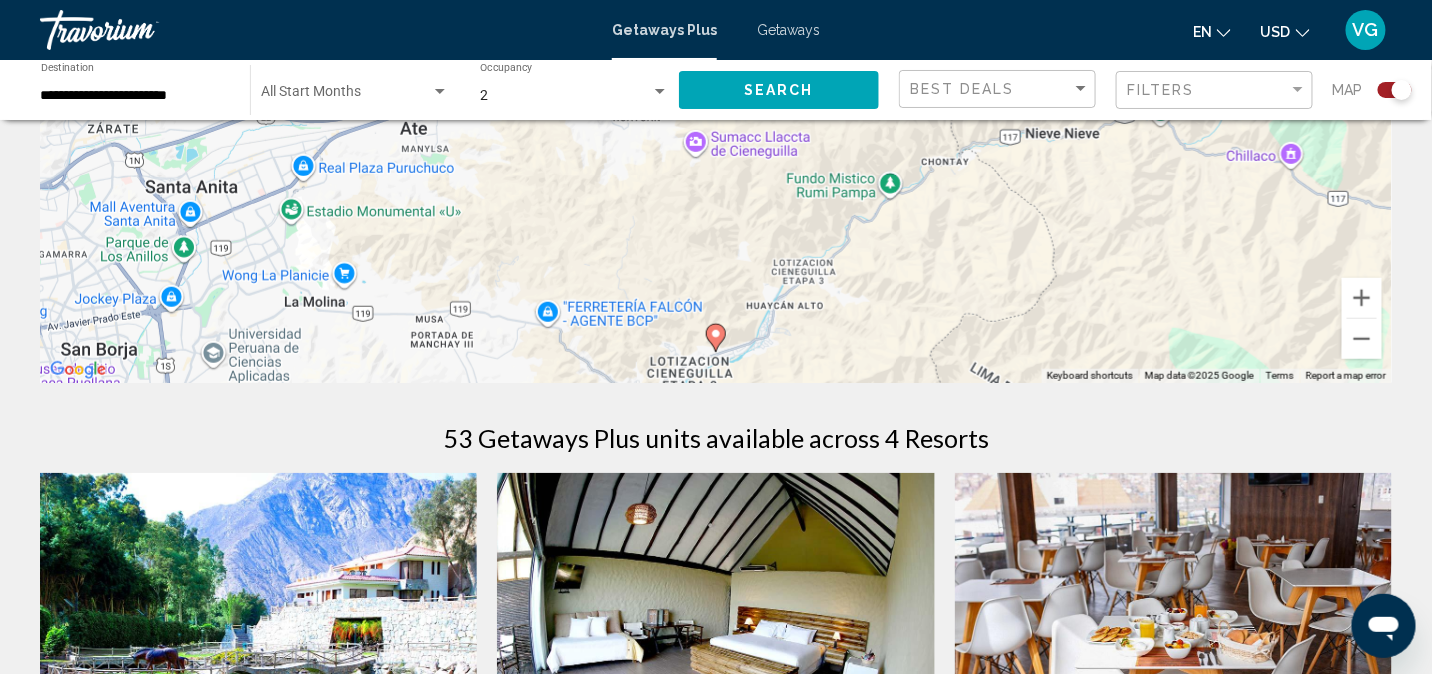 scroll, scrollTop: 600, scrollLeft: 0, axis: vertical 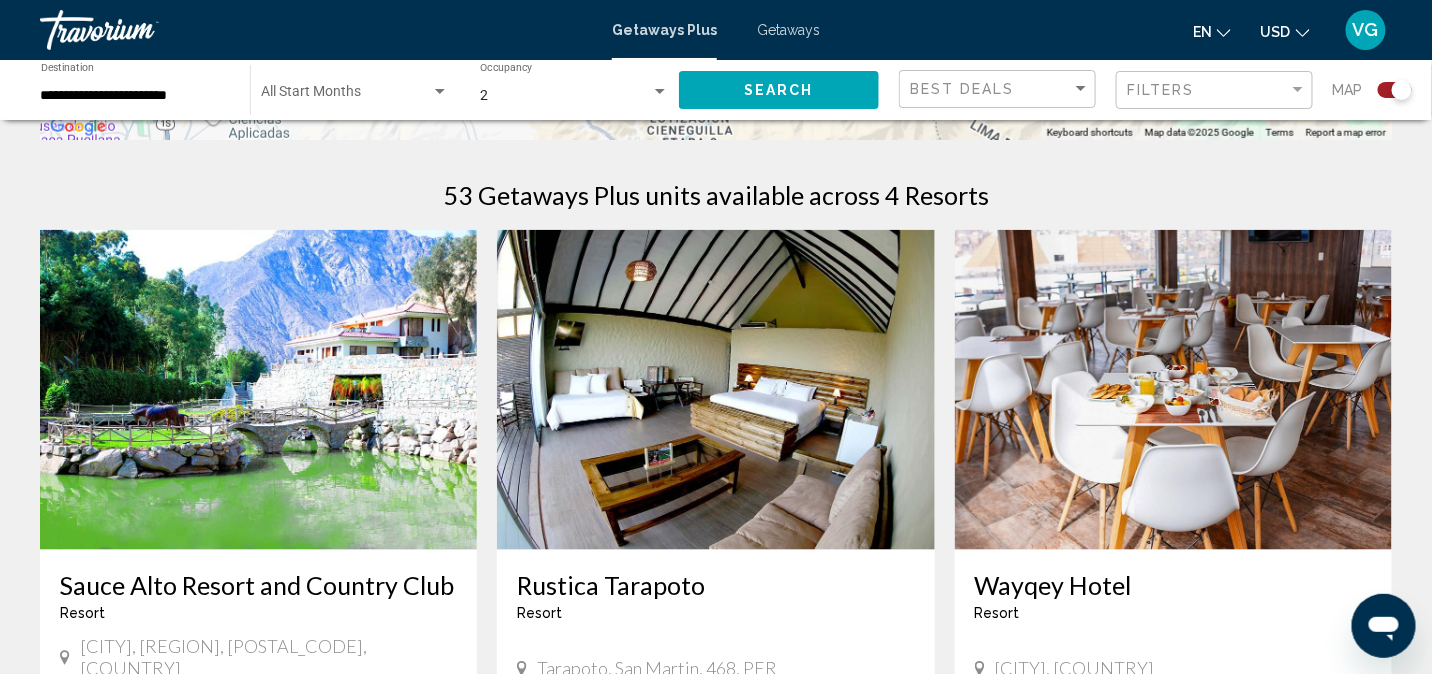 click on "**********" 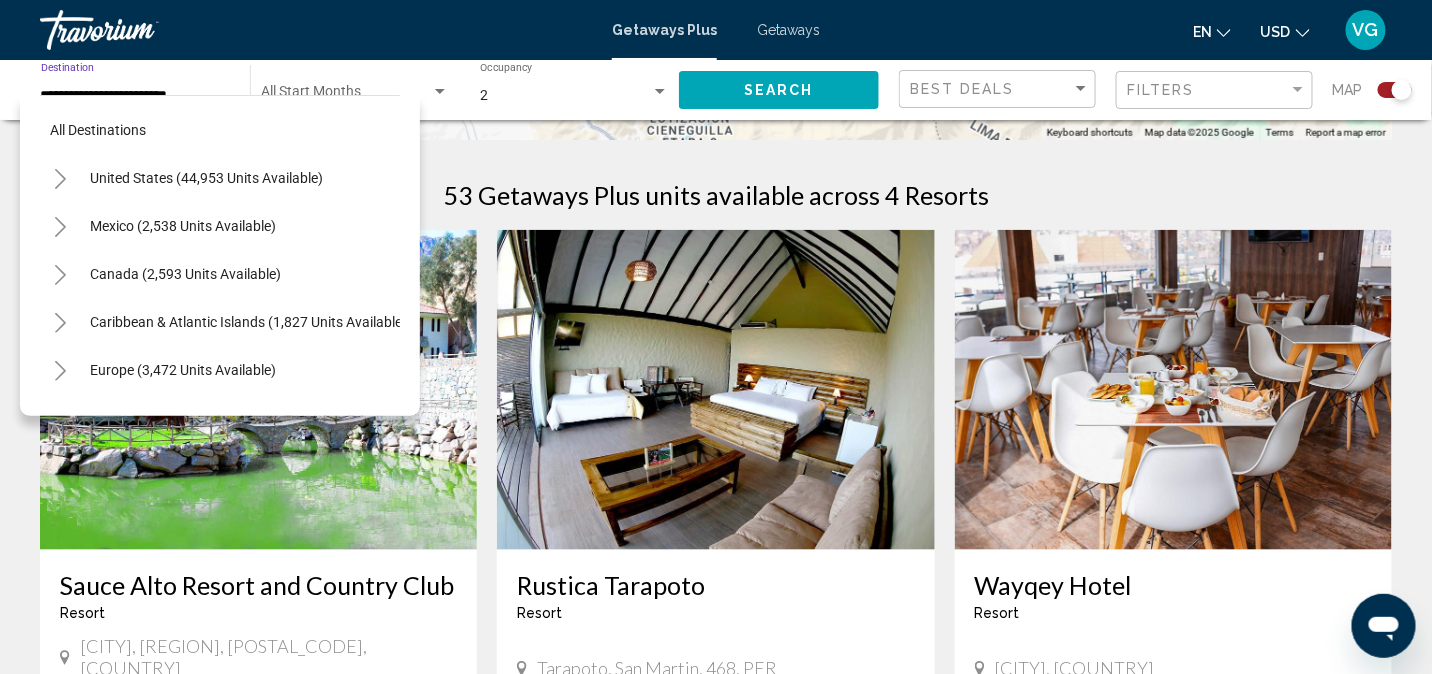 scroll, scrollTop: 510, scrollLeft: 0, axis: vertical 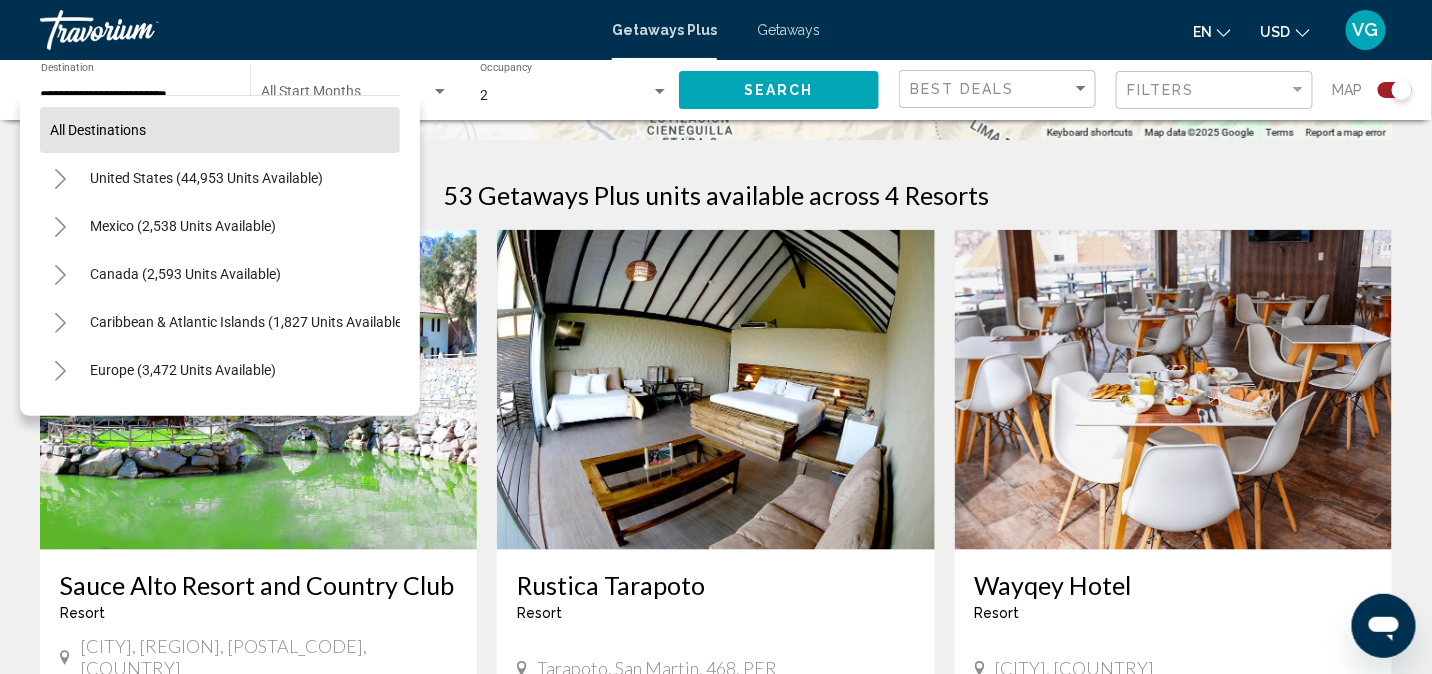 click on "All destinations" at bounding box center [220, 130] 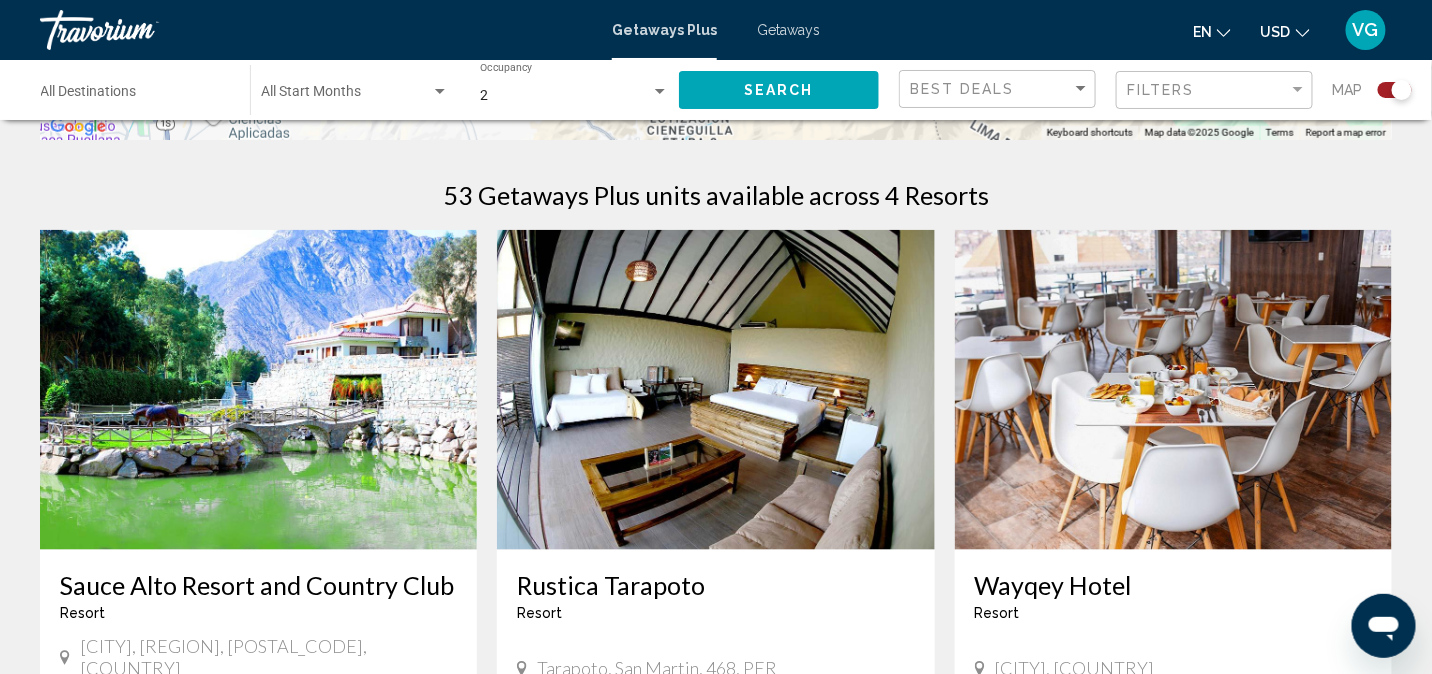 click on "Getaways" at bounding box center [788, 30] 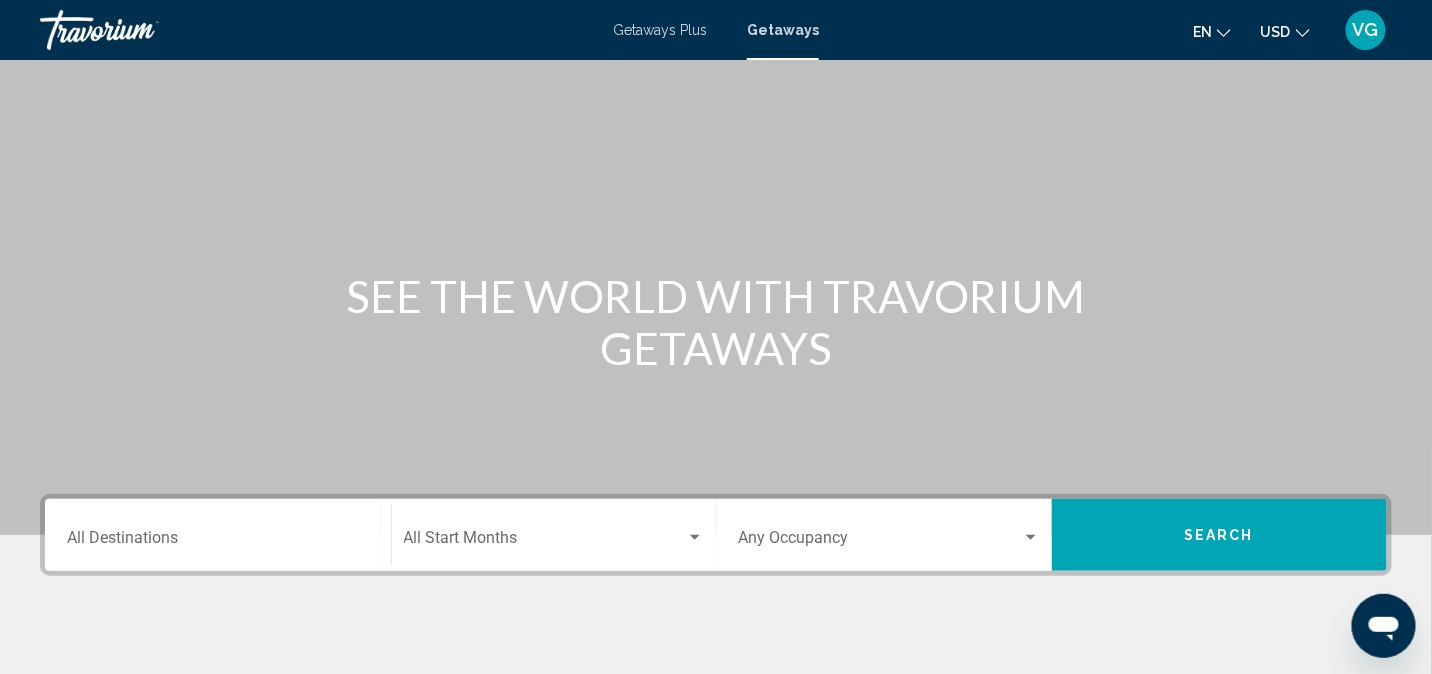 scroll, scrollTop: 199, scrollLeft: 0, axis: vertical 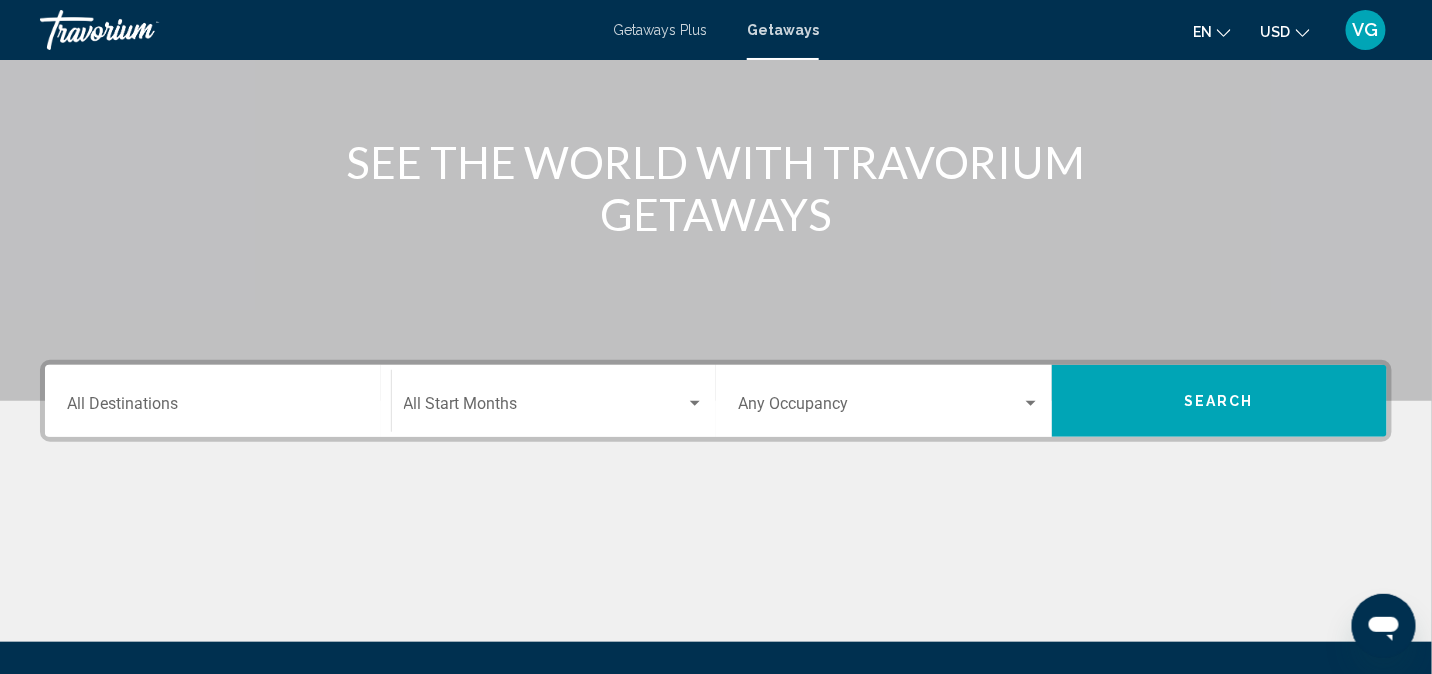 click on "Search" at bounding box center (1220, 401) 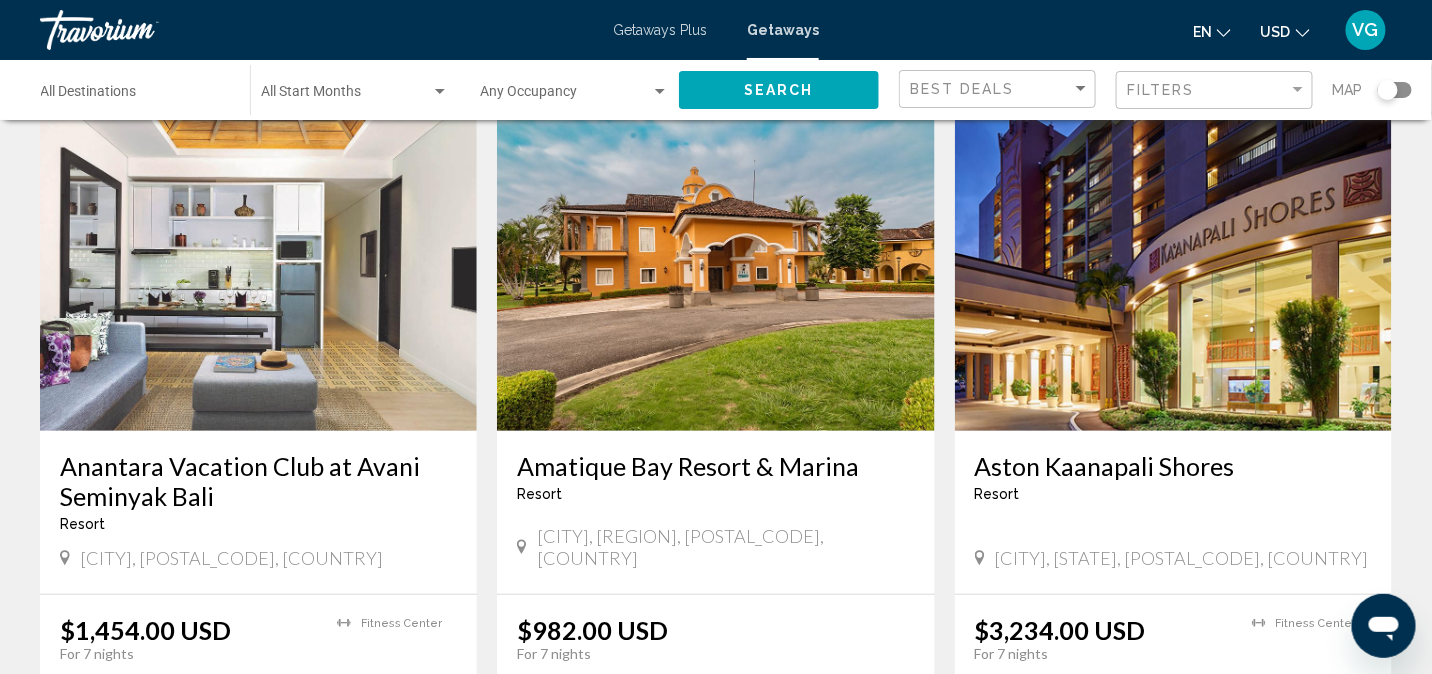 scroll, scrollTop: 0, scrollLeft: 0, axis: both 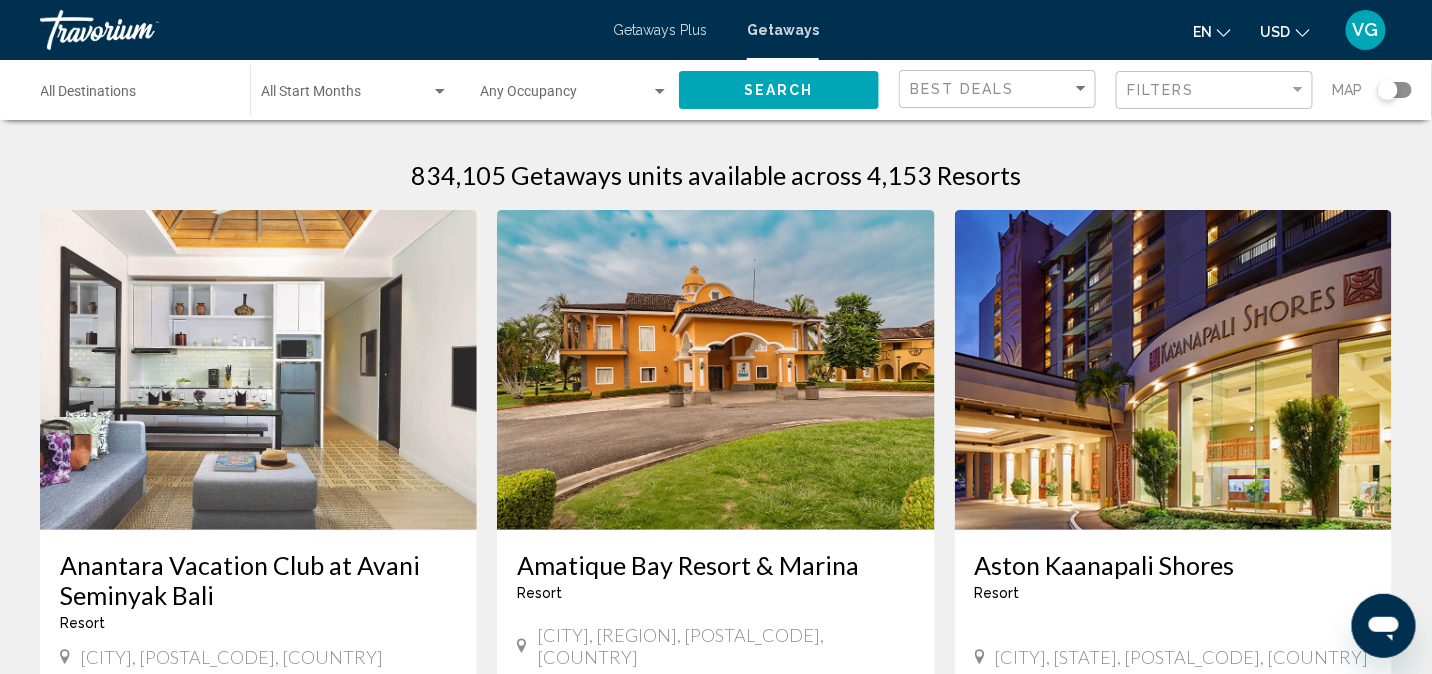 click on "Destination All Destinations" at bounding box center [135, 96] 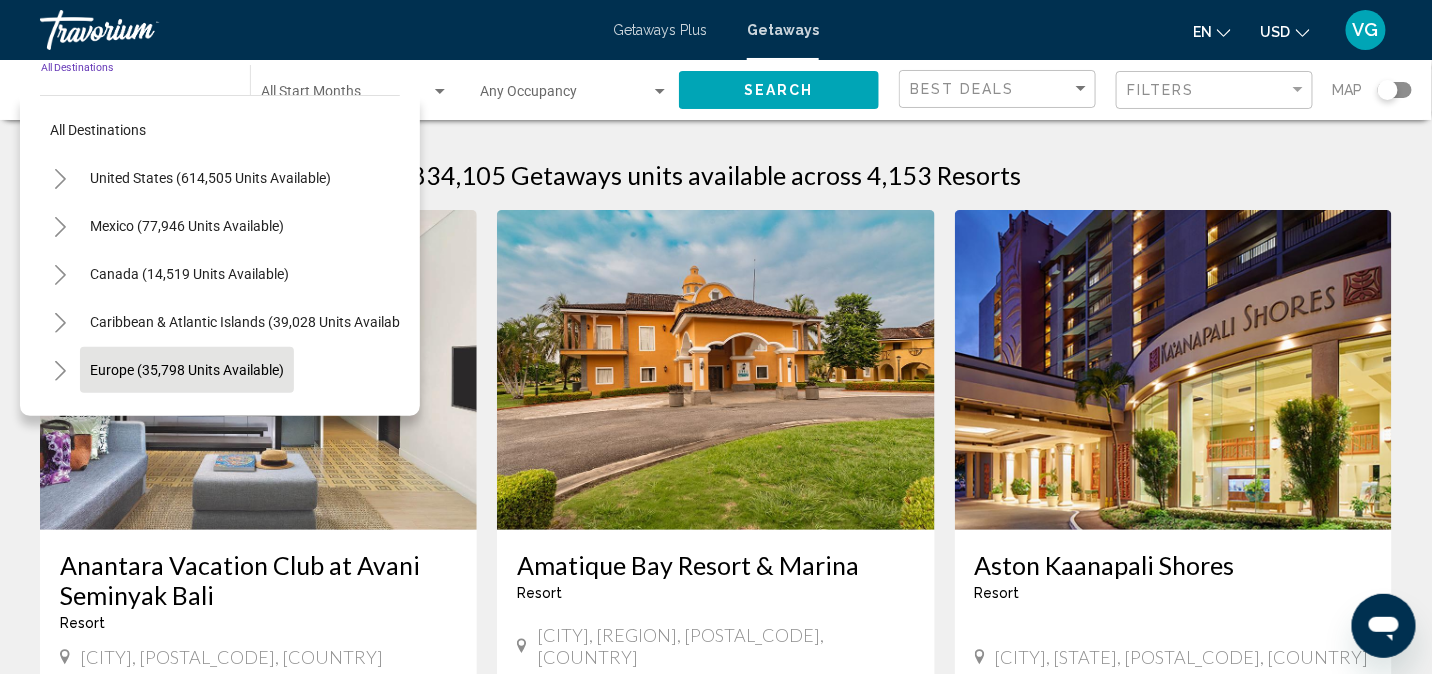 click on "Europe (35,798 units available)" at bounding box center [189, 418] 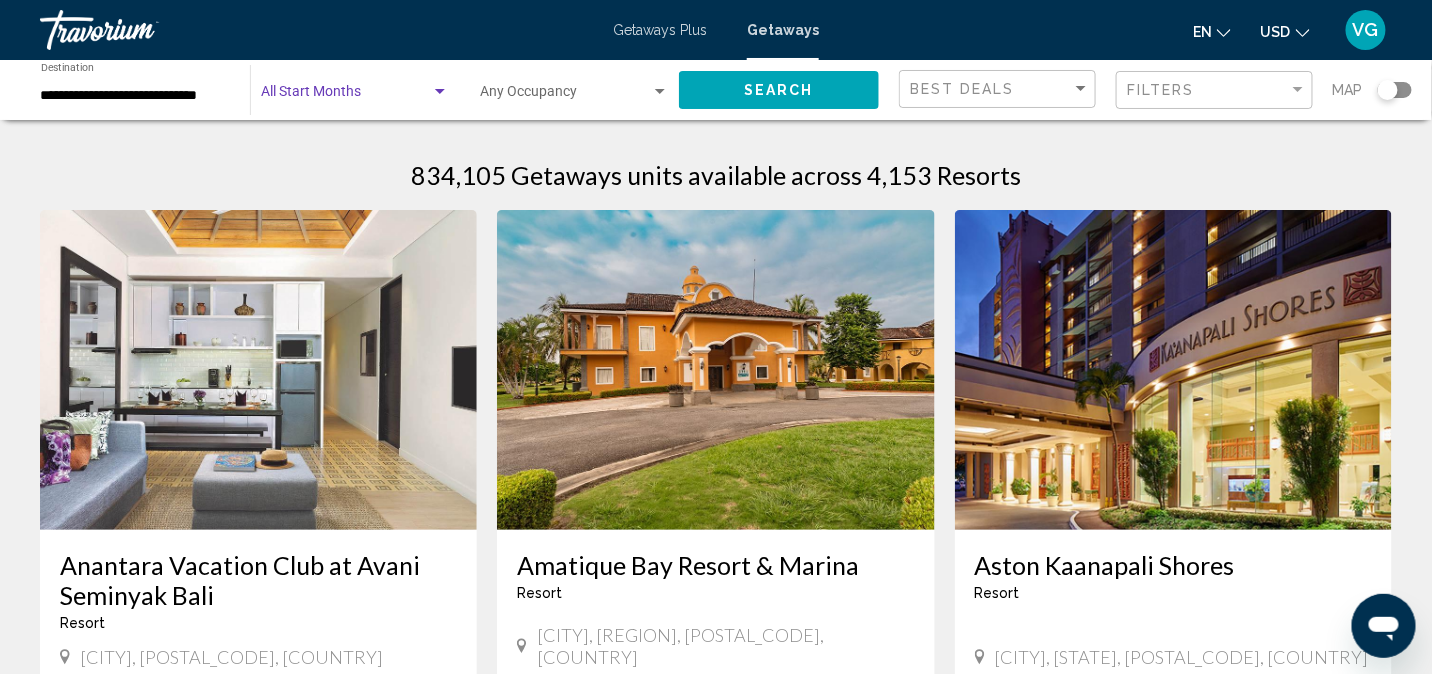 click at bounding box center (346, 96) 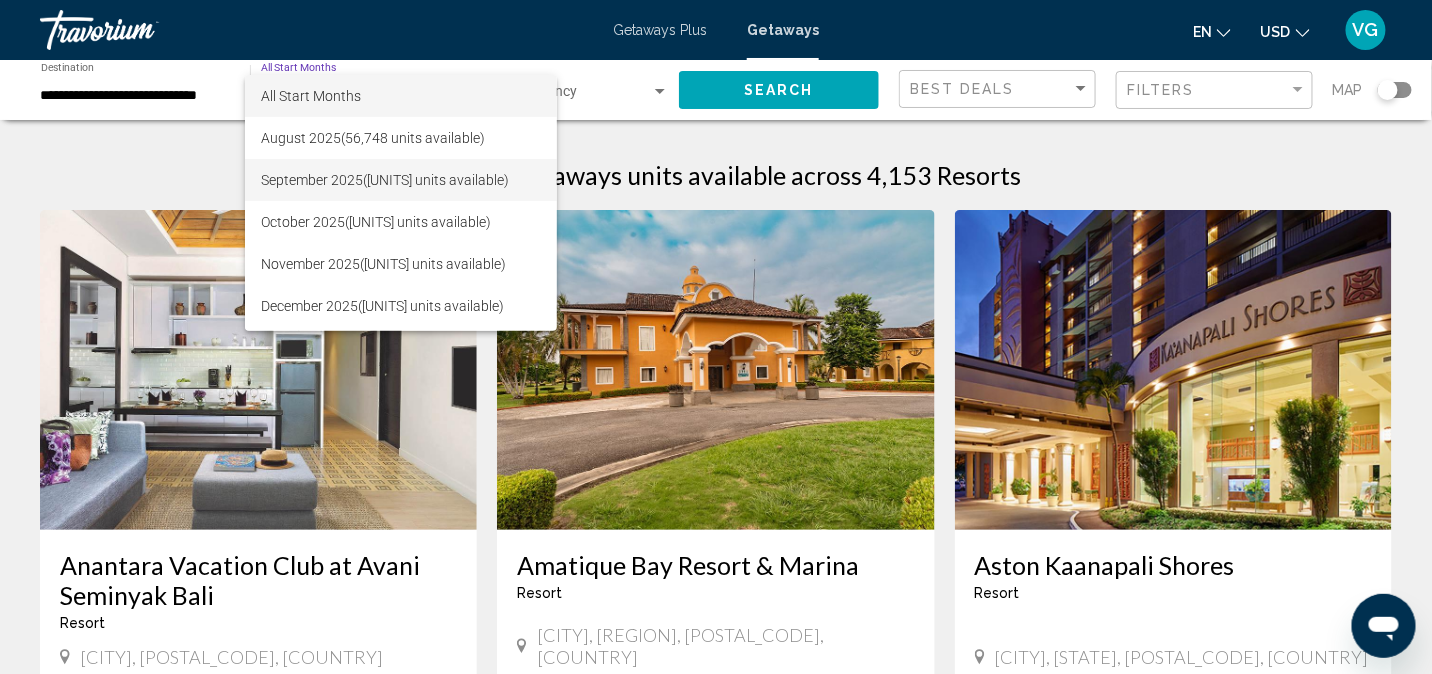click on "[MONTH] [YEAR] ([UNITS] units available)" at bounding box center (401, 180) 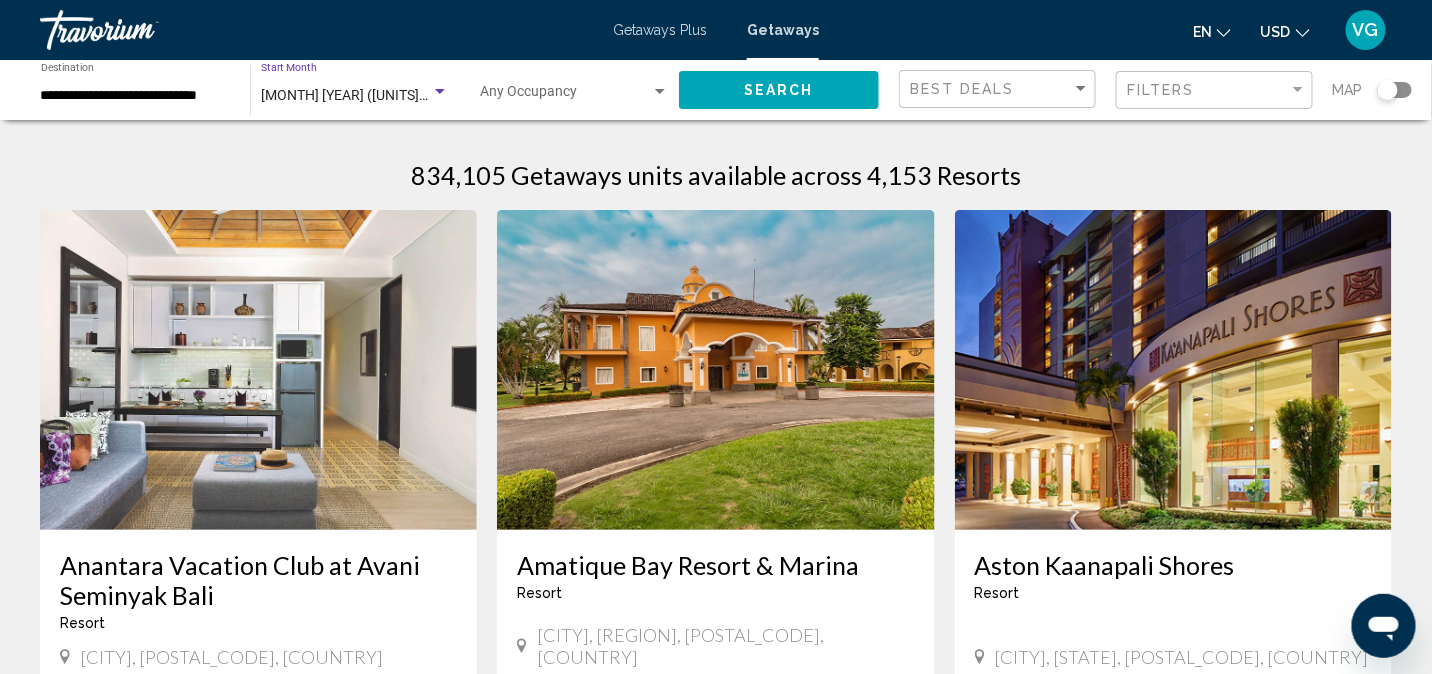 click on "Occupancy Any Occupancy" 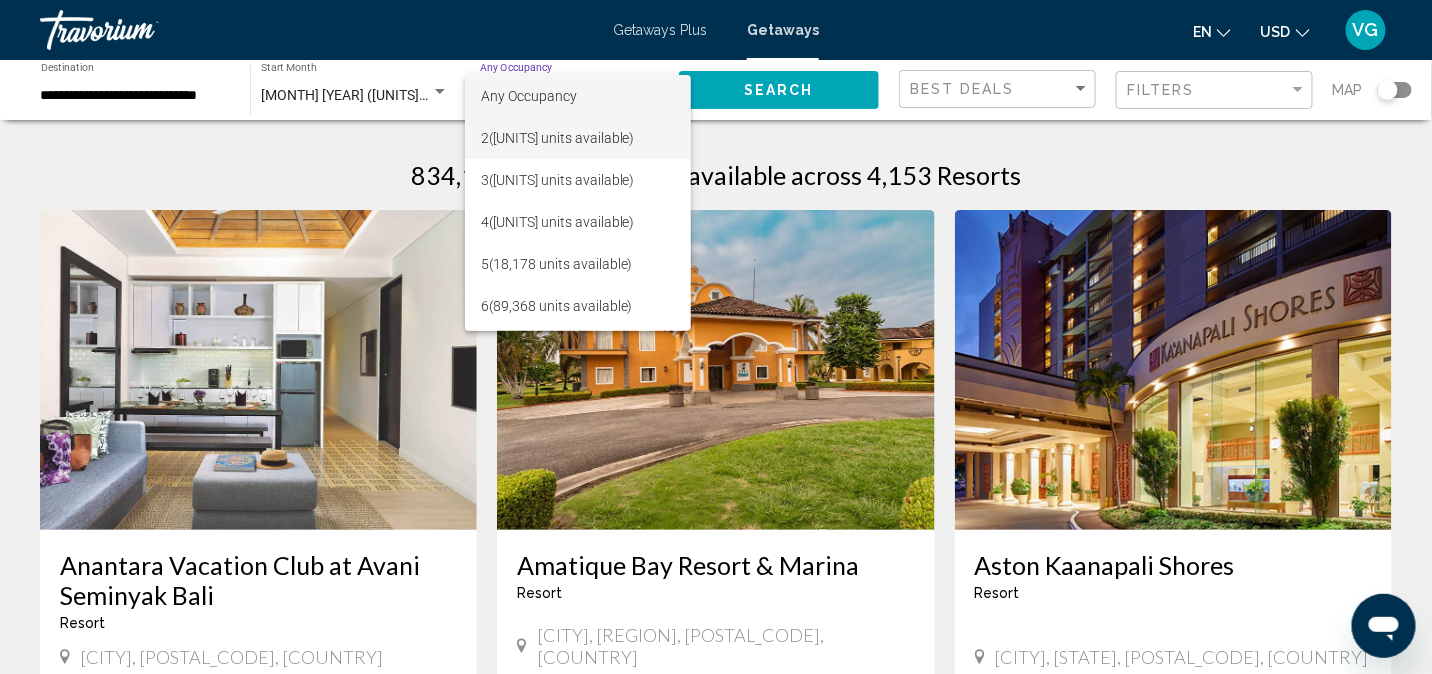 click on "([UNITS] units available)" at bounding box center (578, 138) 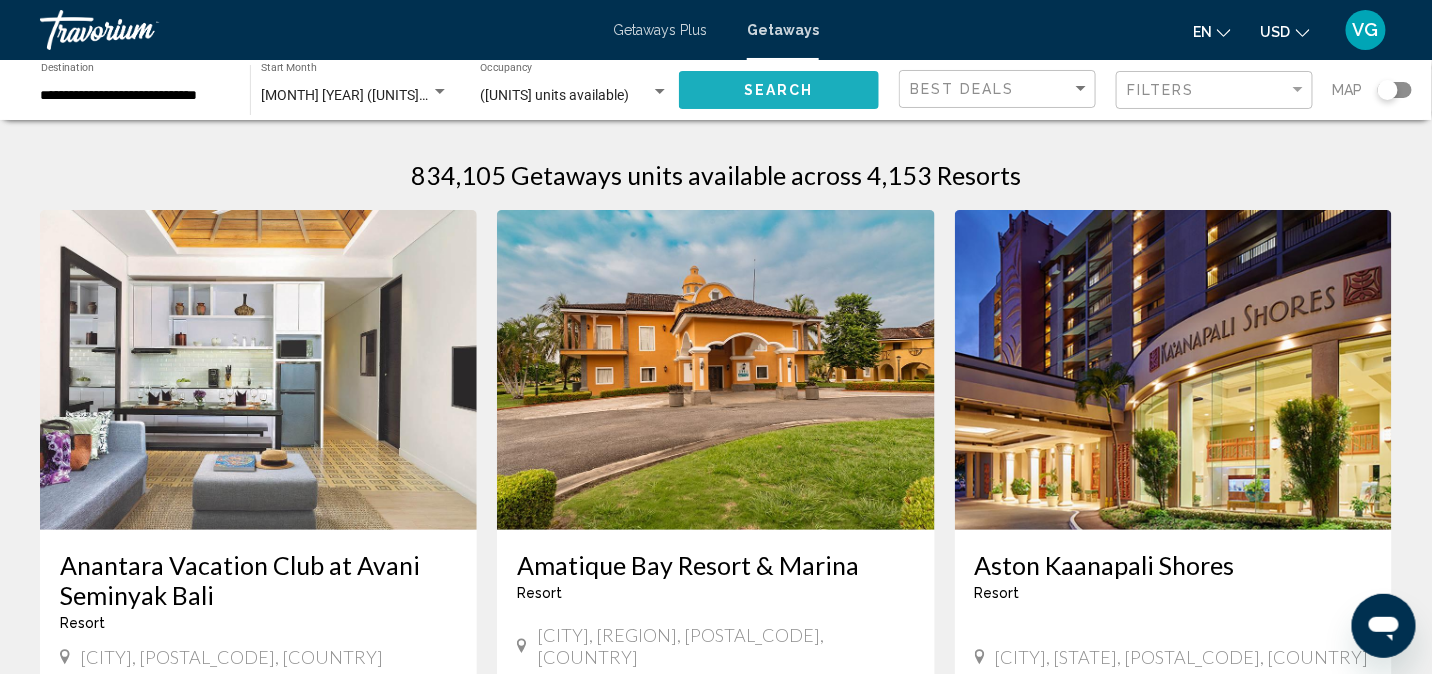 click on "Search" 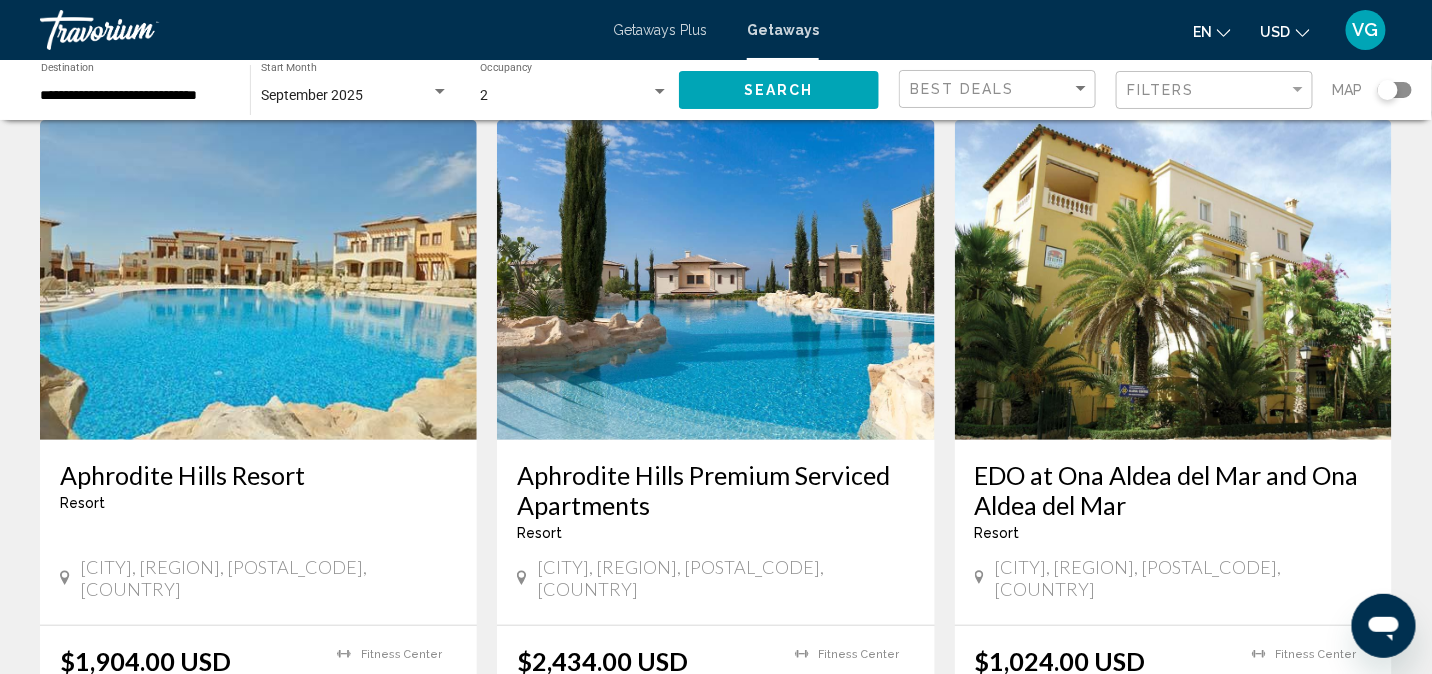 scroll, scrollTop: 0, scrollLeft: 0, axis: both 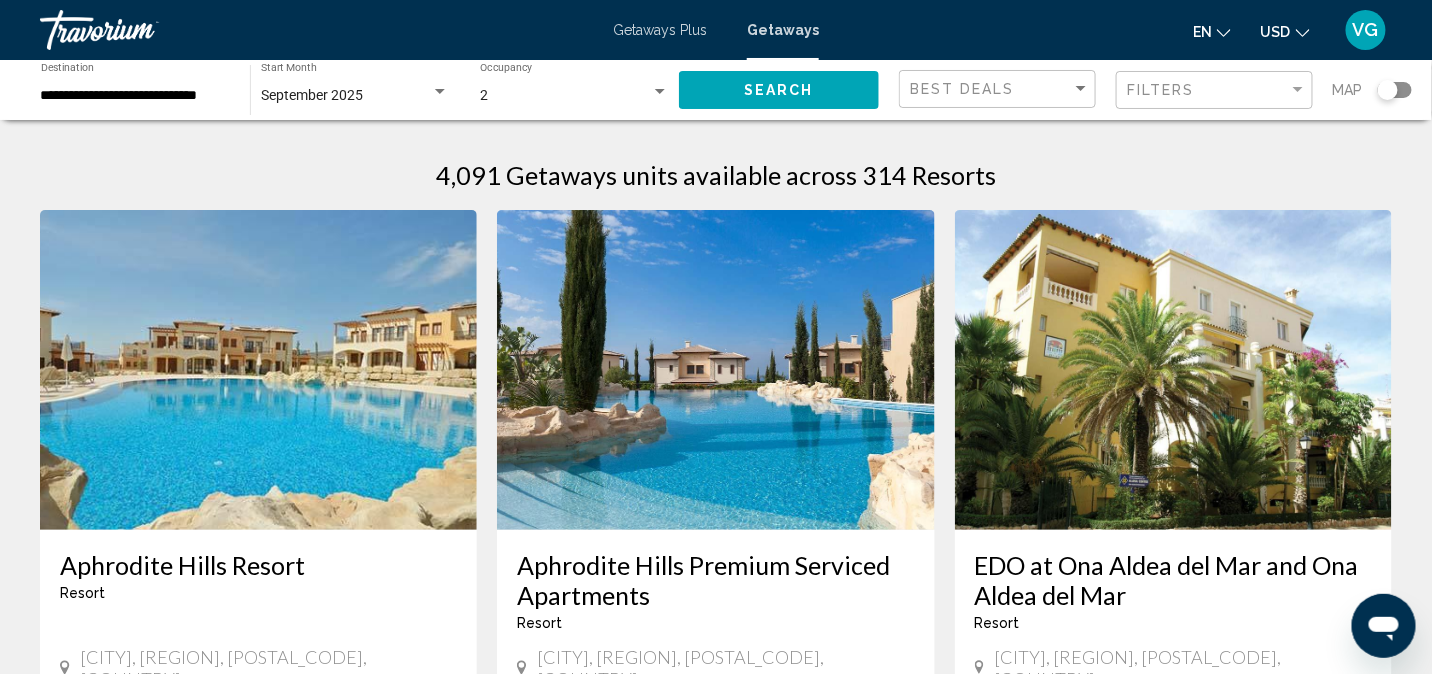 click on "Map" 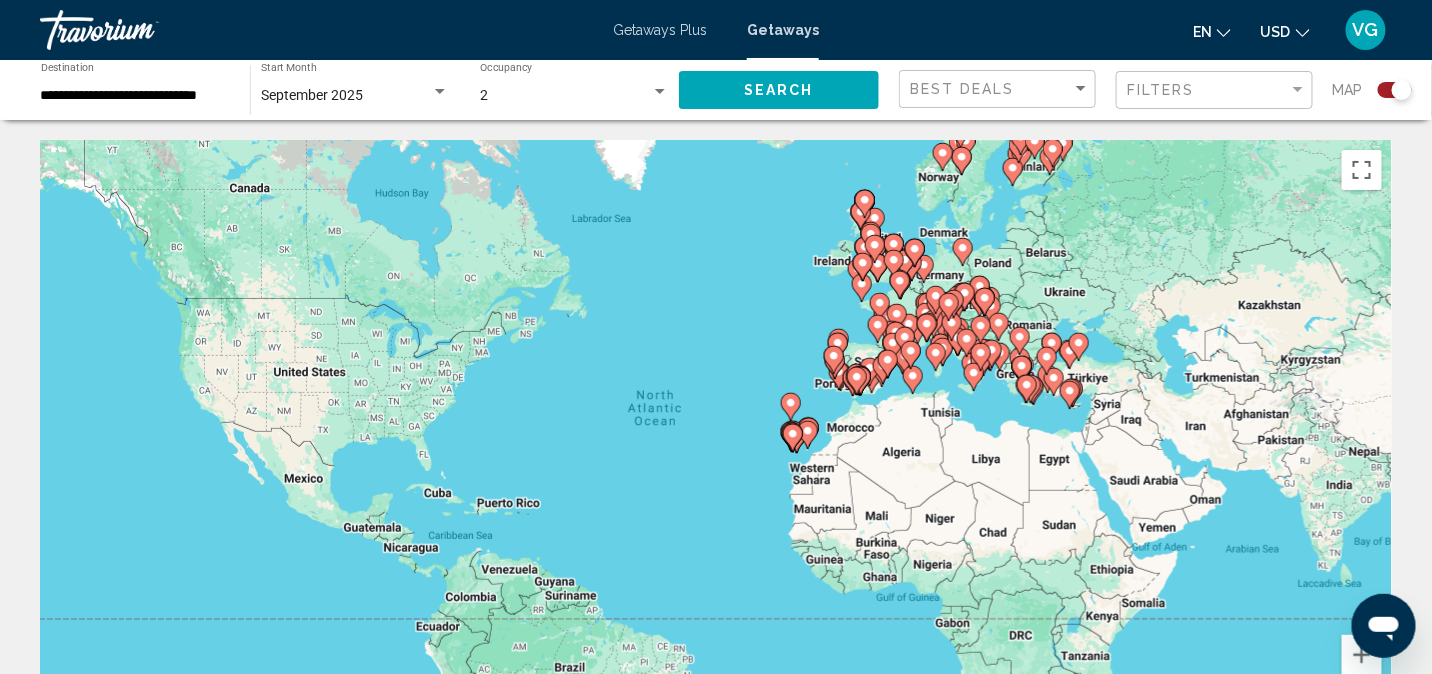 click at bounding box center [1020, 341] 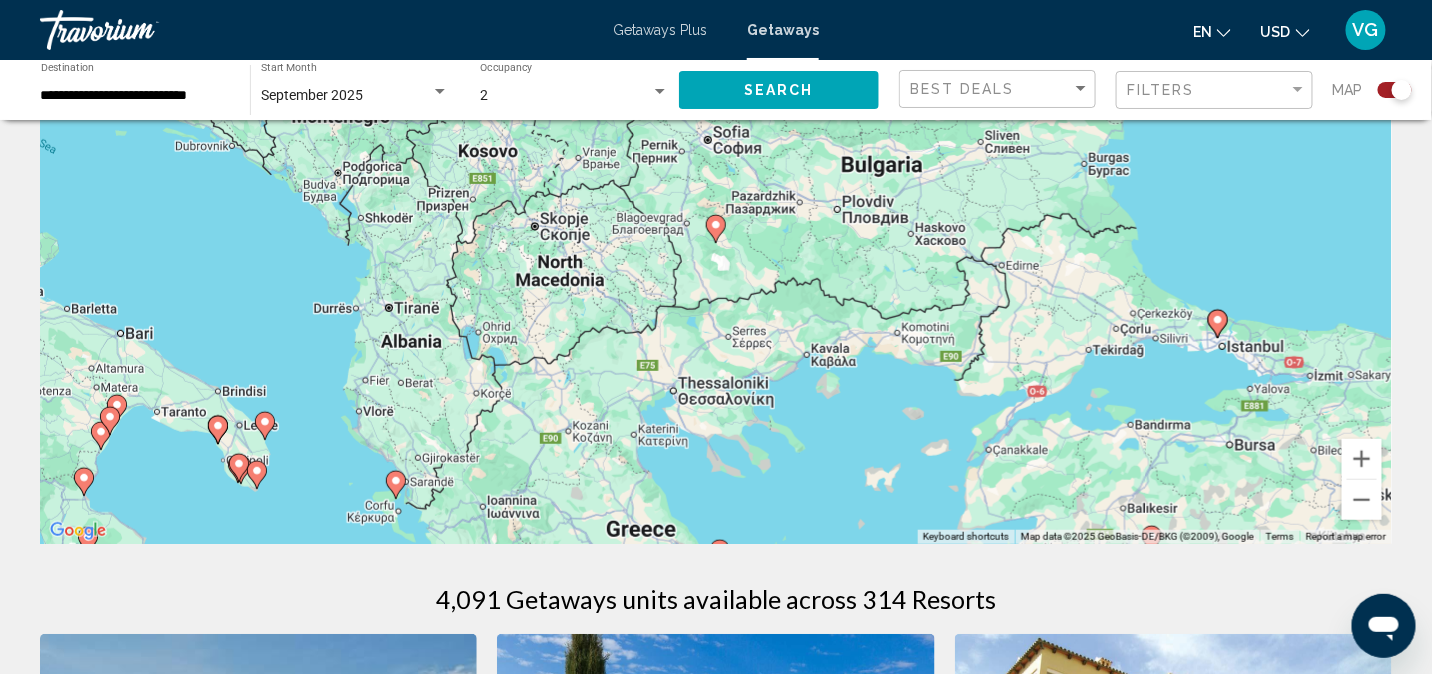 scroll, scrollTop: 199, scrollLeft: 0, axis: vertical 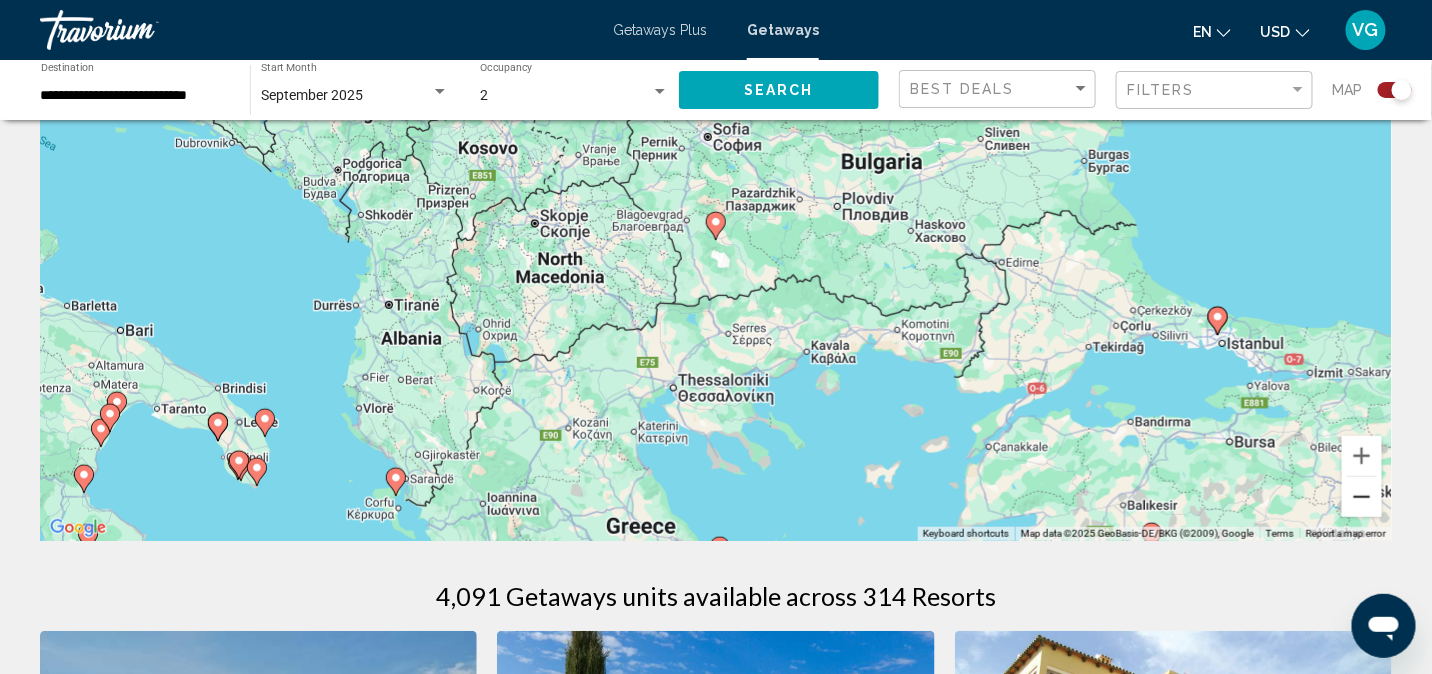 click at bounding box center [1362, 497] 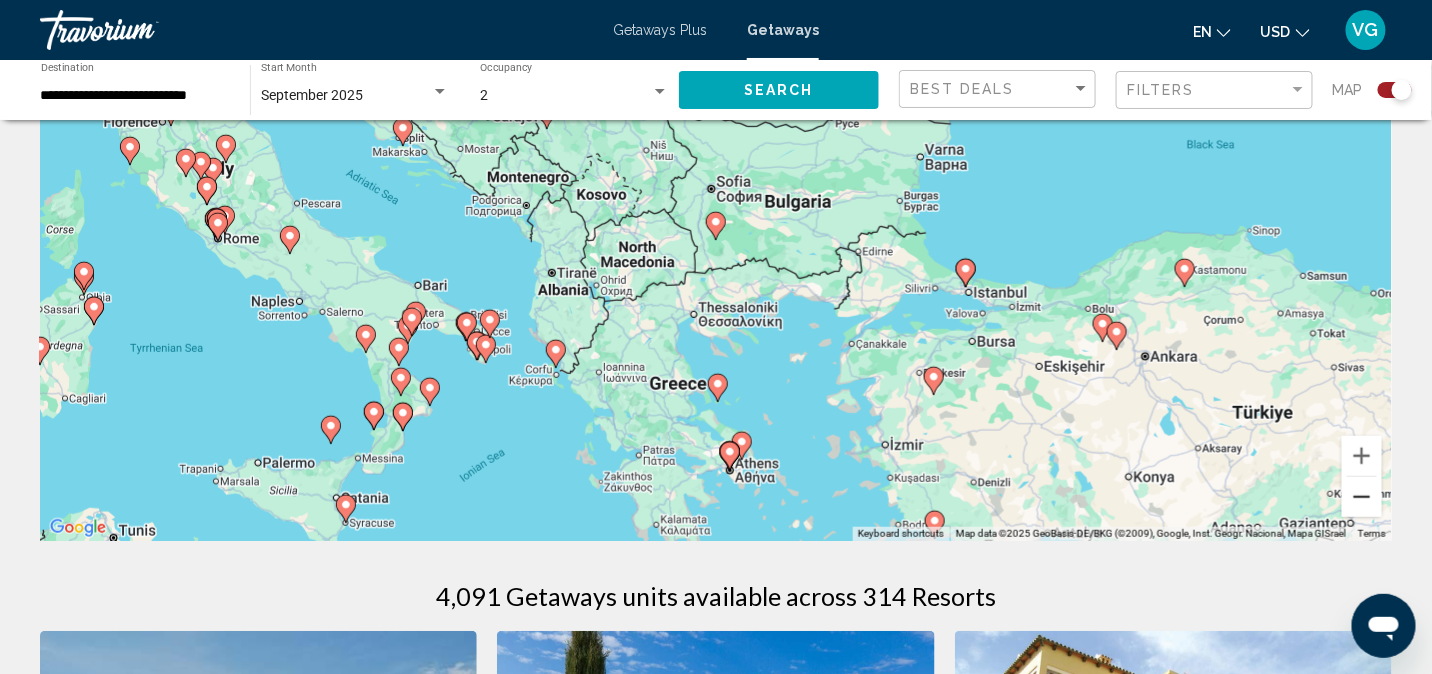 click at bounding box center [1362, 497] 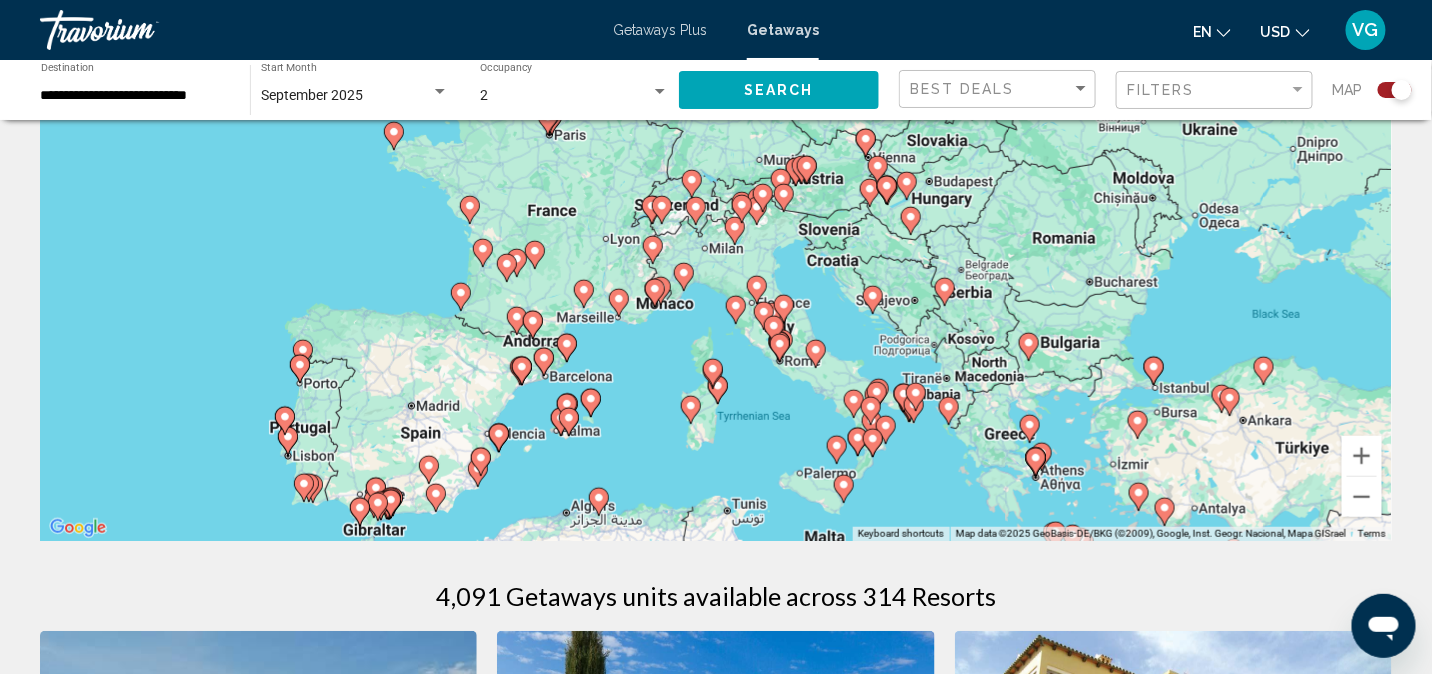 drag, startPoint x: 555, startPoint y: 262, endPoint x: 879, endPoint y: 386, distance: 346.91785 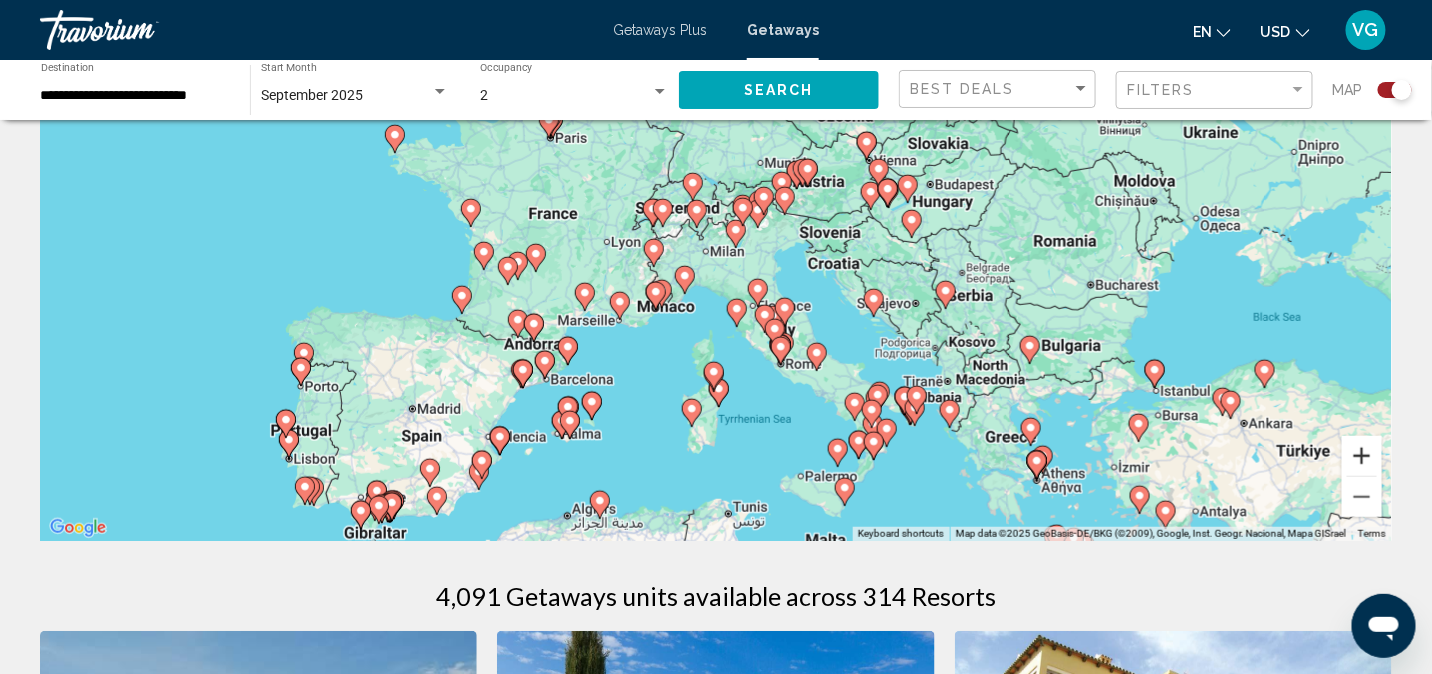 click at bounding box center (1362, 456) 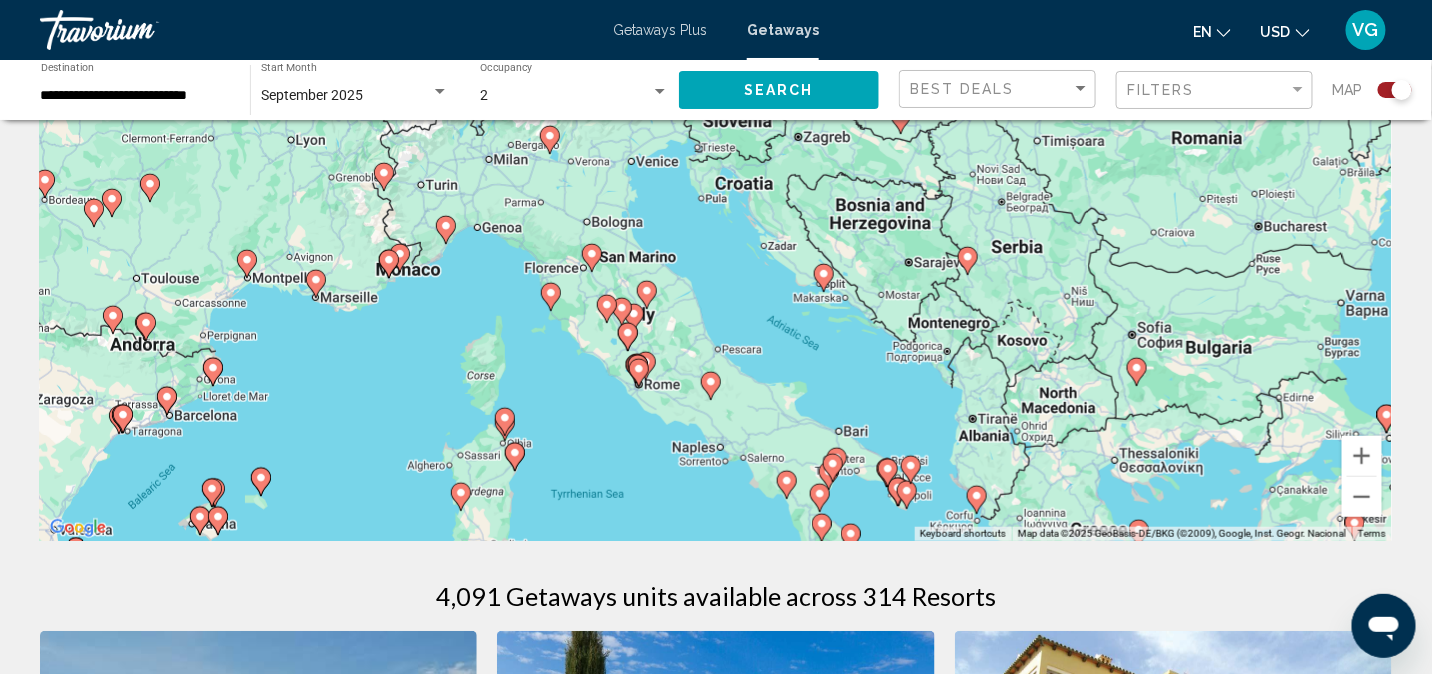 drag, startPoint x: 1090, startPoint y: 468, endPoint x: 885, endPoint y: 367, distance: 228.53009 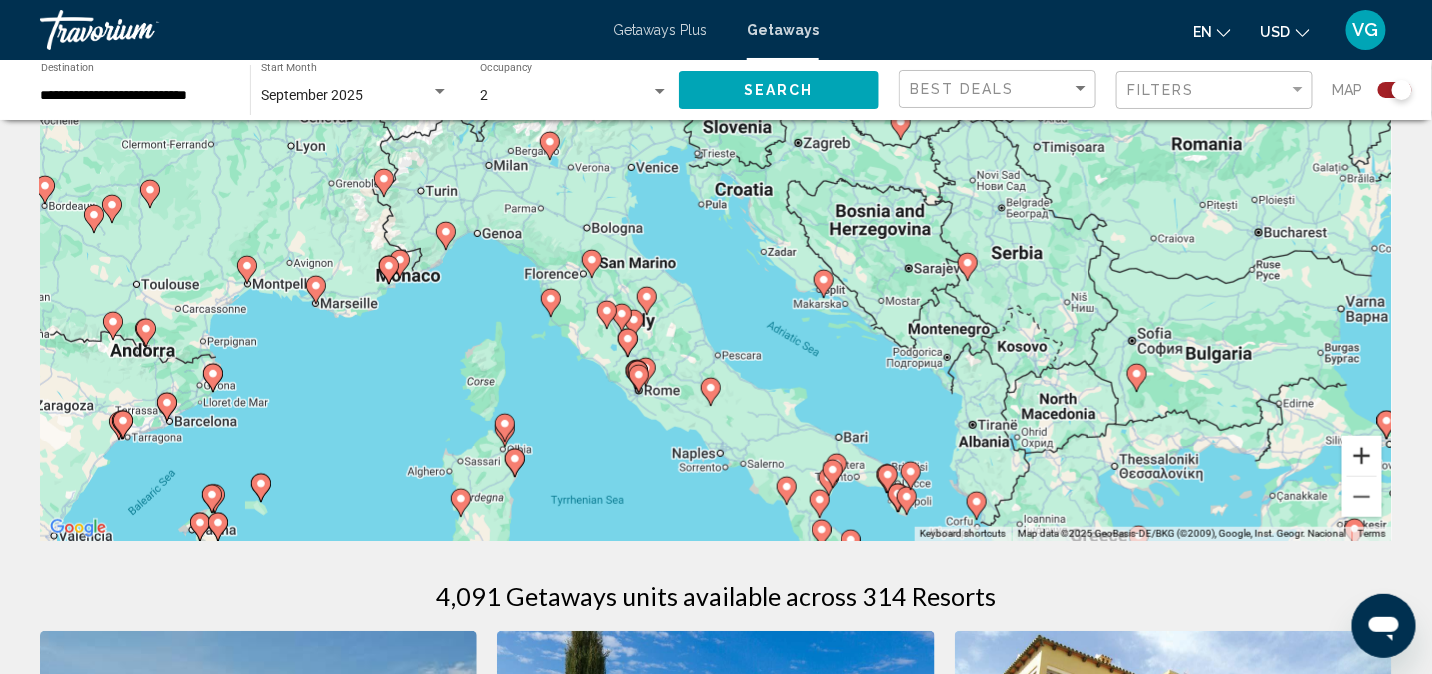 click at bounding box center (1362, 456) 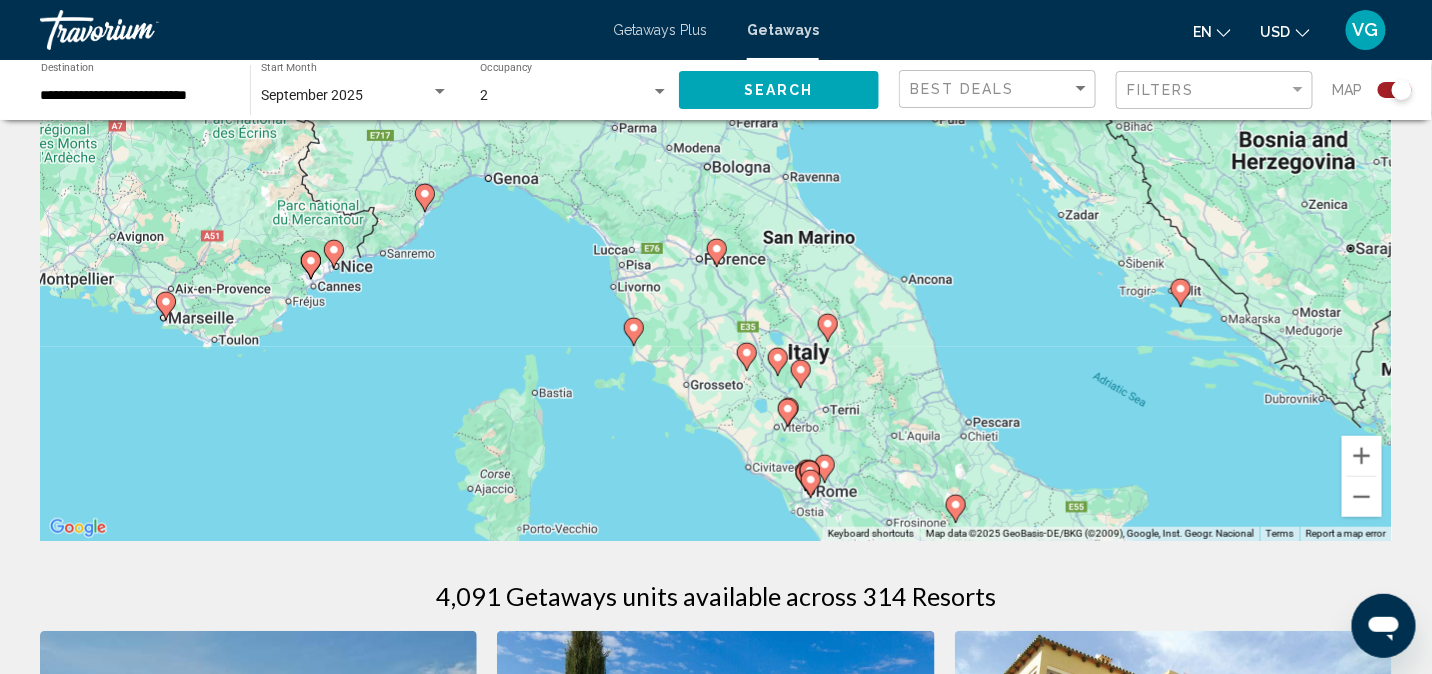 drag, startPoint x: 736, startPoint y: 427, endPoint x: 982, endPoint y: 360, distance: 254.96078 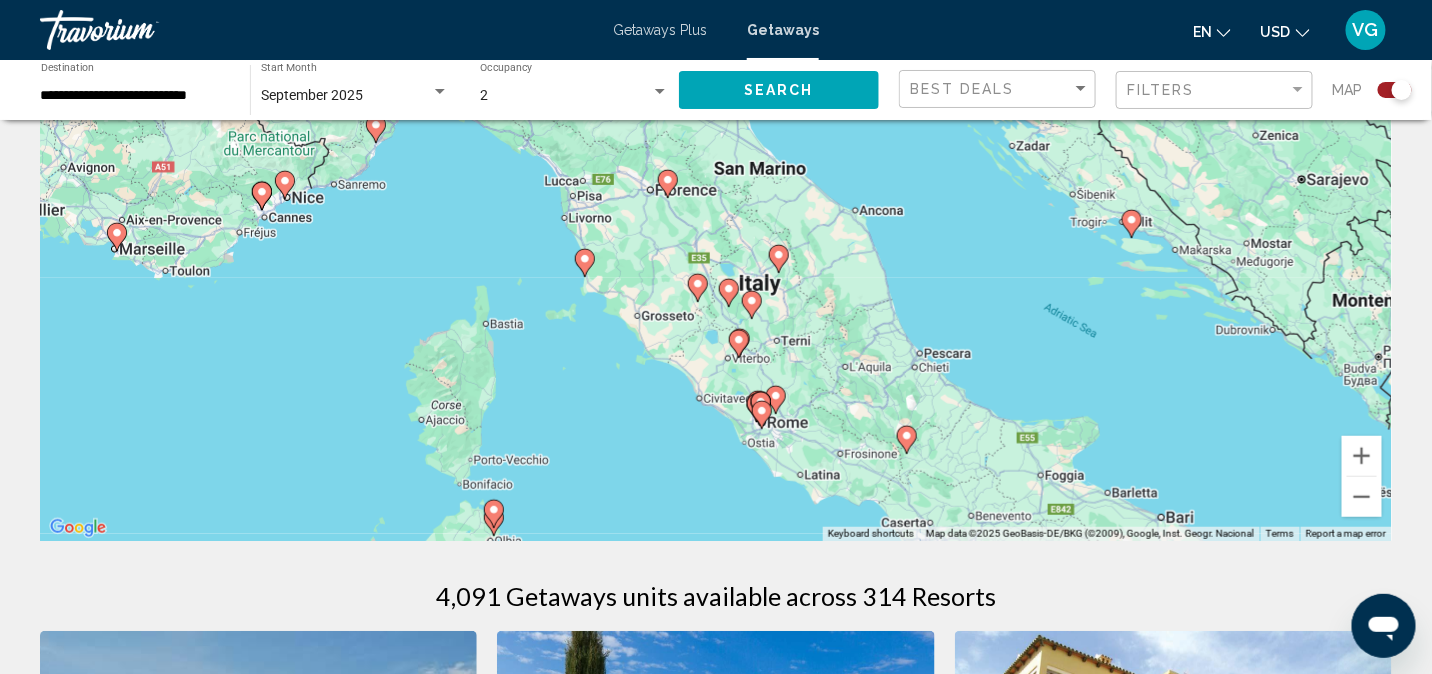 drag, startPoint x: 1068, startPoint y: 417, endPoint x: 1046, endPoint y: 392, distance: 33.30165 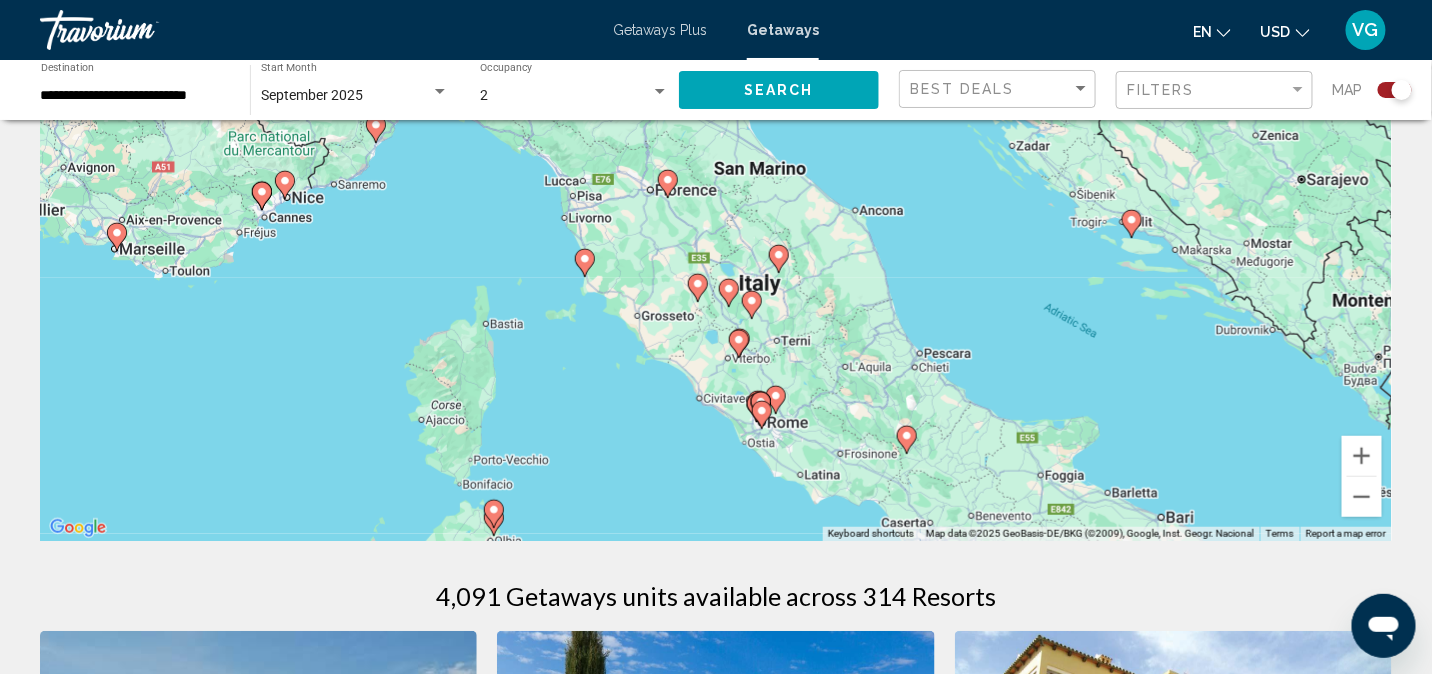 click on "To activate drag with keyboard, press Alt + Enter. Once in keyboard drag state, use the arrow keys to move the marker. To complete the drag, press the Enter key. To cancel, press Escape." at bounding box center (716, 241) 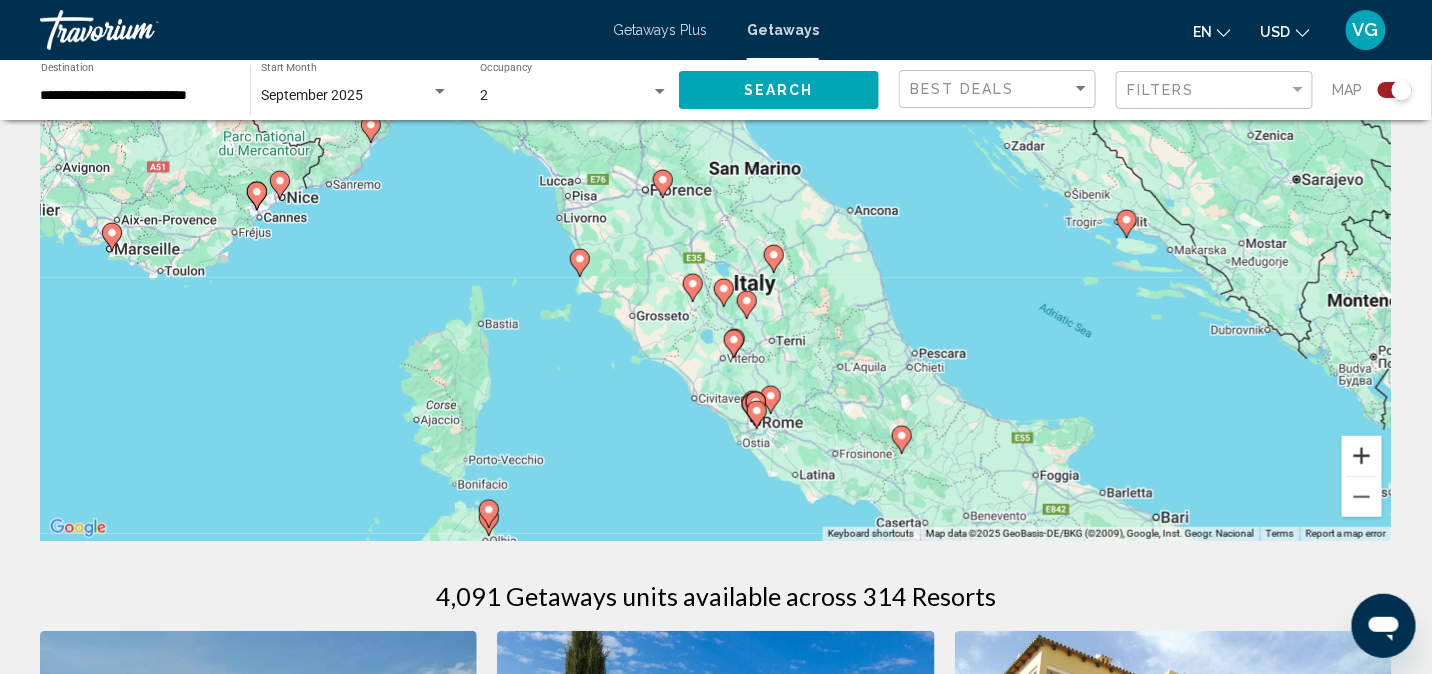 click at bounding box center [1362, 456] 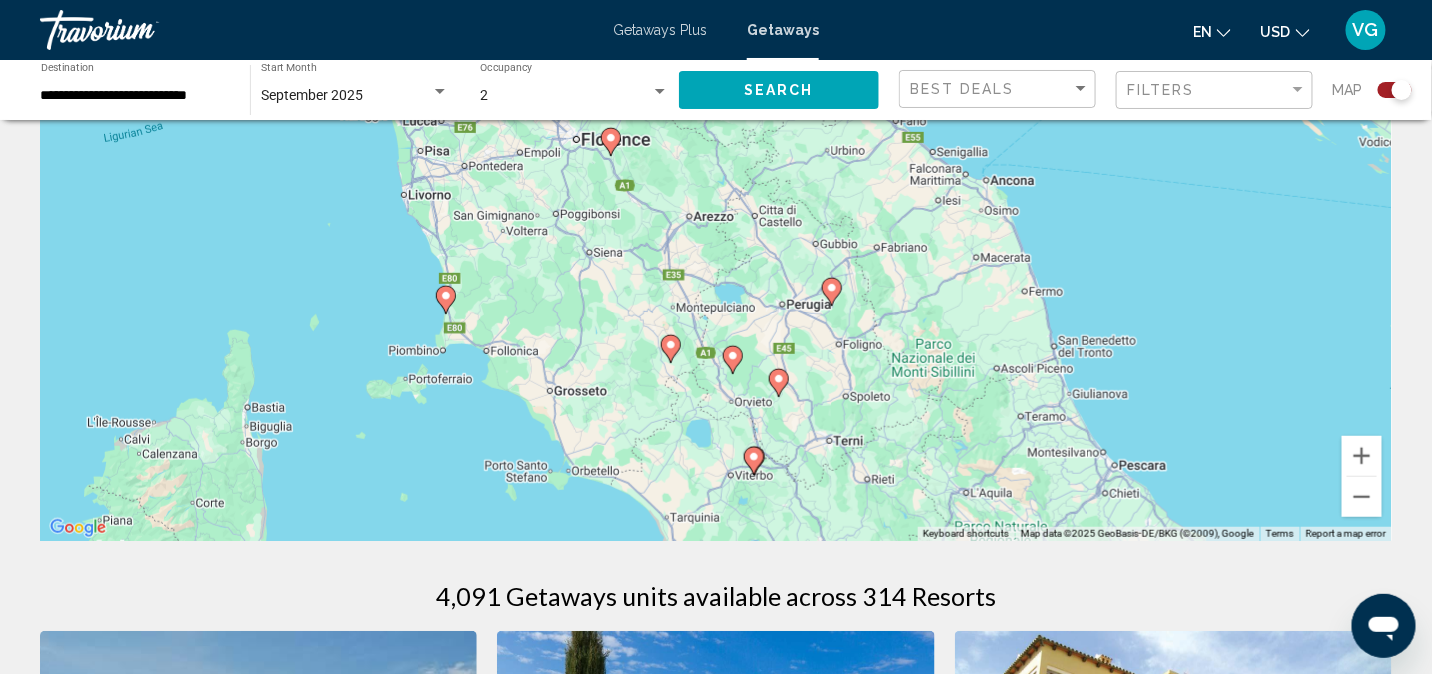 click 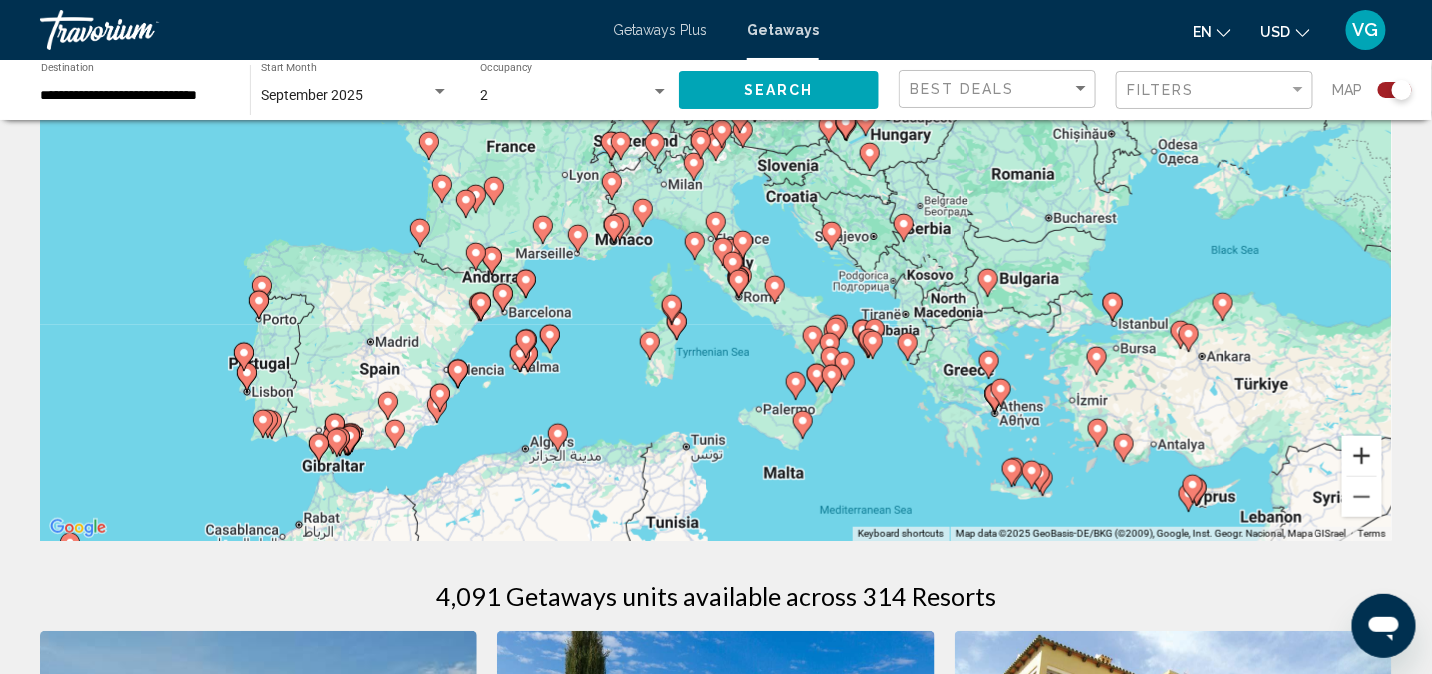 click at bounding box center [1362, 456] 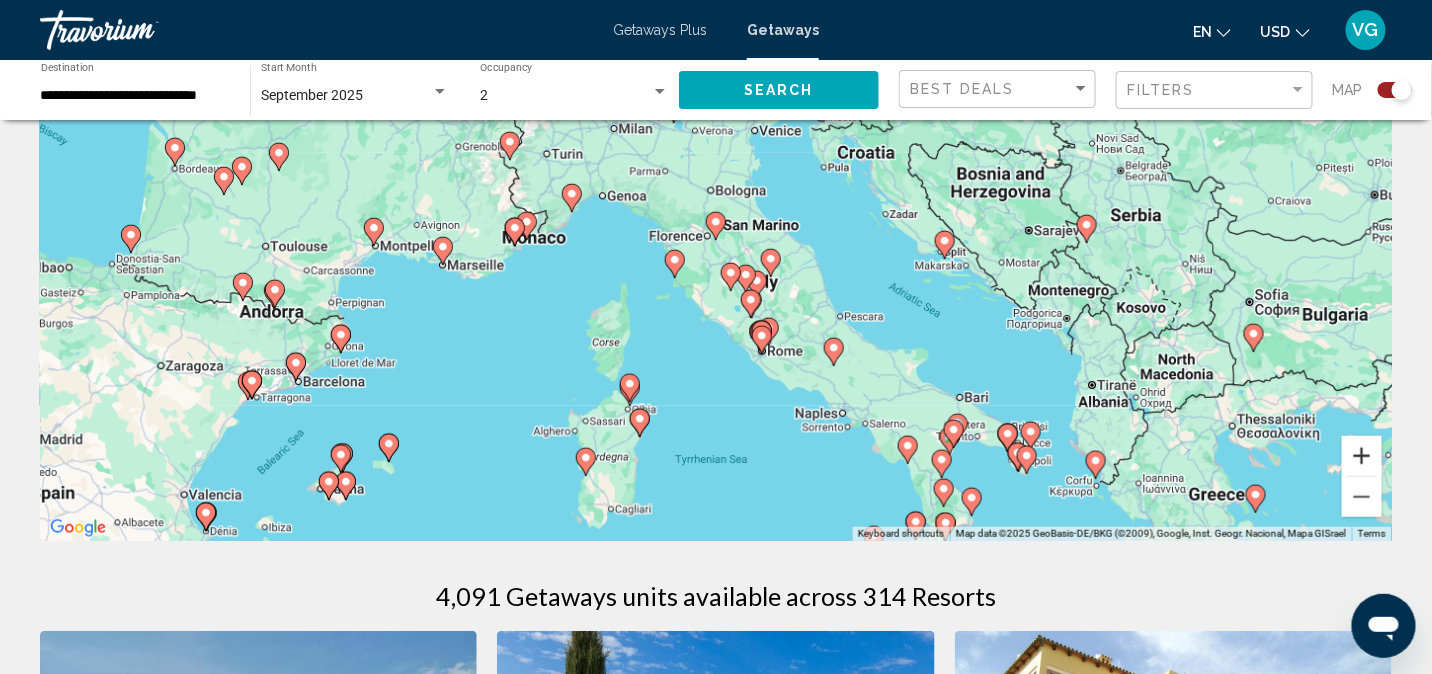 click at bounding box center [1362, 456] 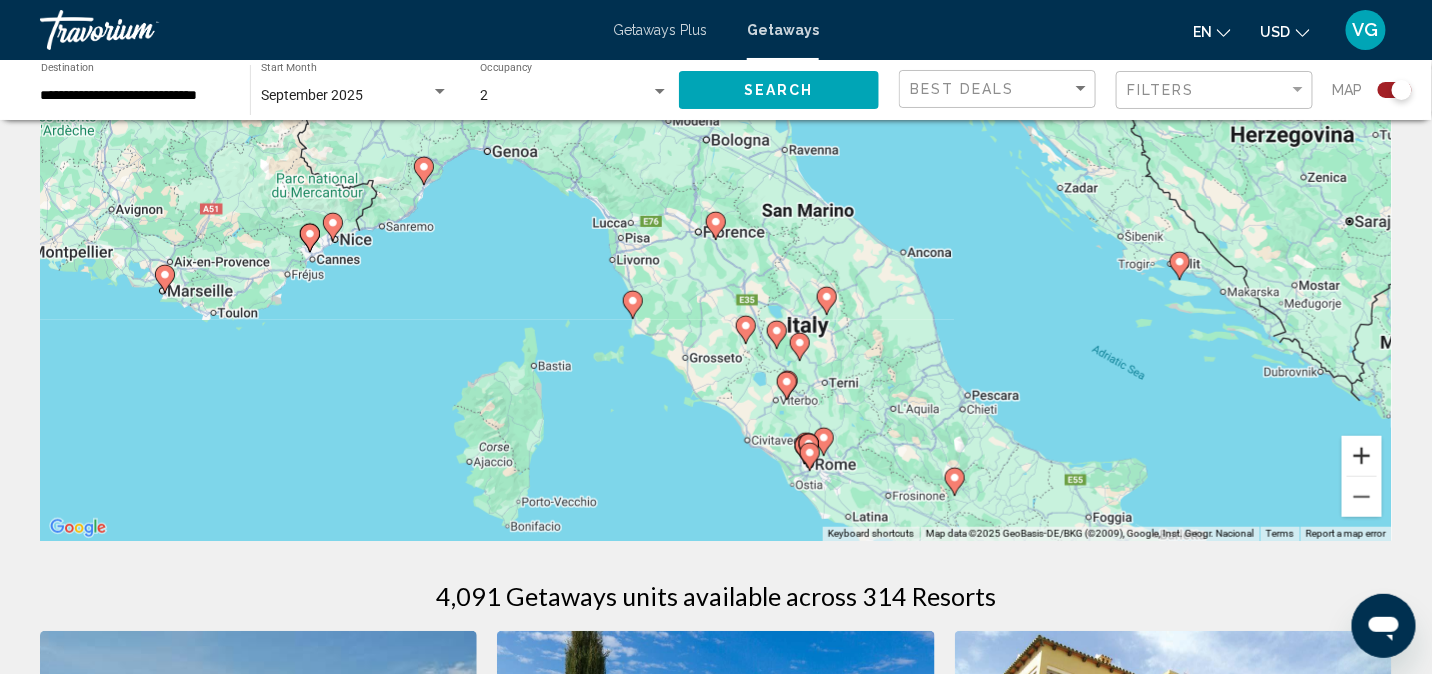 click at bounding box center [1362, 456] 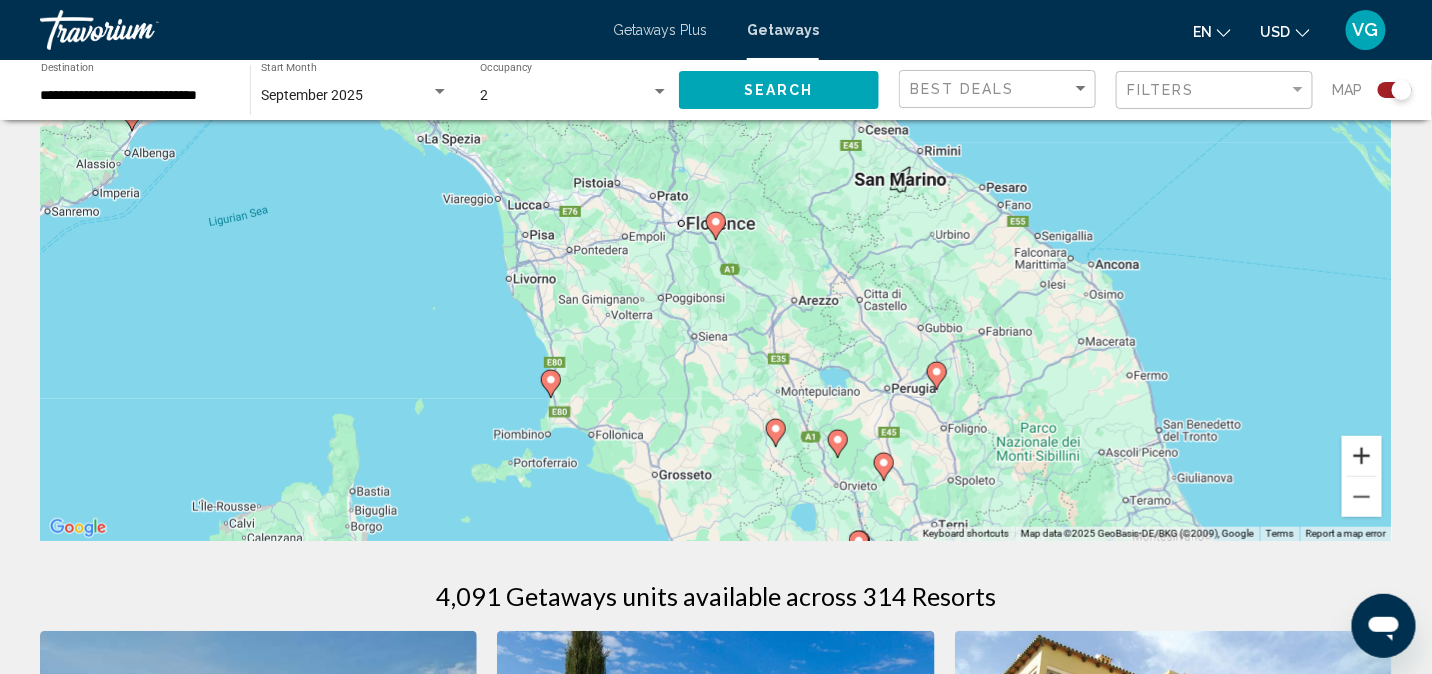click at bounding box center [1362, 456] 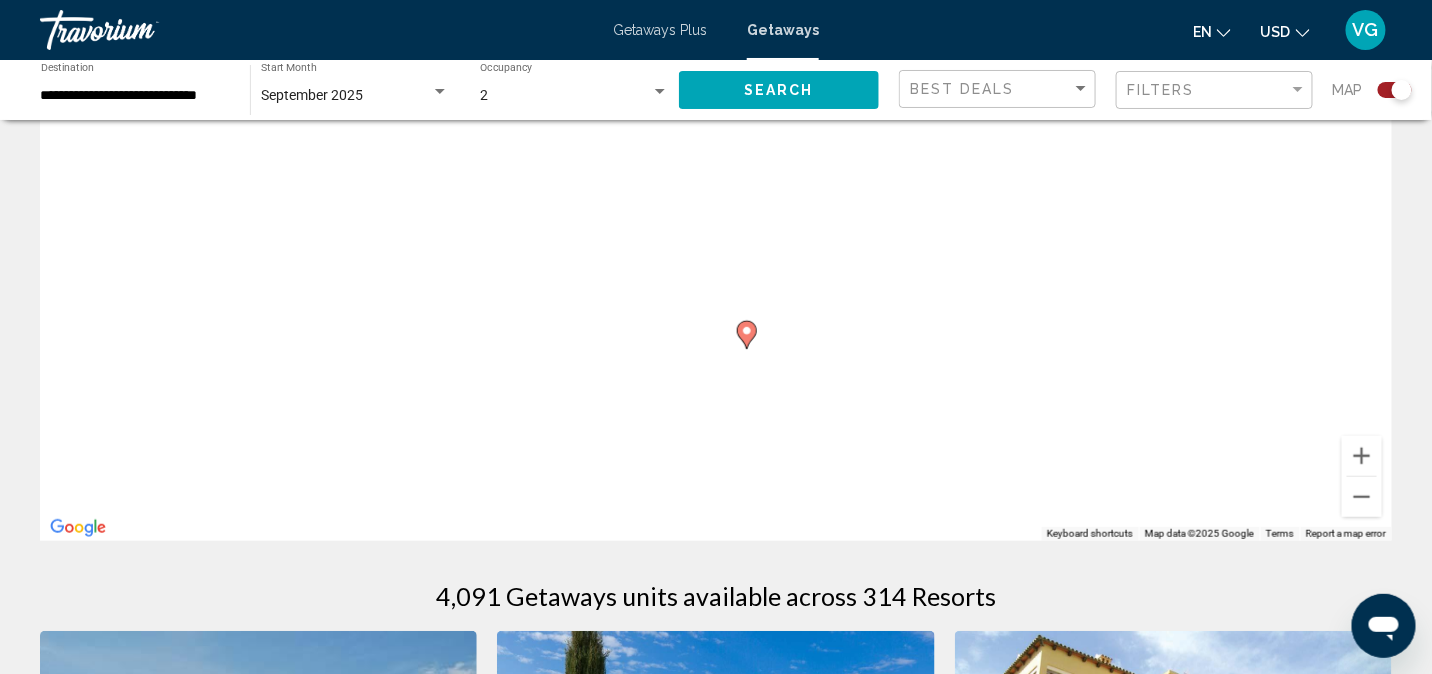 drag, startPoint x: 778, startPoint y: 264, endPoint x: 796, endPoint y: 367, distance: 104.56099 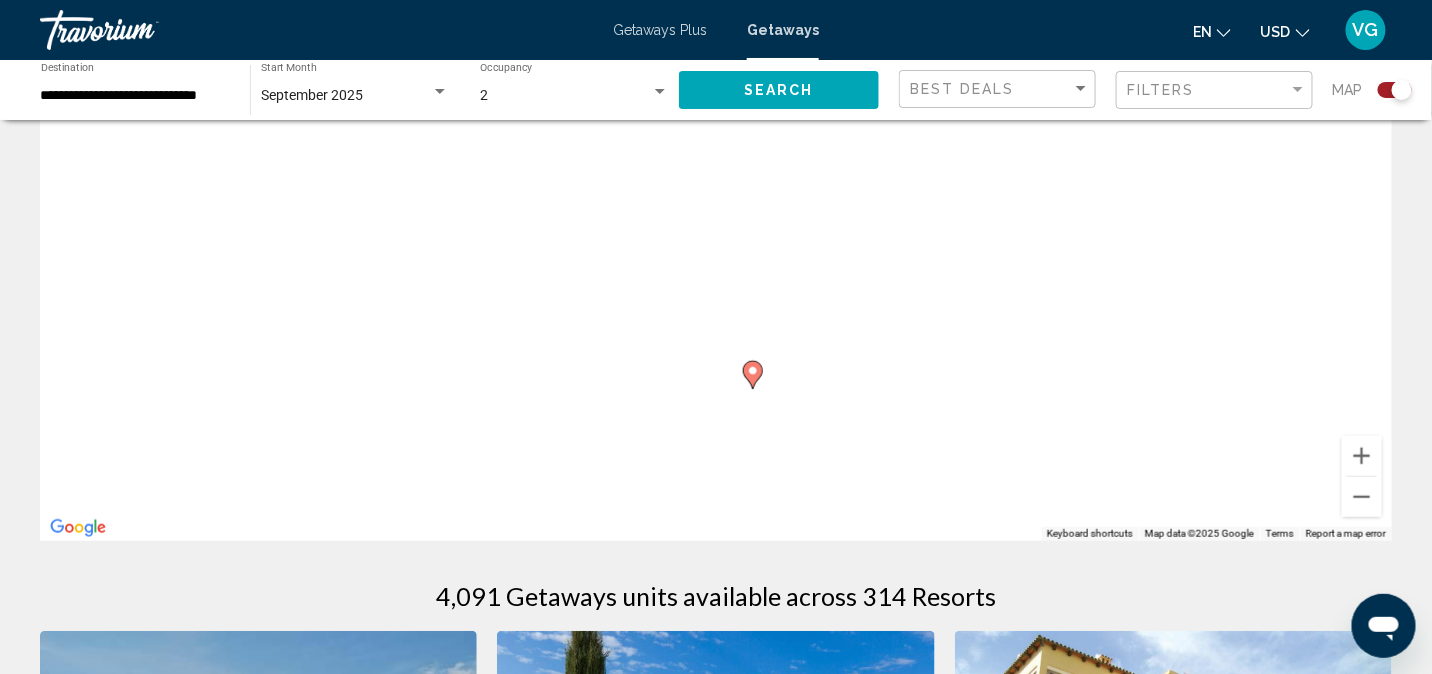 click 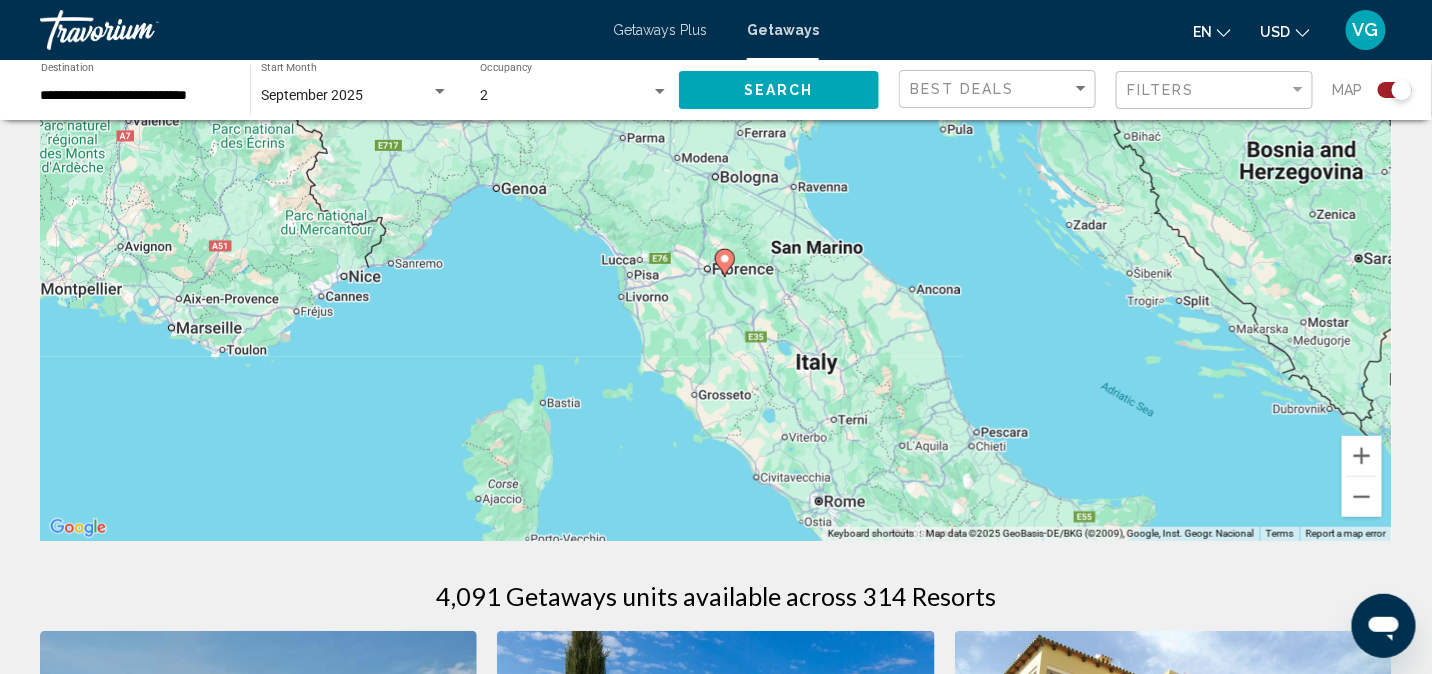 click 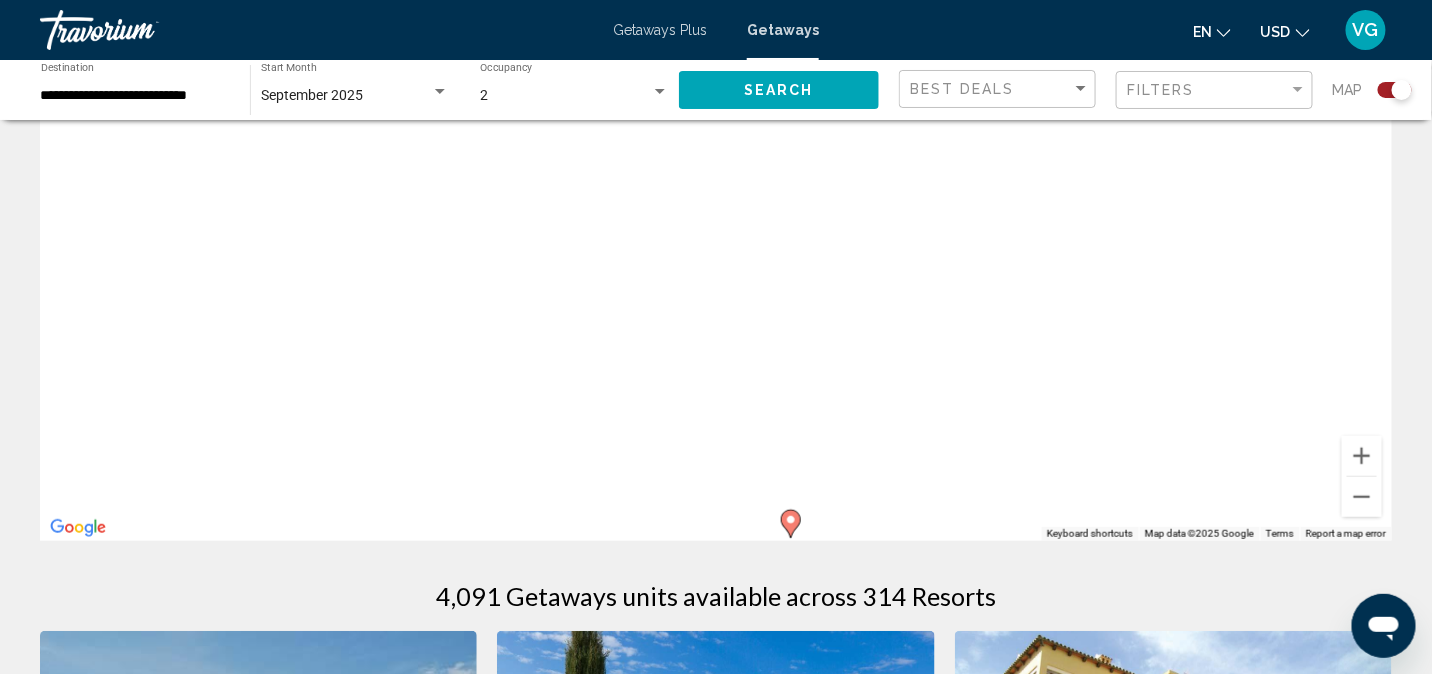 click 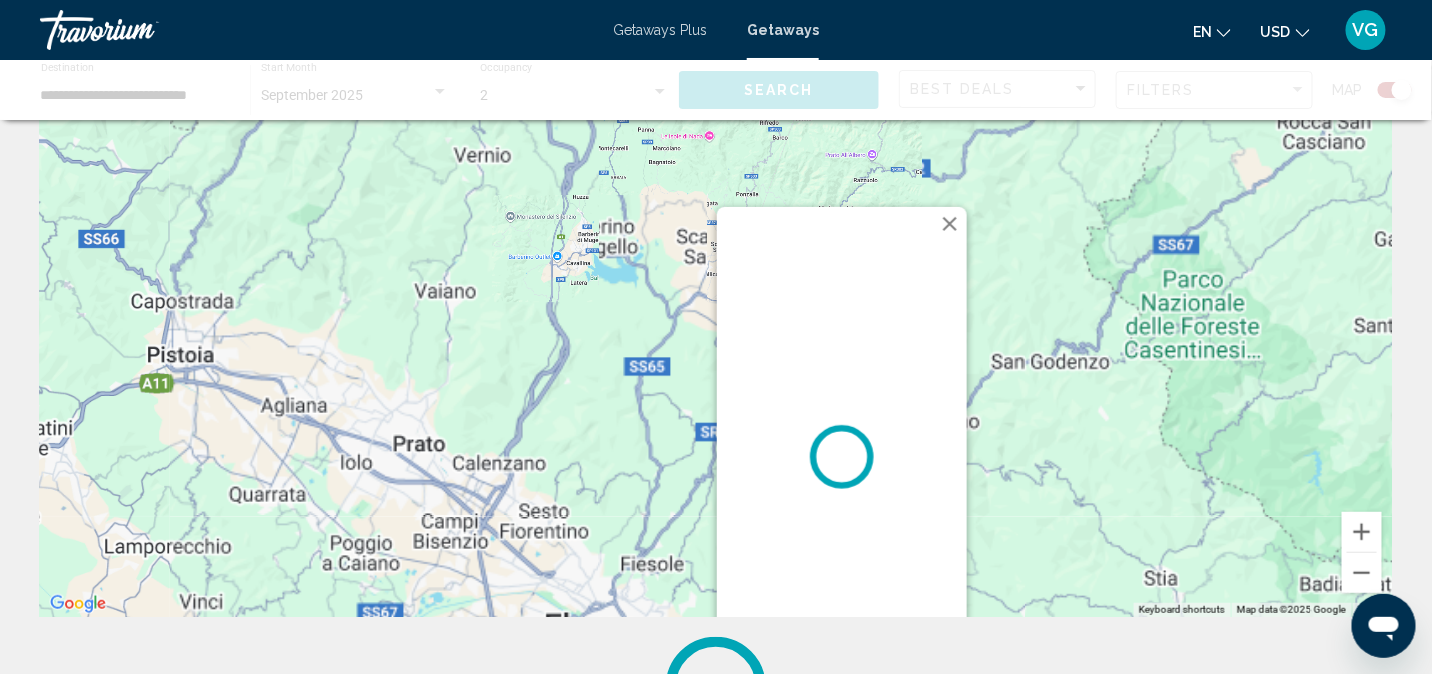 scroll, scrollTop: 0, scrollLeft: 0, axis: both 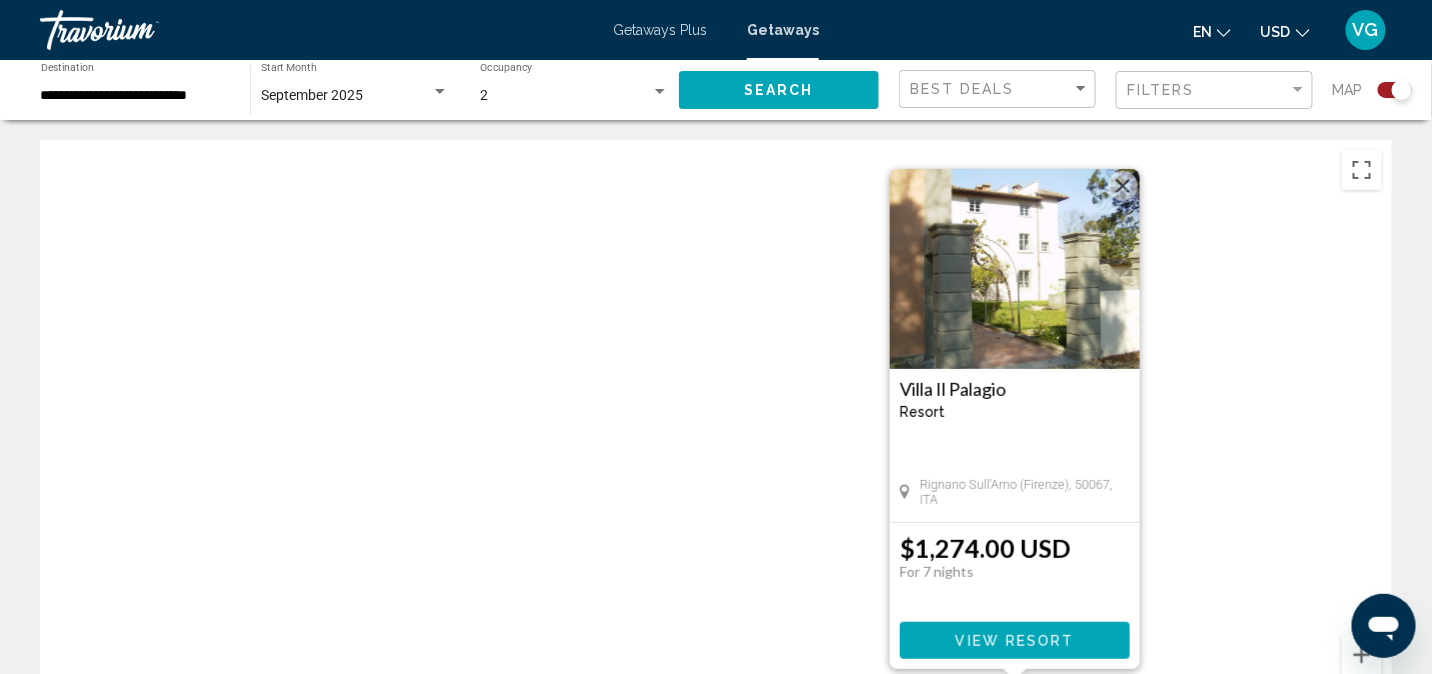 click at bounding box center (1015, 269) 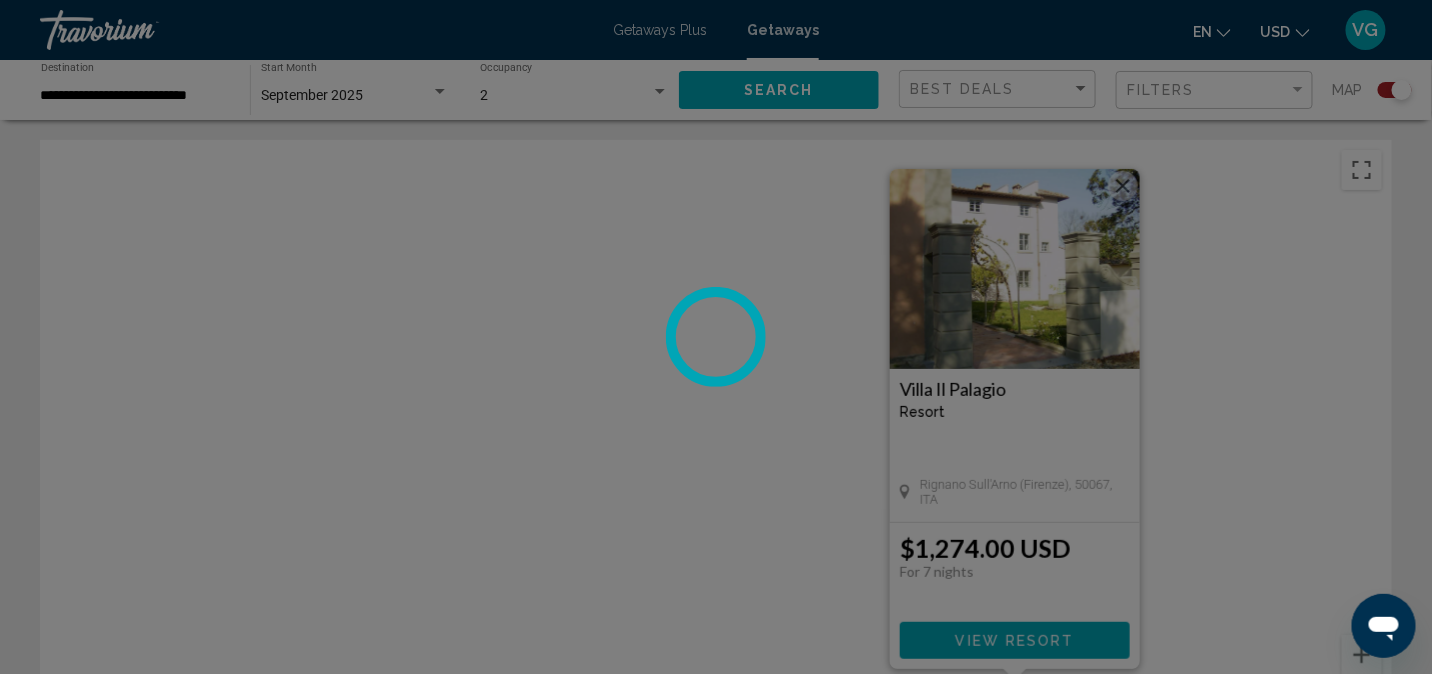 scroll, scrollTop: 22, scrollLeft: 0, axis: vertical 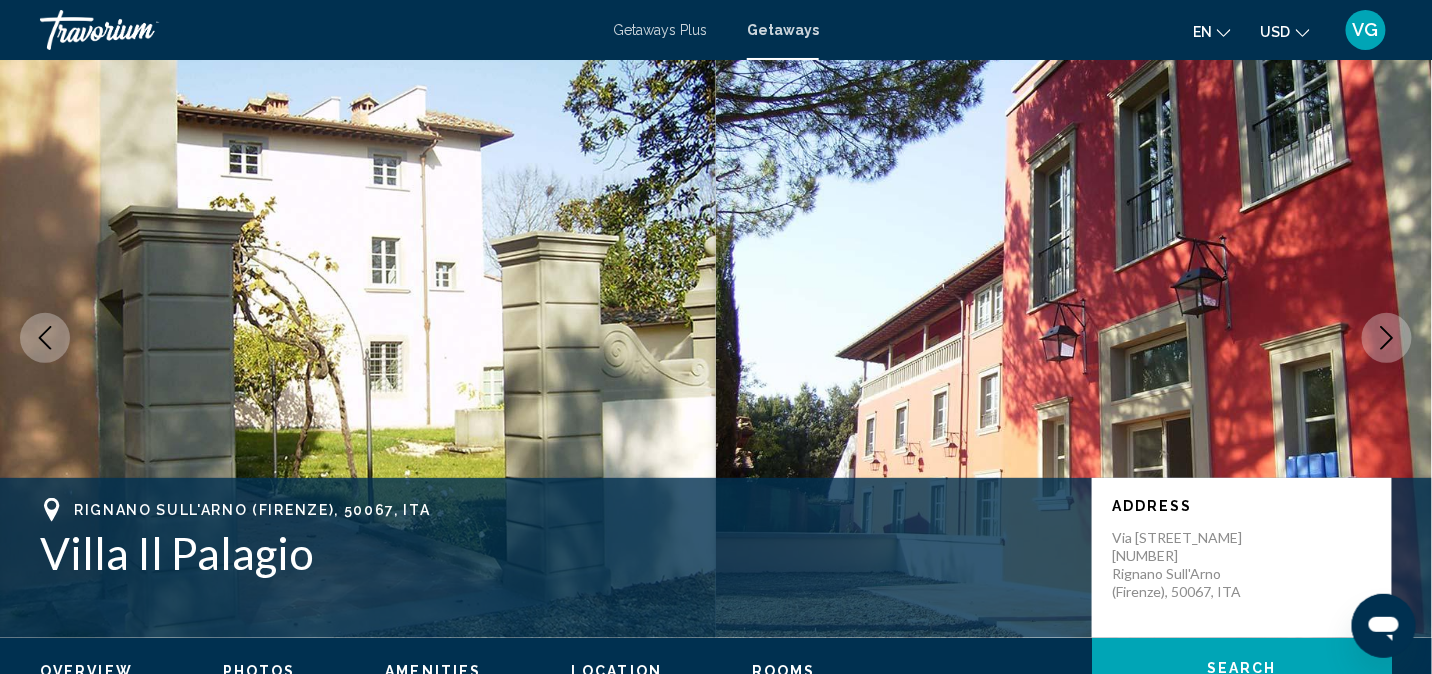 click 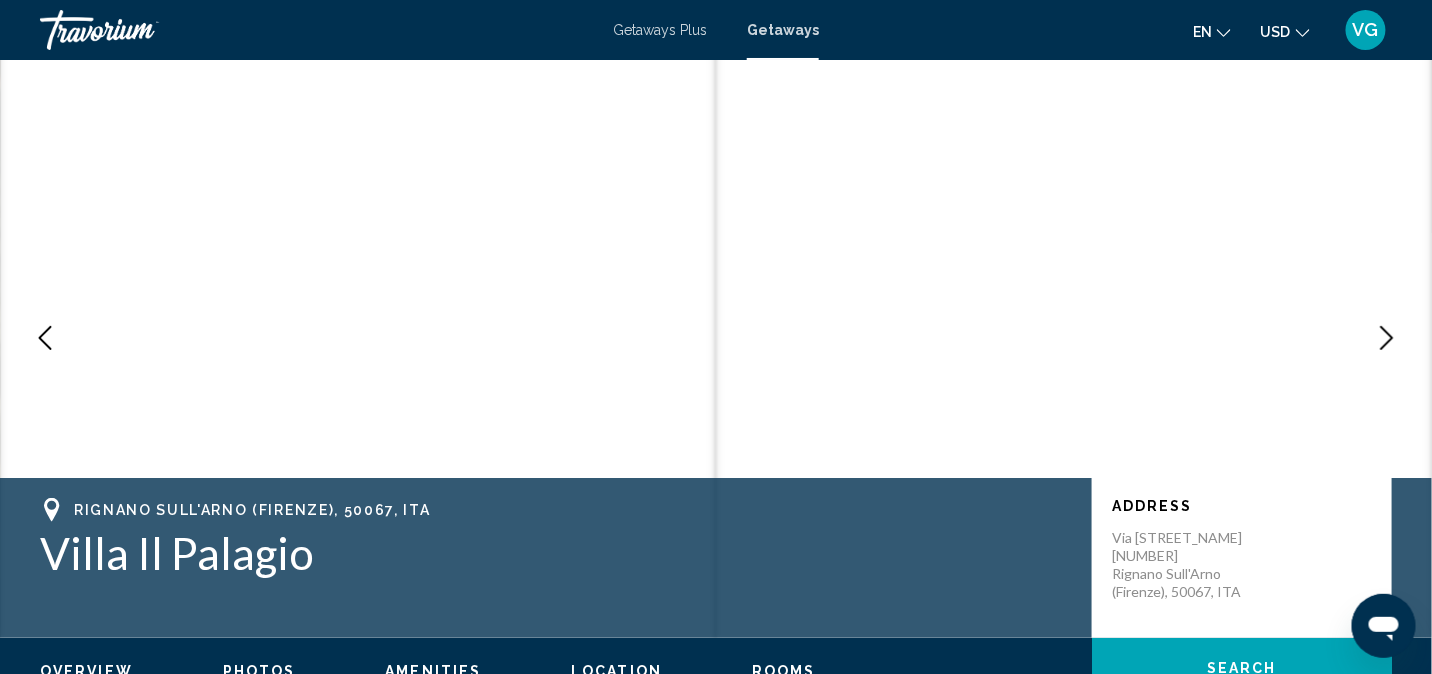 click 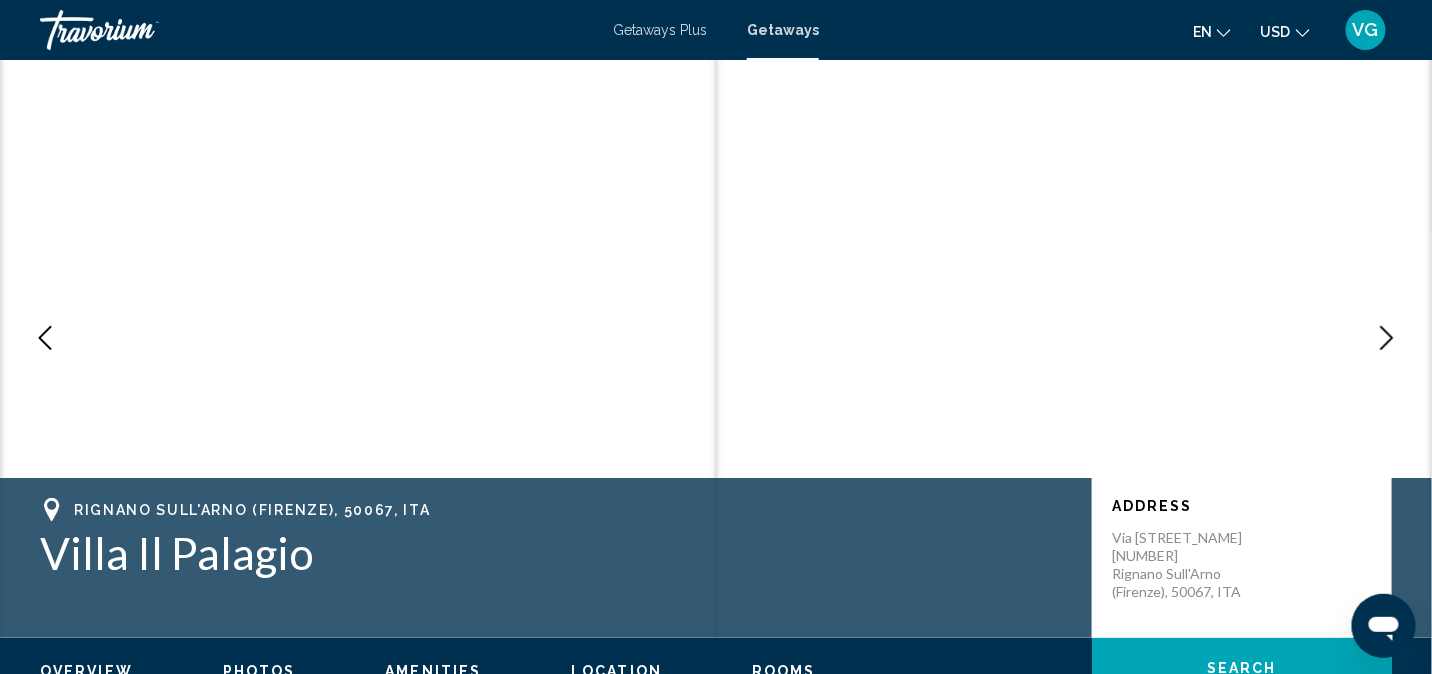 click 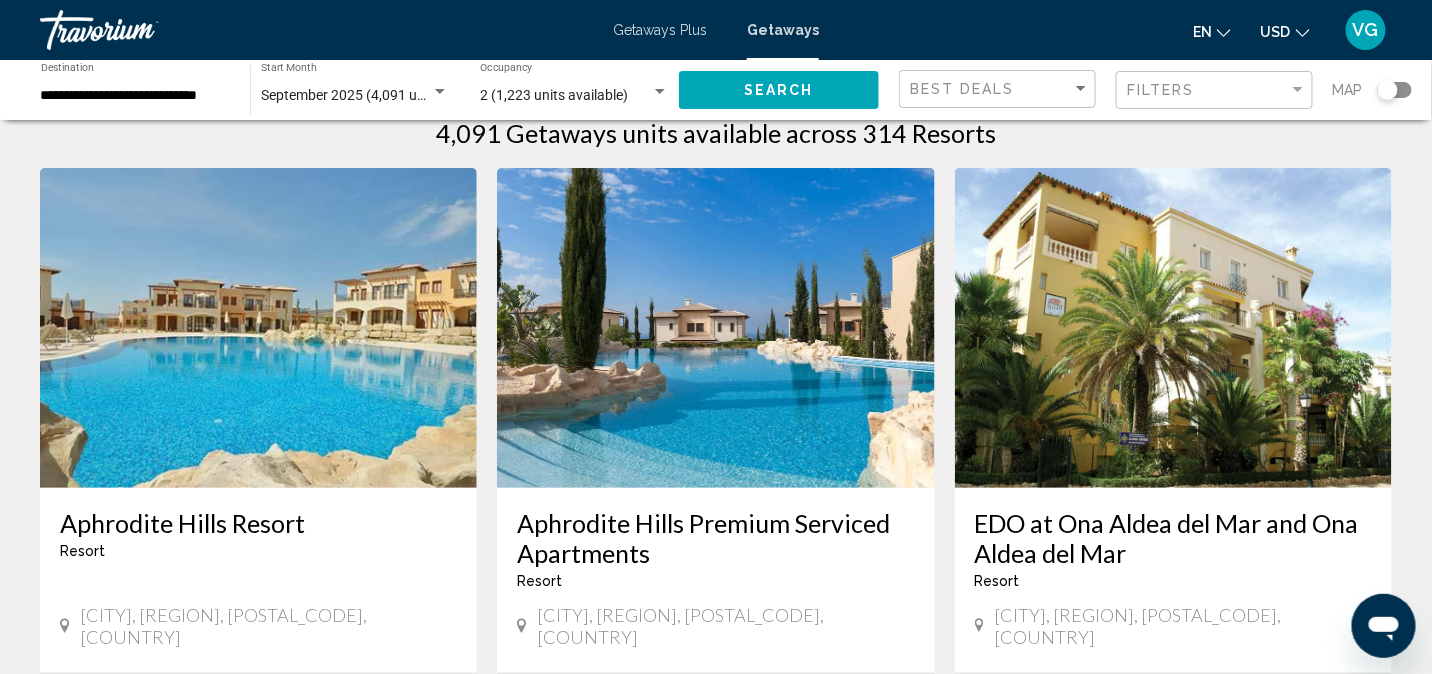 scroll, scrollTop: 0, scrollLeft: 0, axis: both 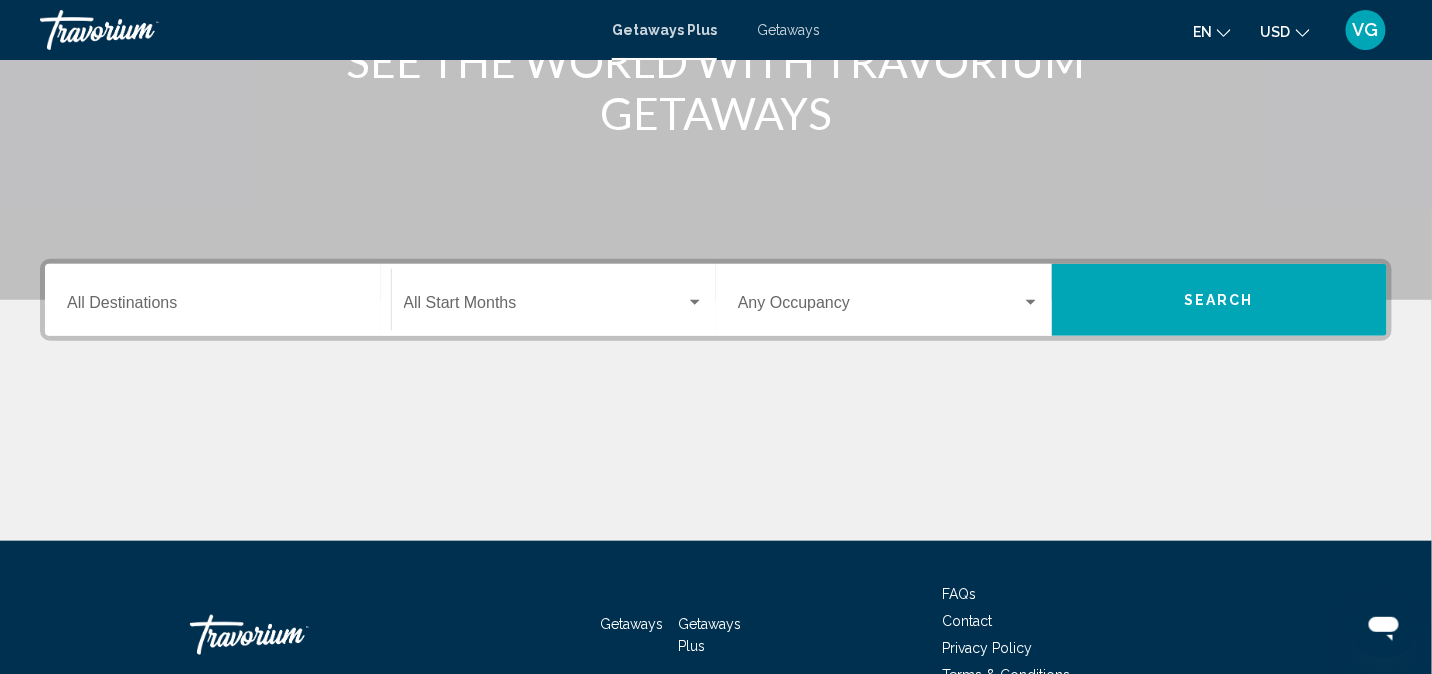 click on "Destination All Destinations" at bounding box center (218, 307) 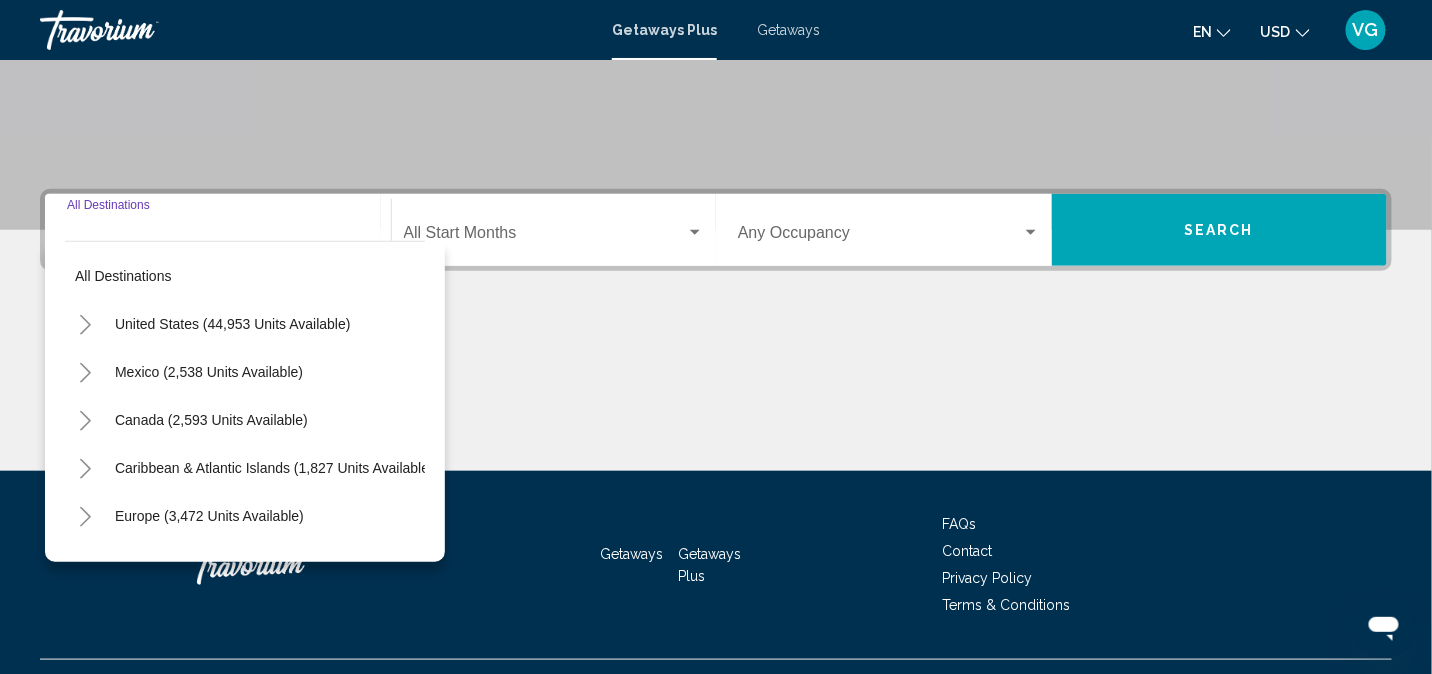 scroll, scrollTop: 410, scrollLeft: 0, axis: vertical 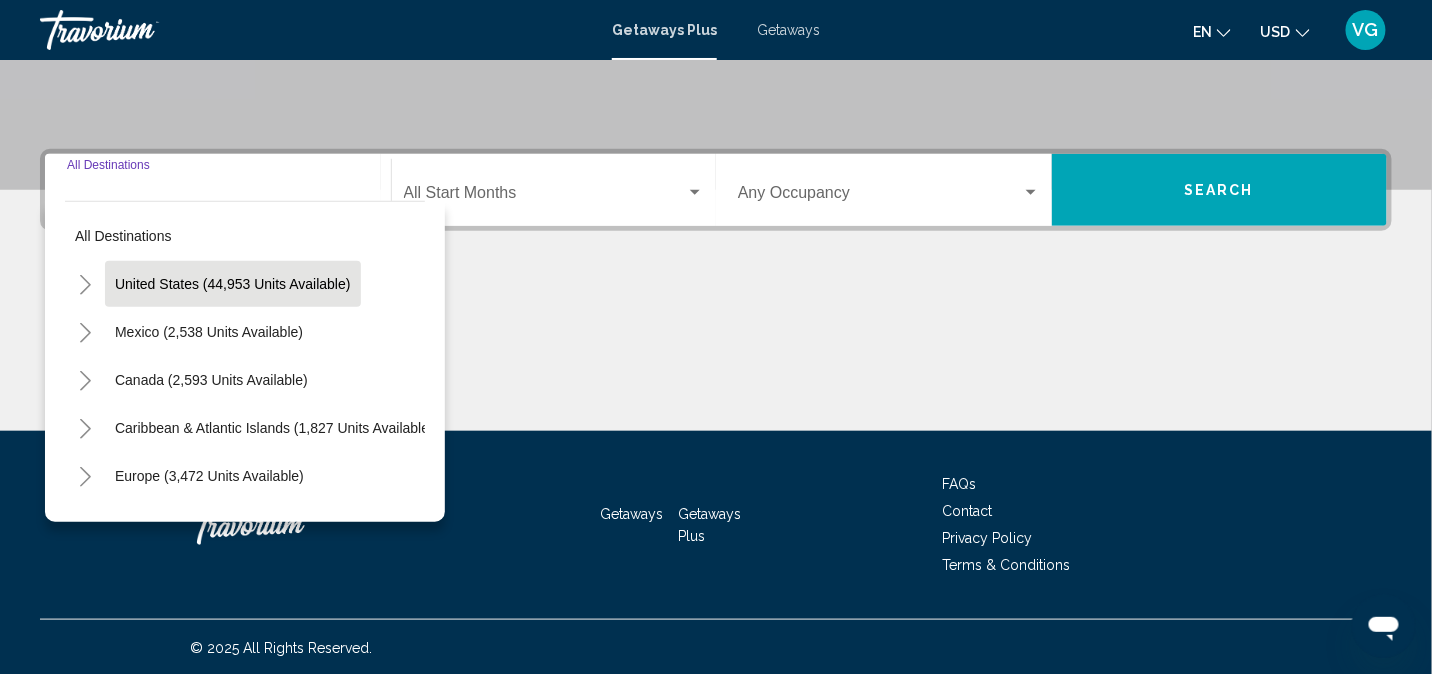 click on "United States (44,953 units available)" at bounding box center (209, 332) 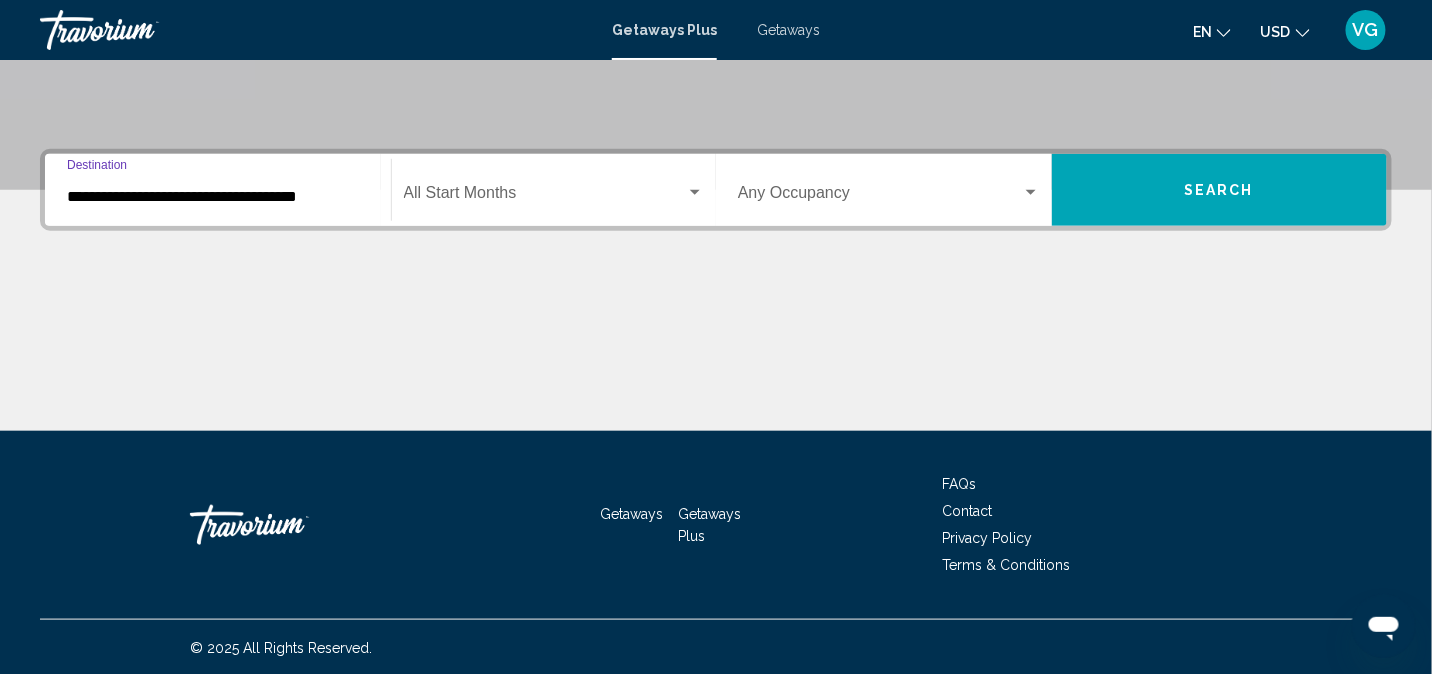 click on "Start Month All Start Months" 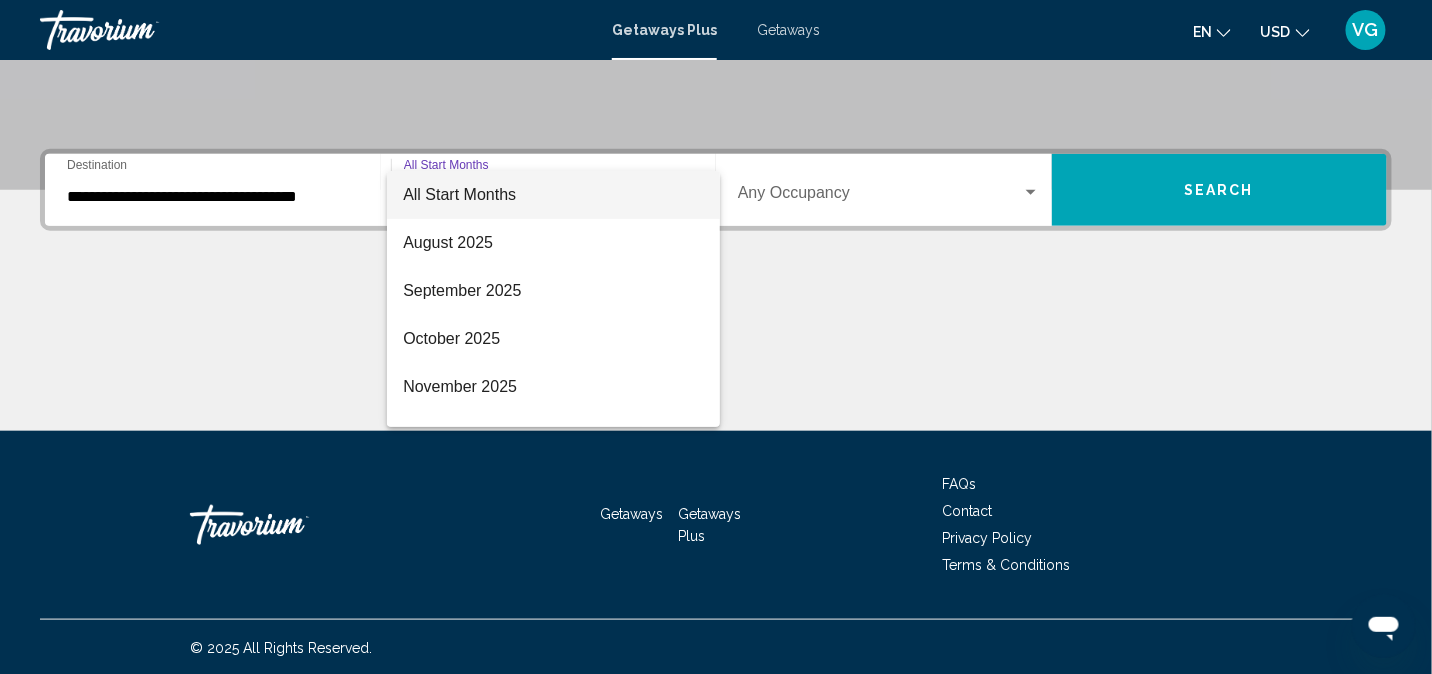 click on "All Start Months" at bounding box center [553, 195] 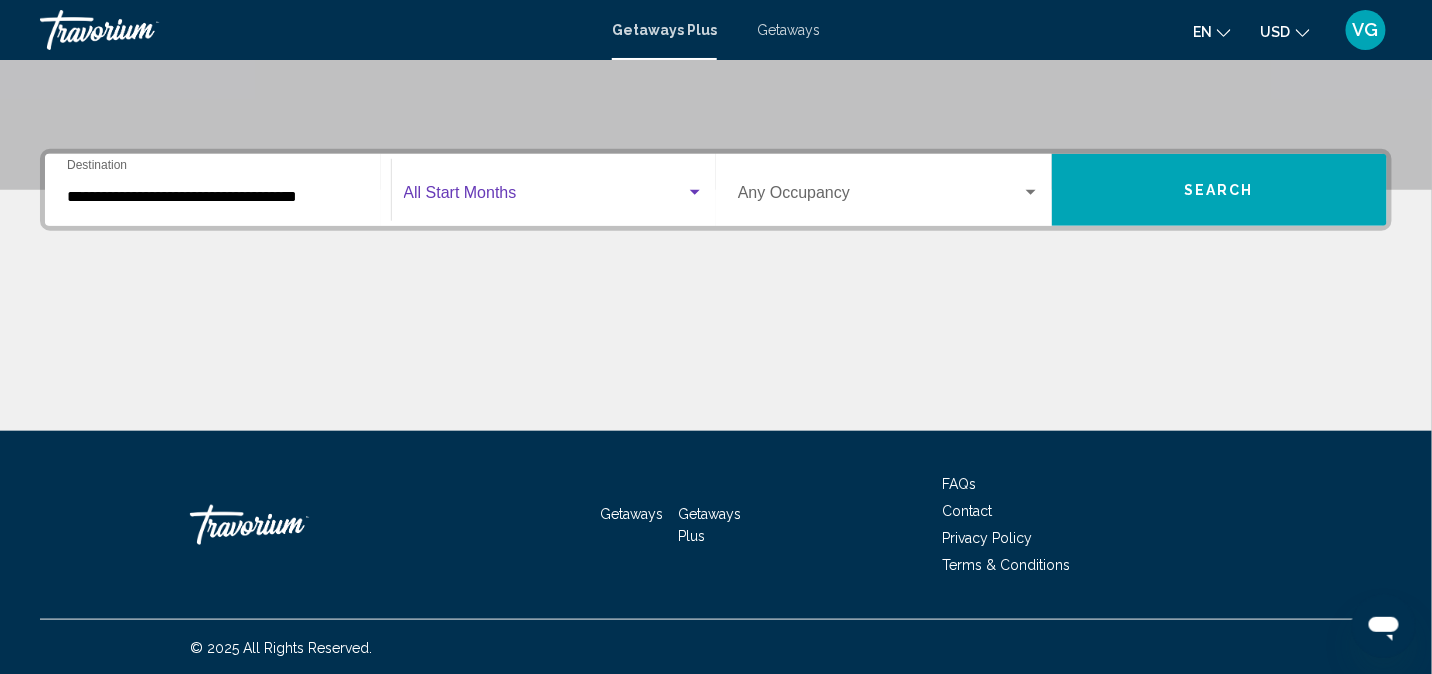 click at bounding box center (880, 197) 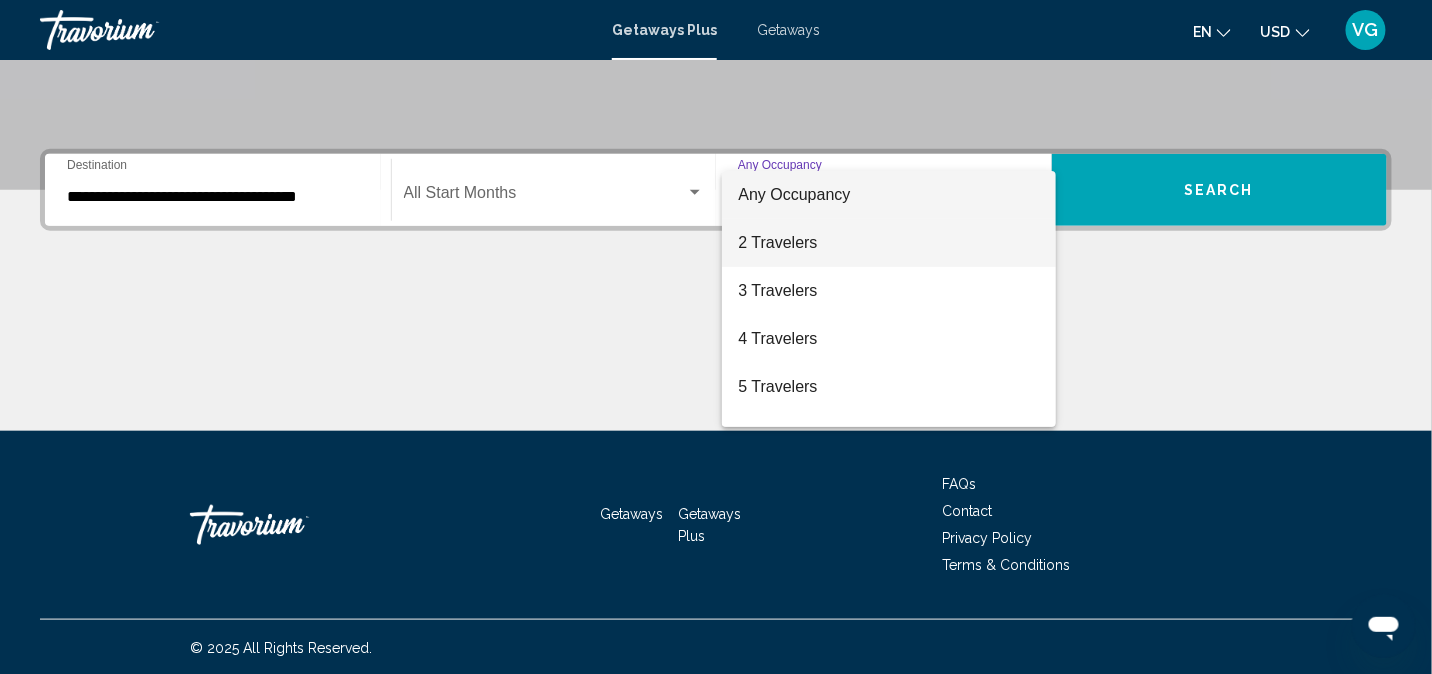 click on "2 Travelers" at bounding box center (889, 243) 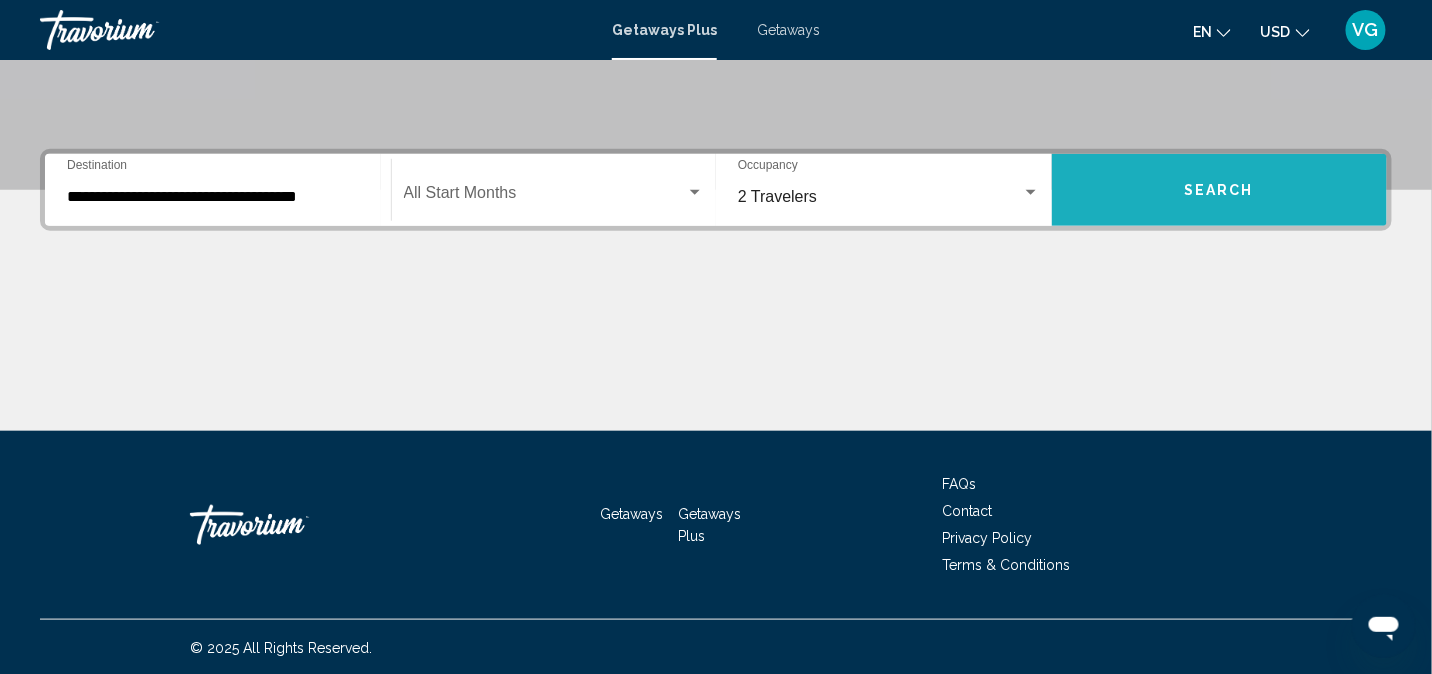 click on "Search" at bounding box center (1220, 190) 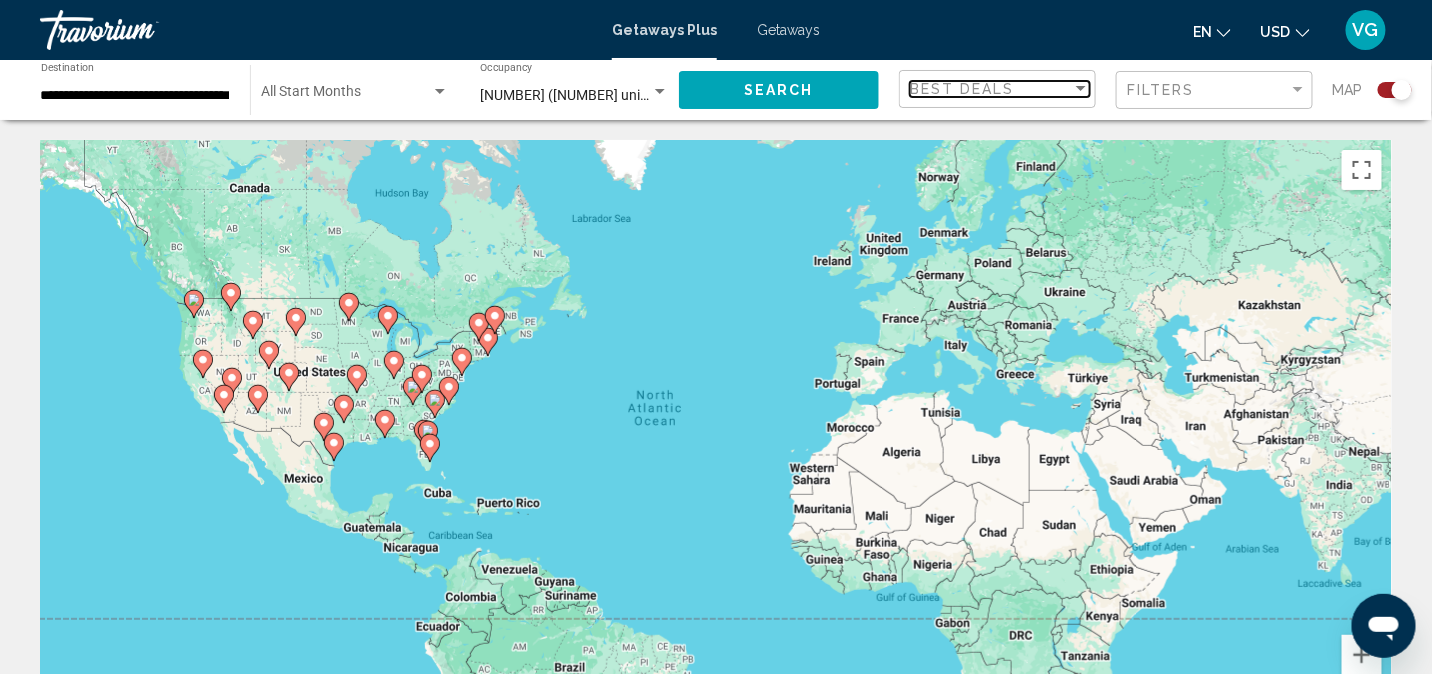 click on "Best Deals" at bounding box center [962, 89] 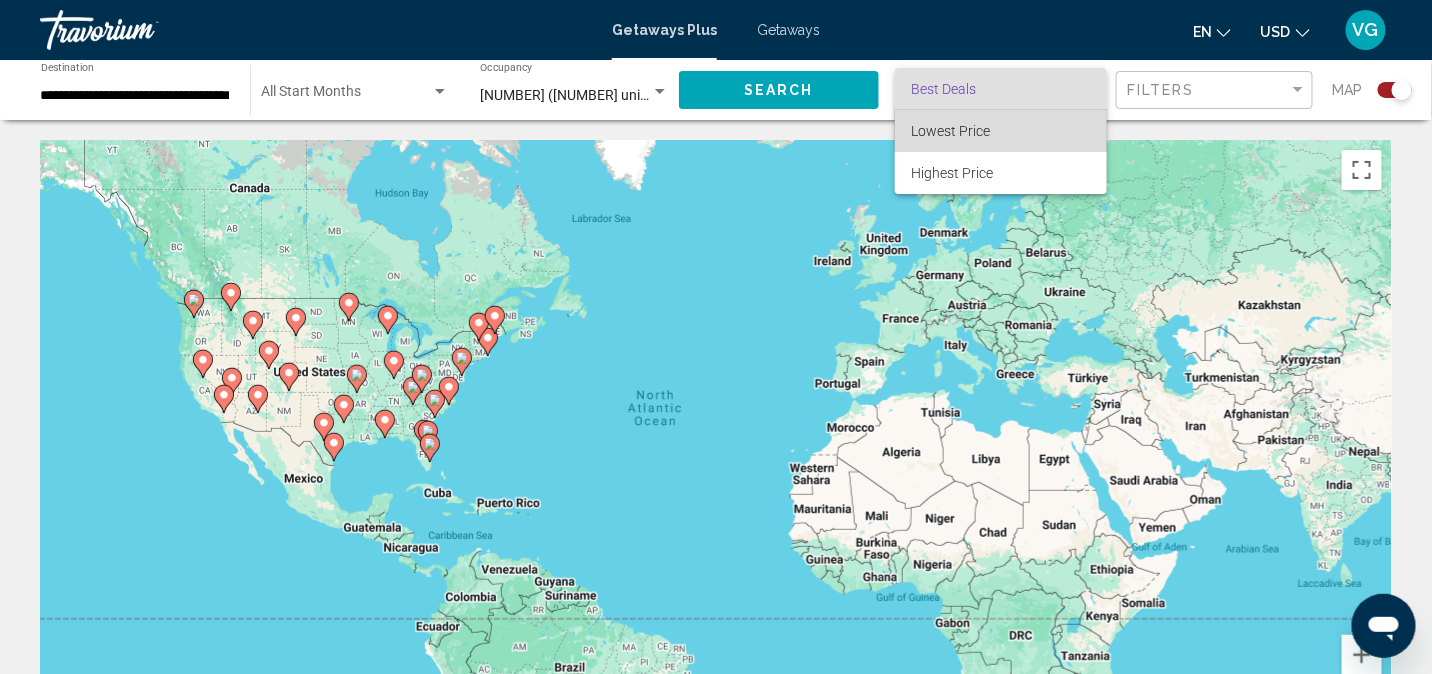 click on "Lowest Price" at bounding box center (1001, 131) 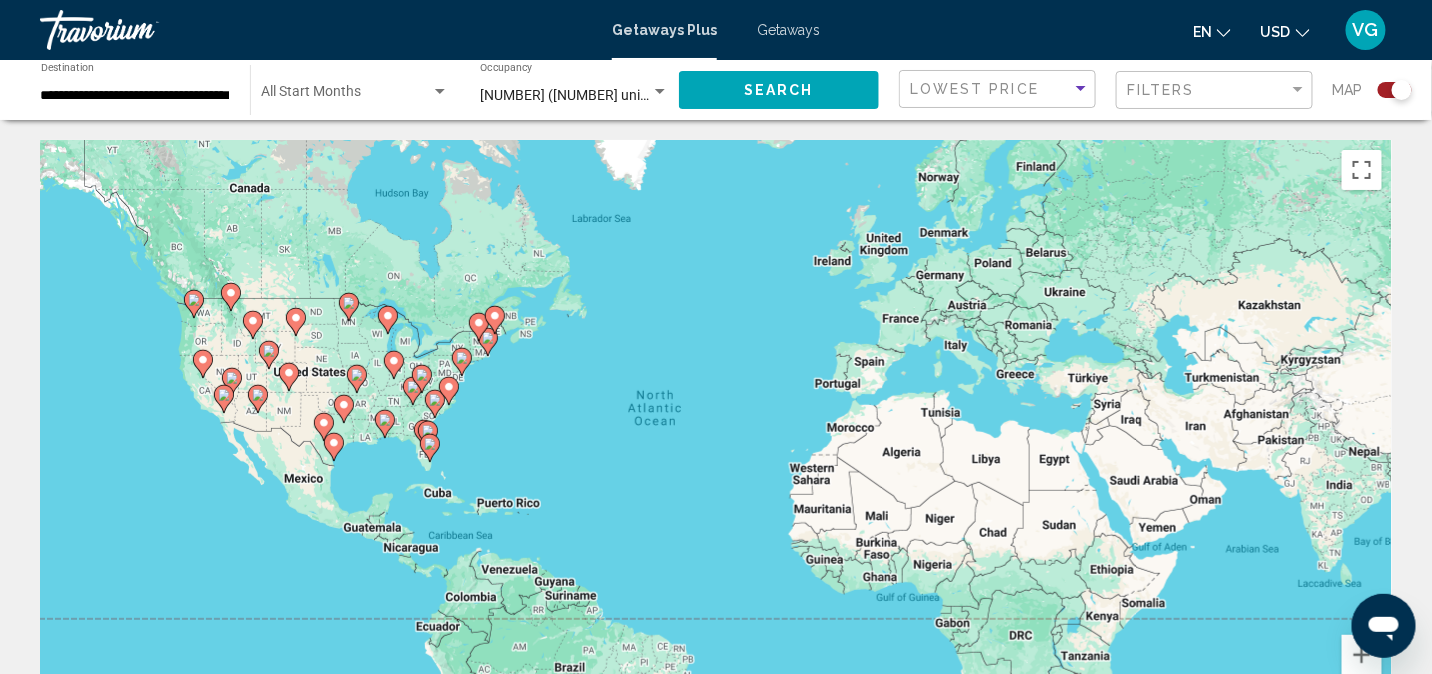 click on "2 (7,350 units available)" at bounding box center [597, 95] 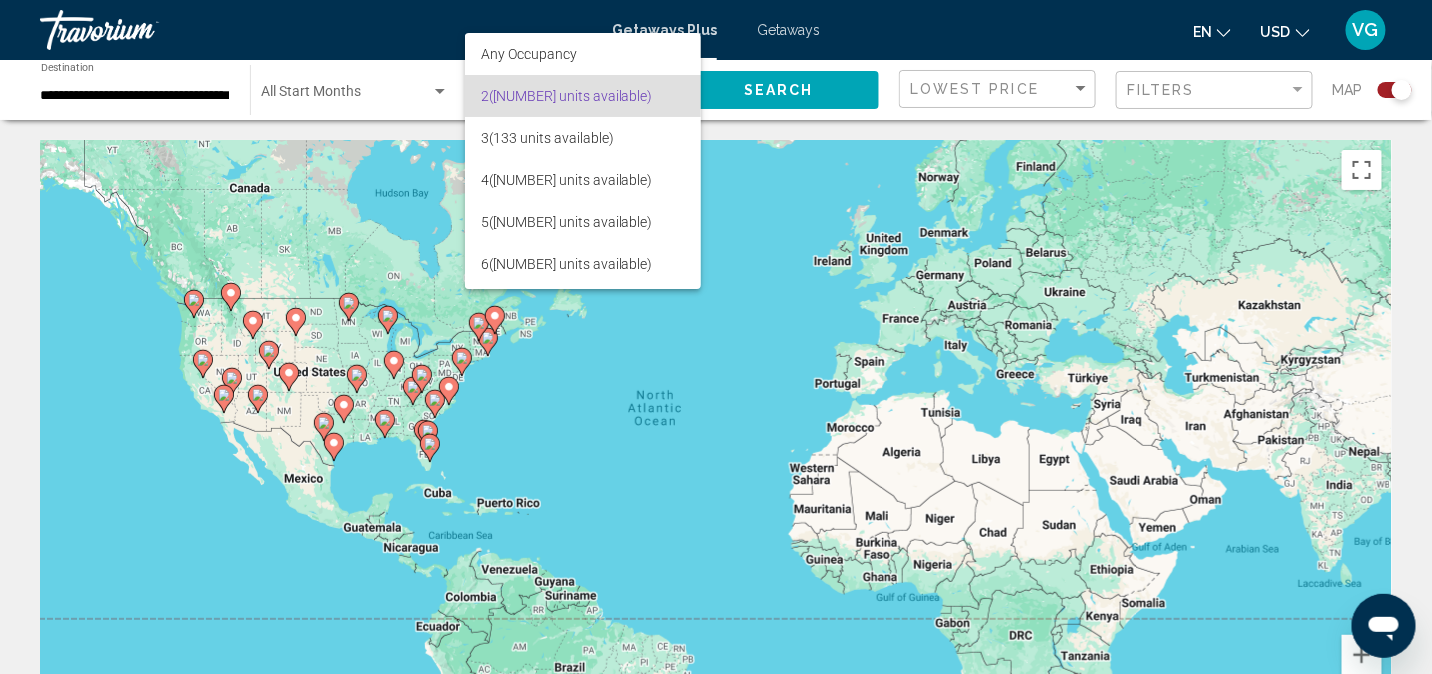 click on "2  (7,350 units available)" at bounding box center [583, 96] 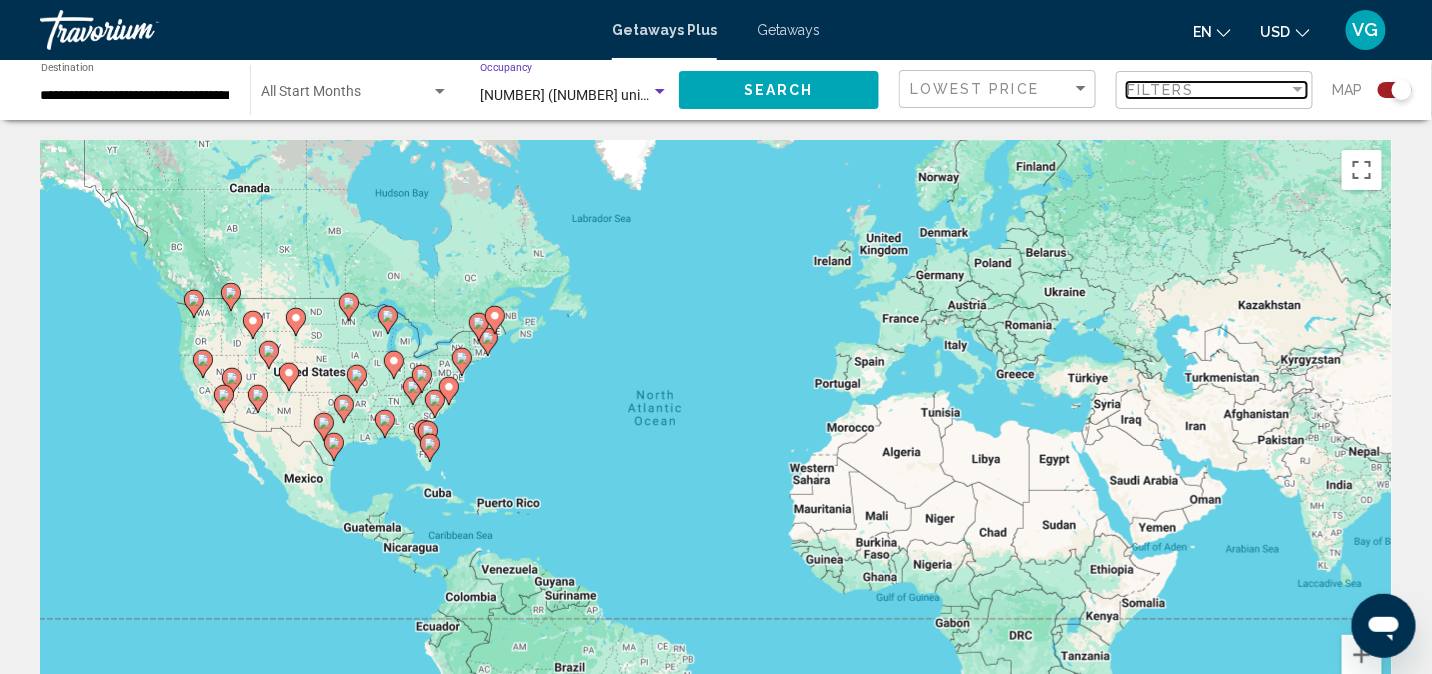 click on "Filters" at bounding box center (1208, 90) 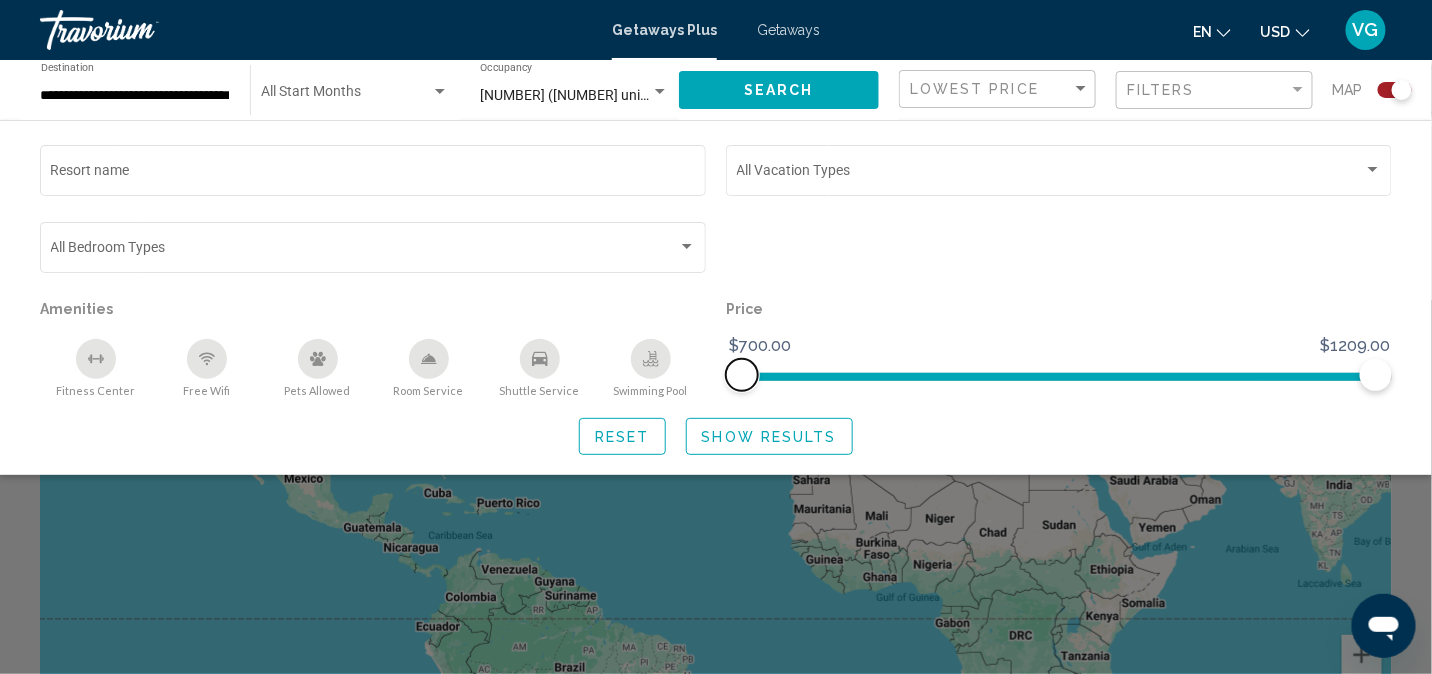 drag, startPoint x: 737, startPoint y: 381, endPoint x: 698, endPoint y: 381, distance: 39 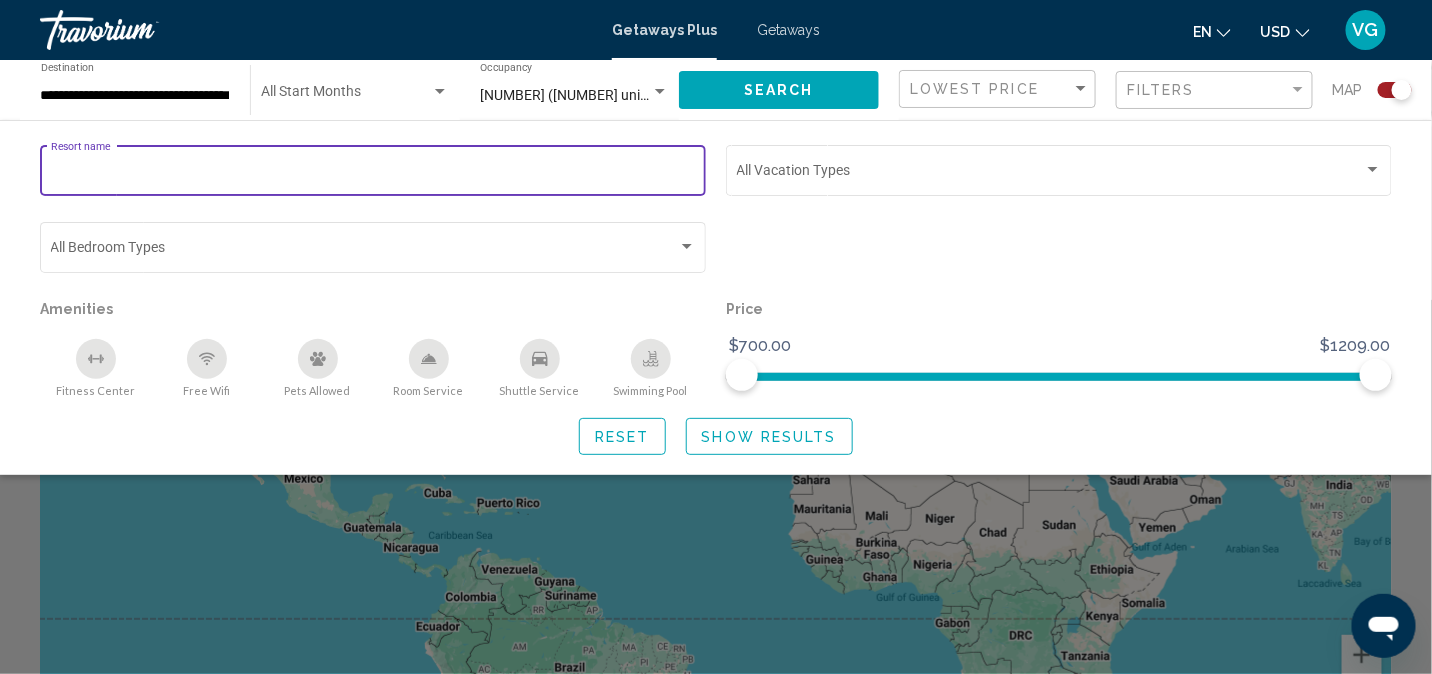 click on "Resort name" at bounding box center [373, 174] 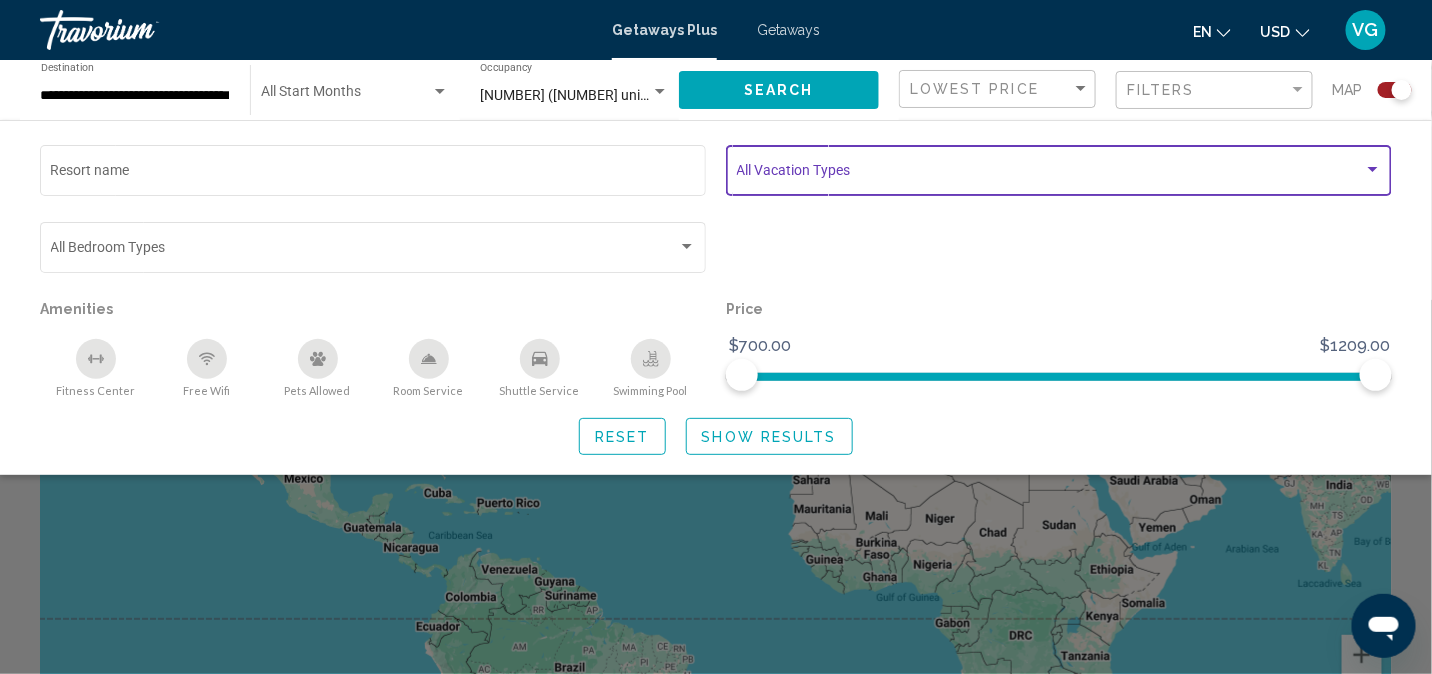 click at bounding box center (1050, 174) 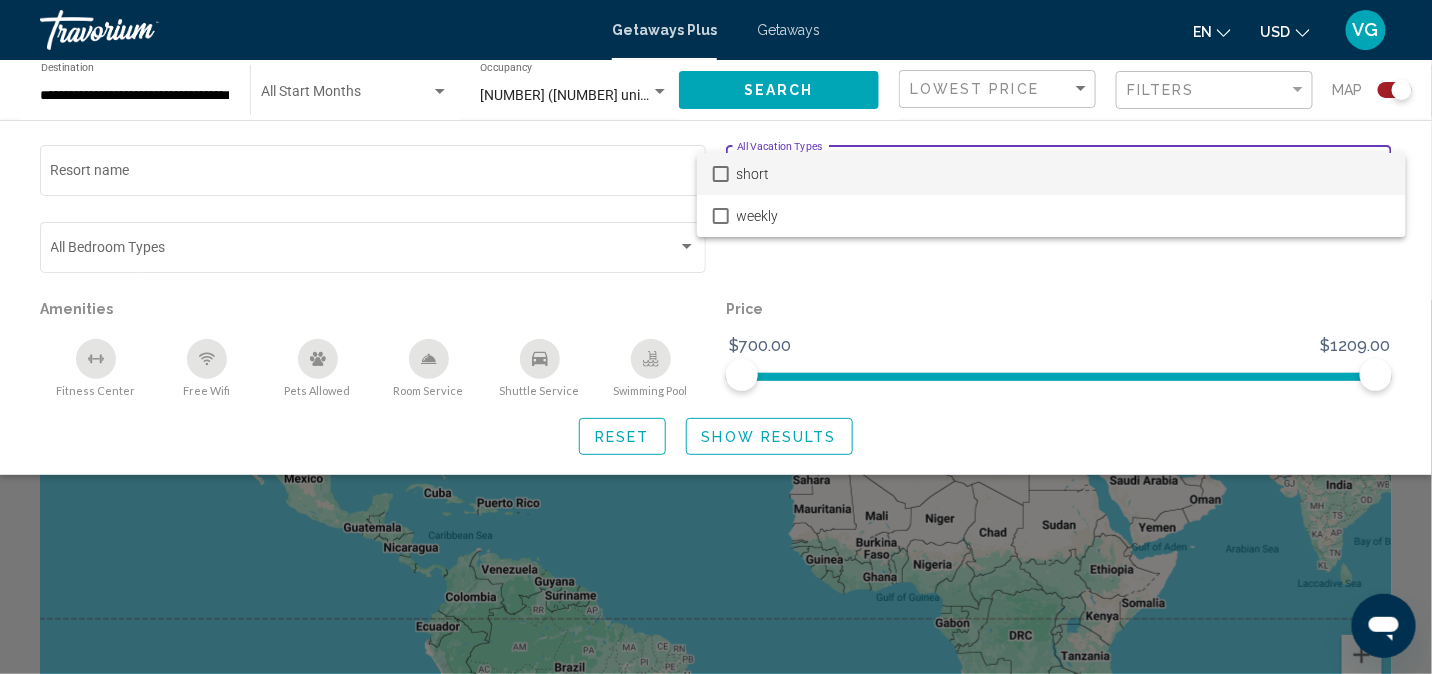 click at bounding box center (716, 337) 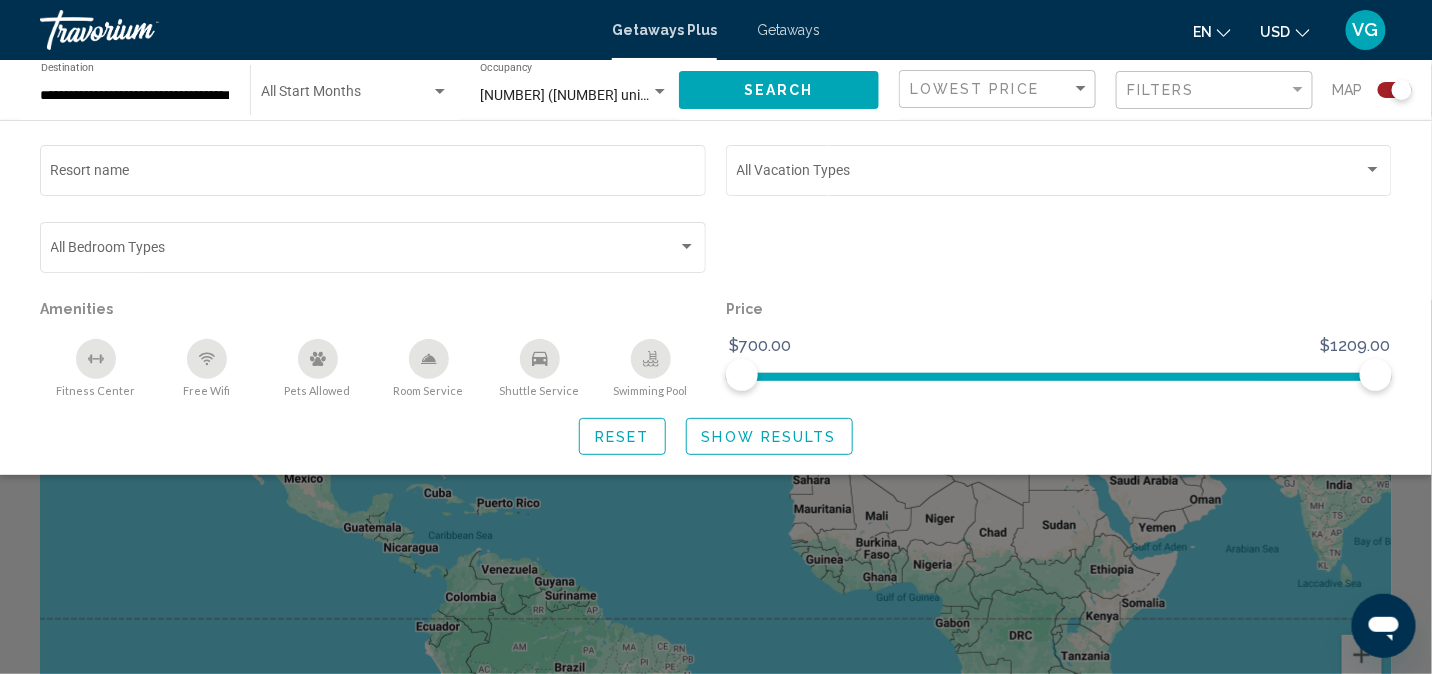 click on "Vacation Types All Vacation Types" 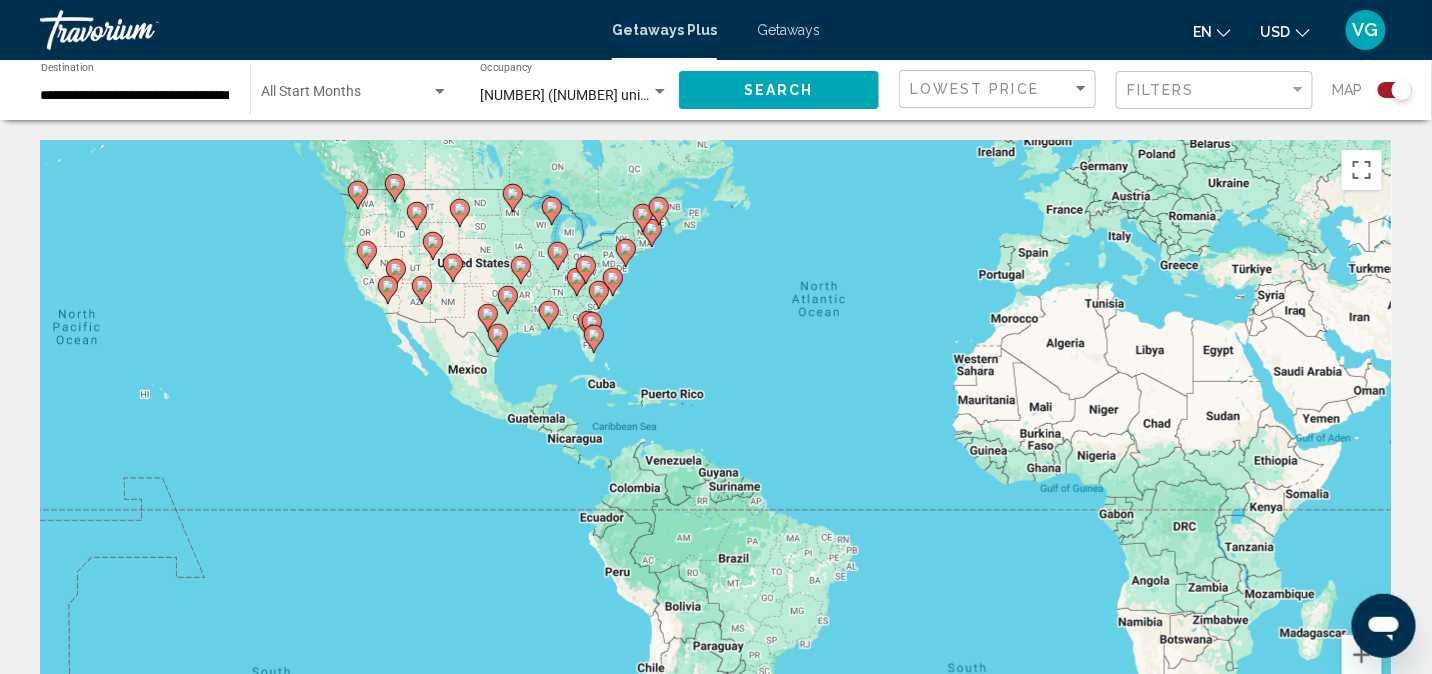 drag, startPoint x: 541, startPoint y: 445, endPoint x: 728, endPoint y: 318, distance: 226.04866 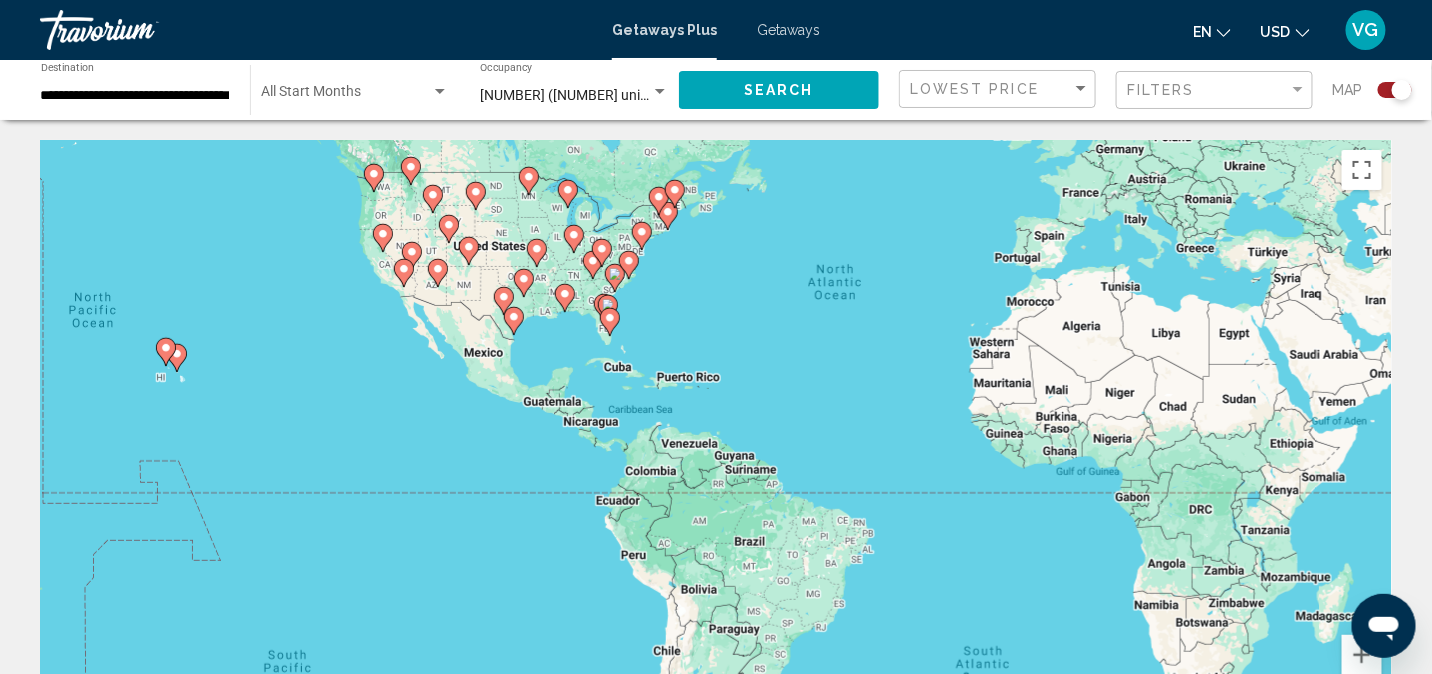 click 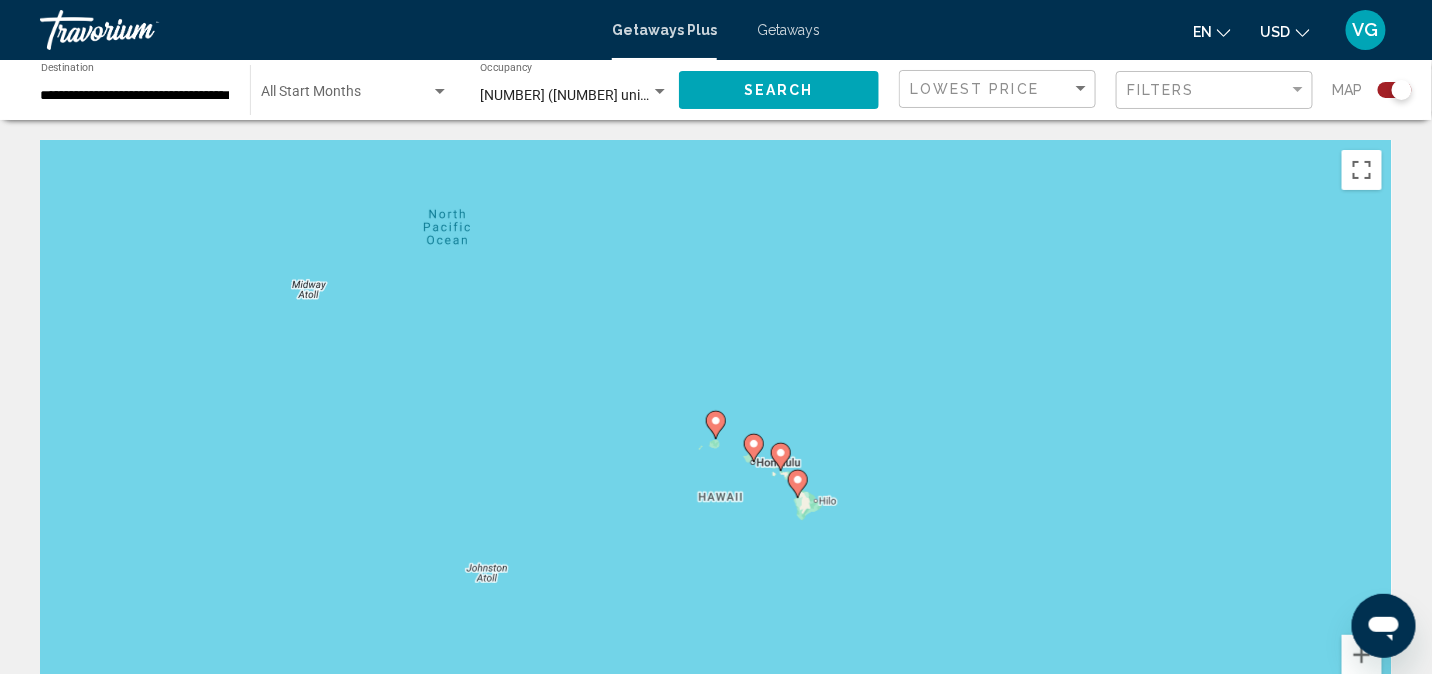 click 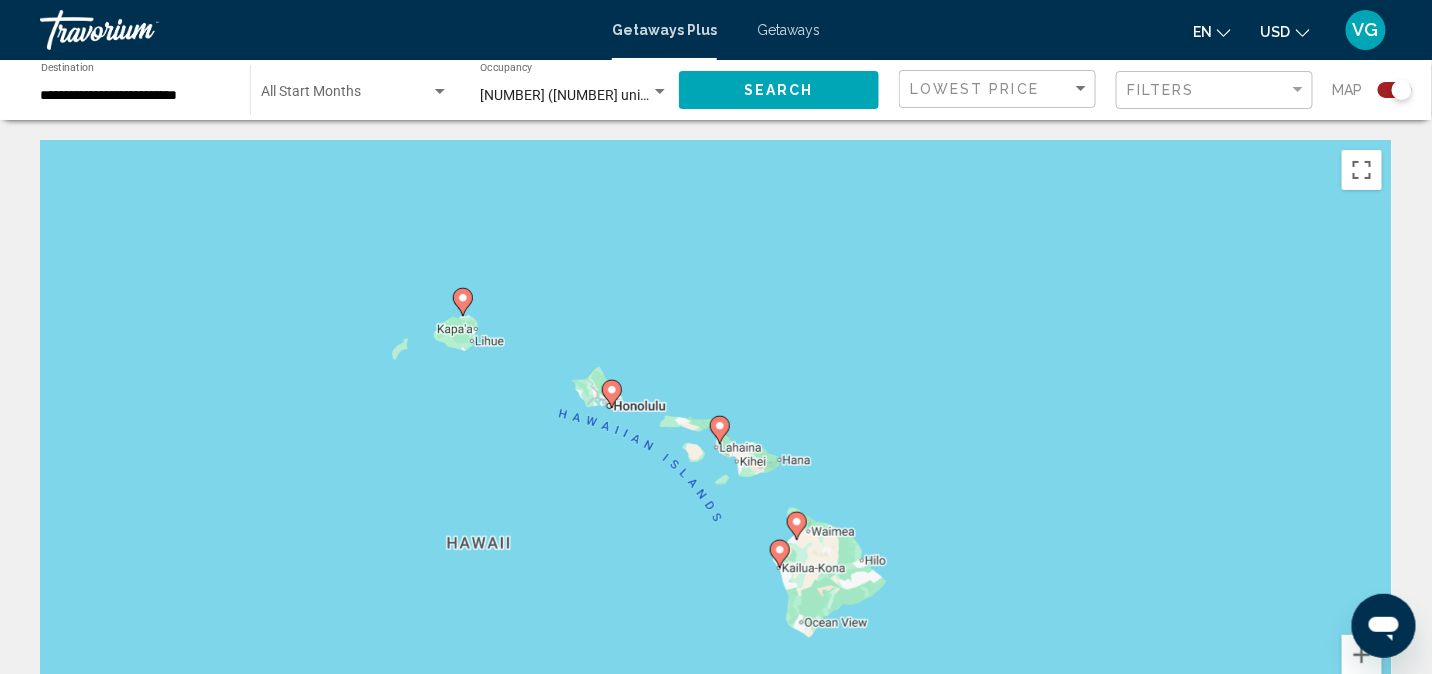 click 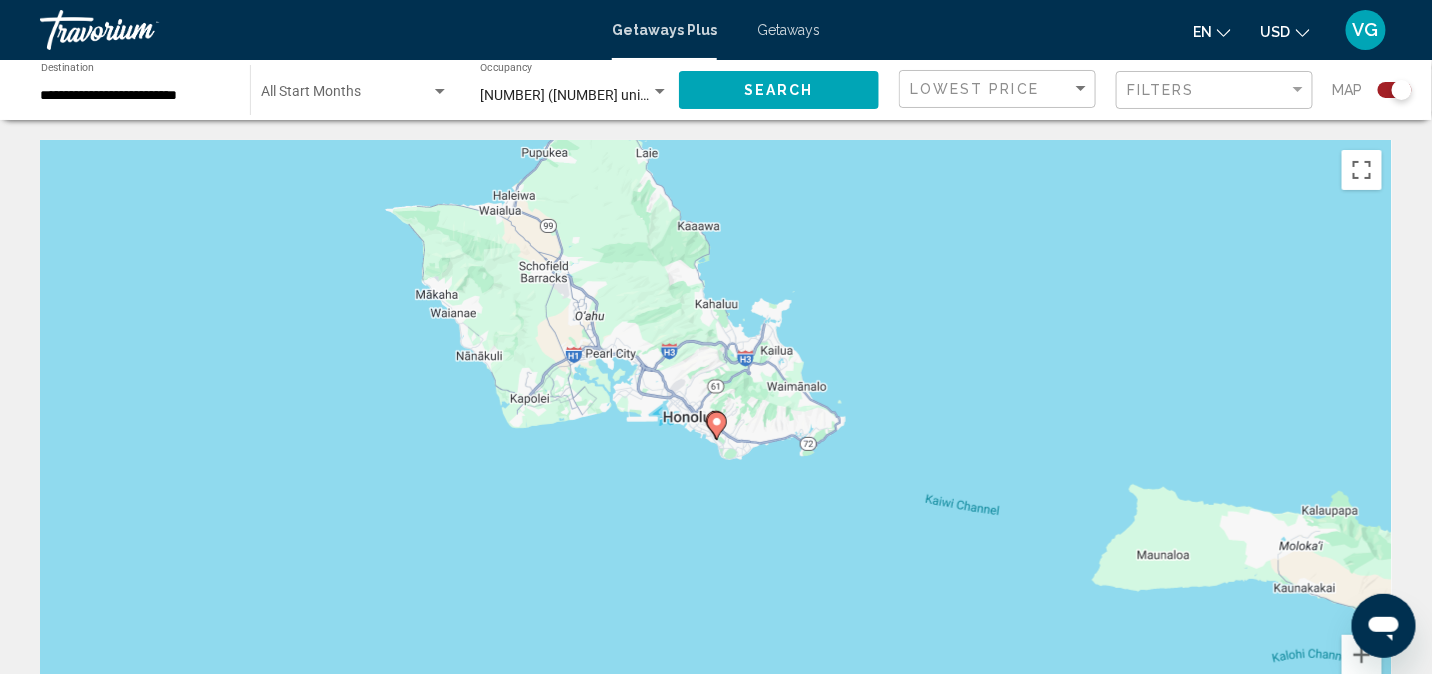click 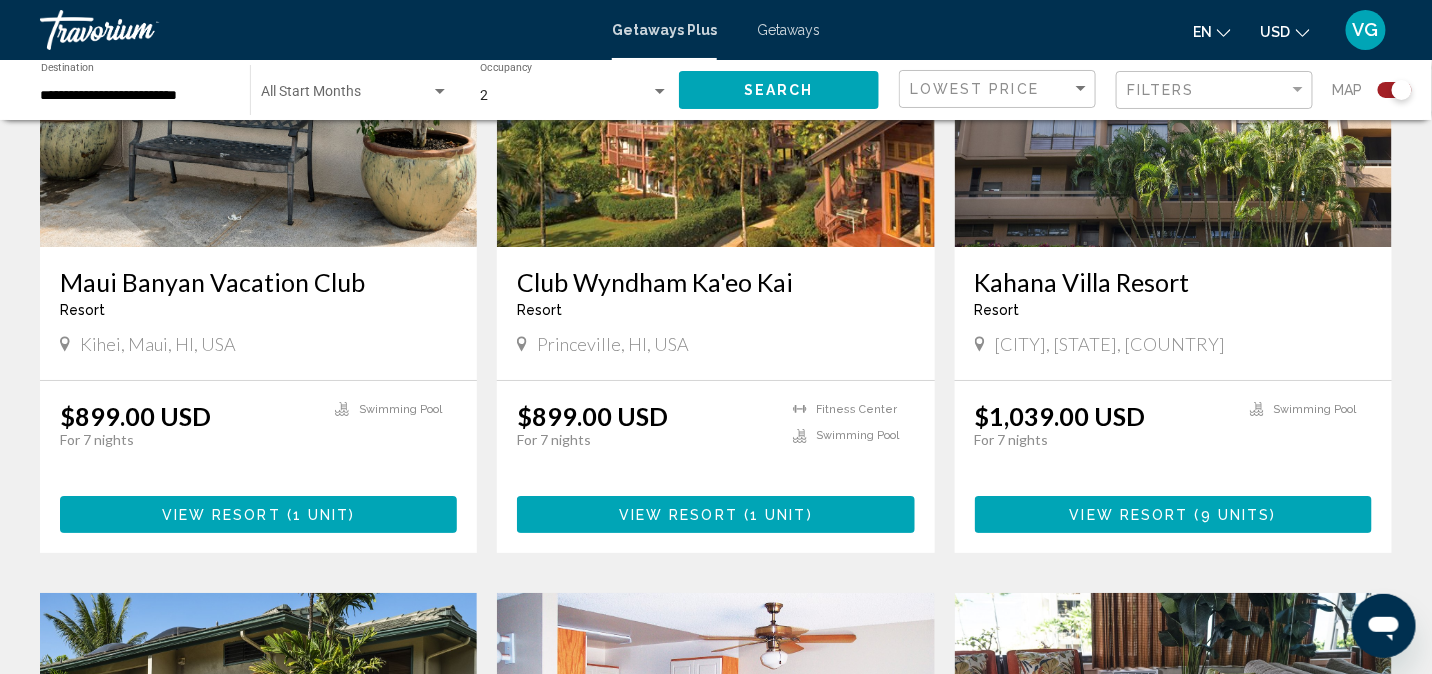 scroll, scrollTop: 2200, scrollLeft: 0, axis: vertical 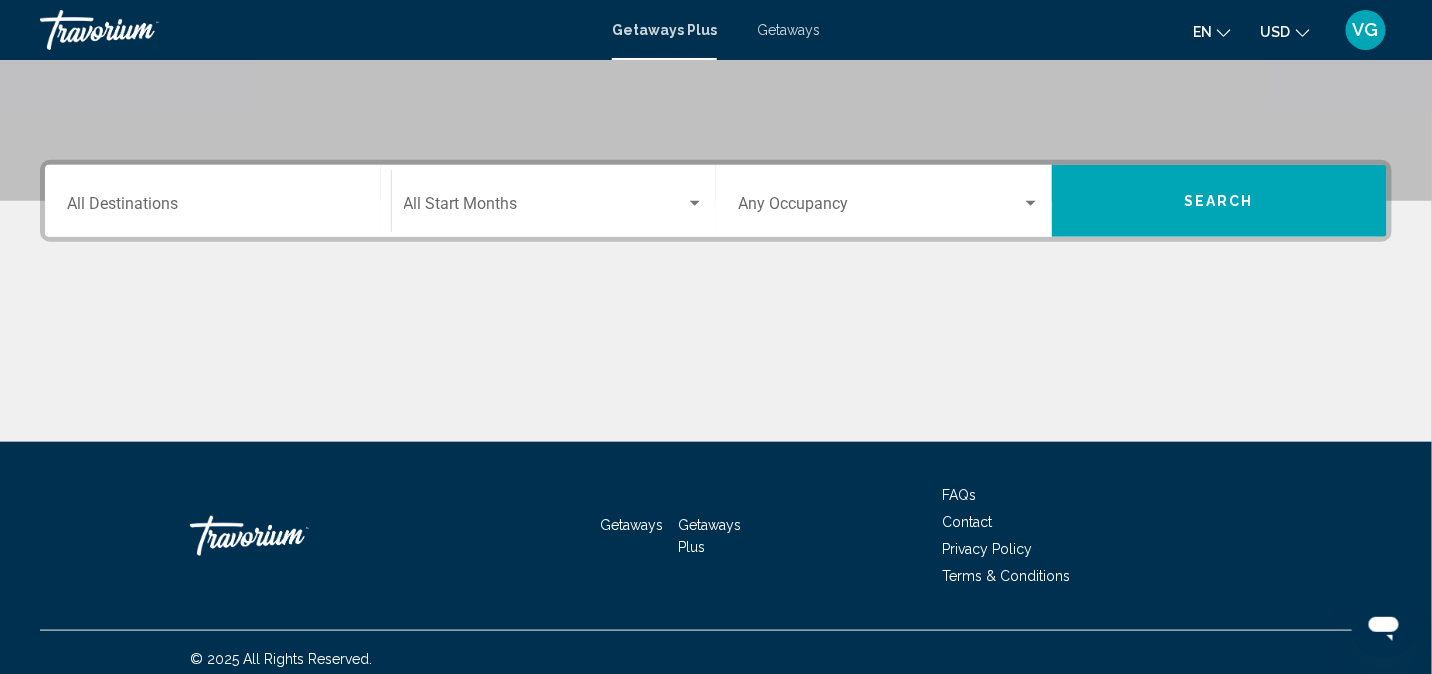 click on "Destination All Destinations" at bounding box center (218, 201) 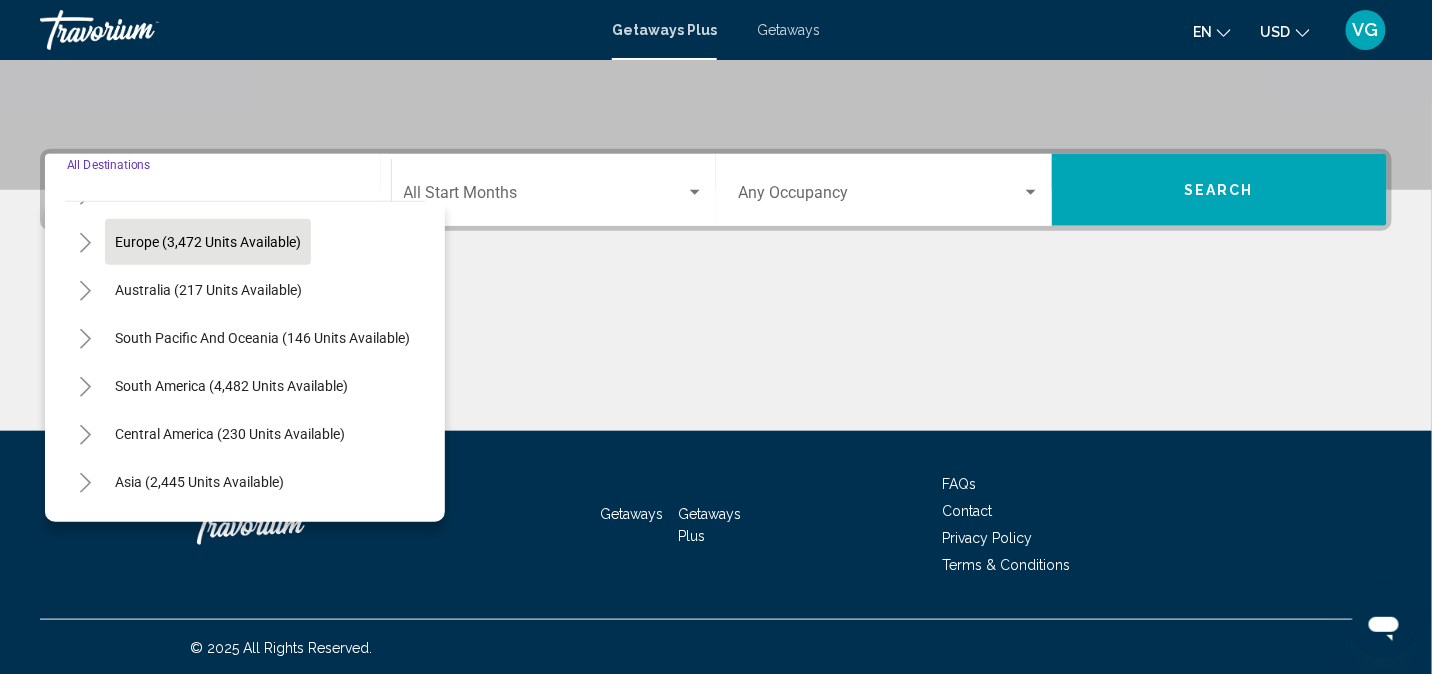 scroll, scrollTop: 199, scrollLeft: 0, axis: vertical 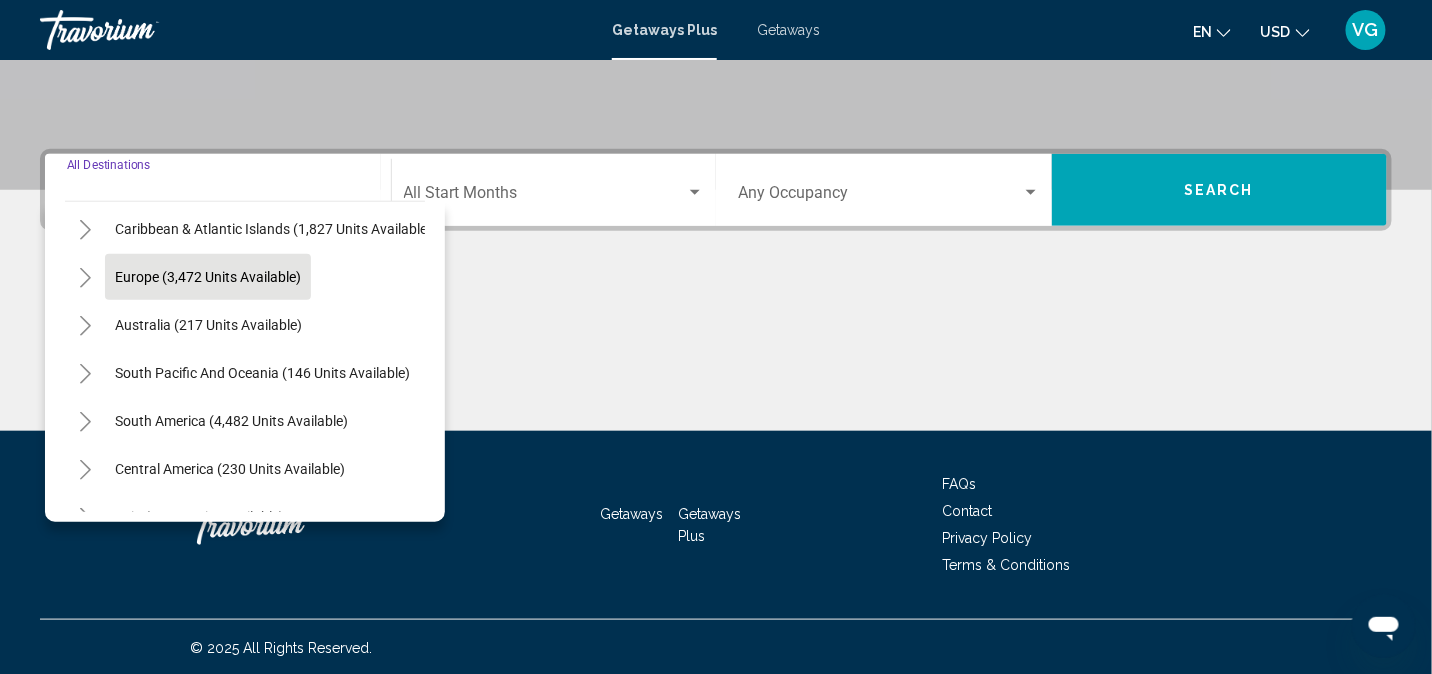 click on "Europe (3,472 units available)" at bounding box center (208, 325) 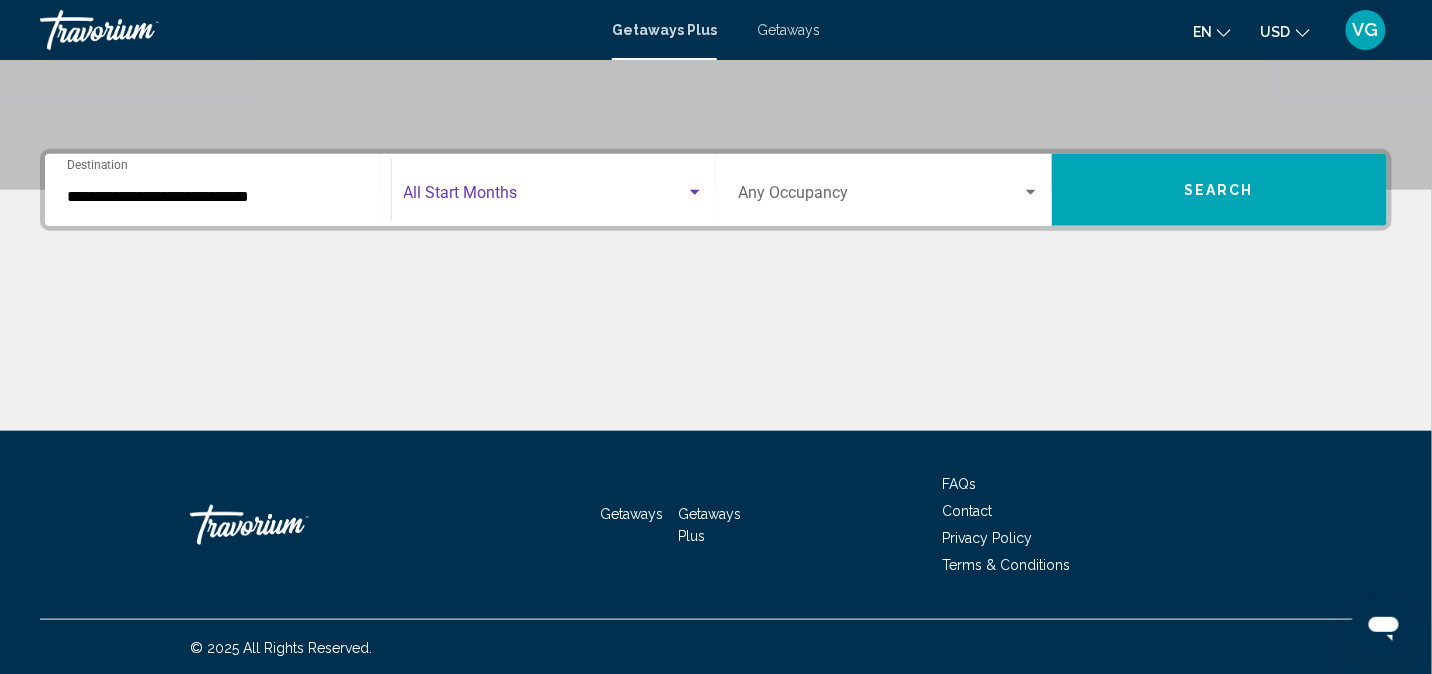 click at bounding box center (545, 197) 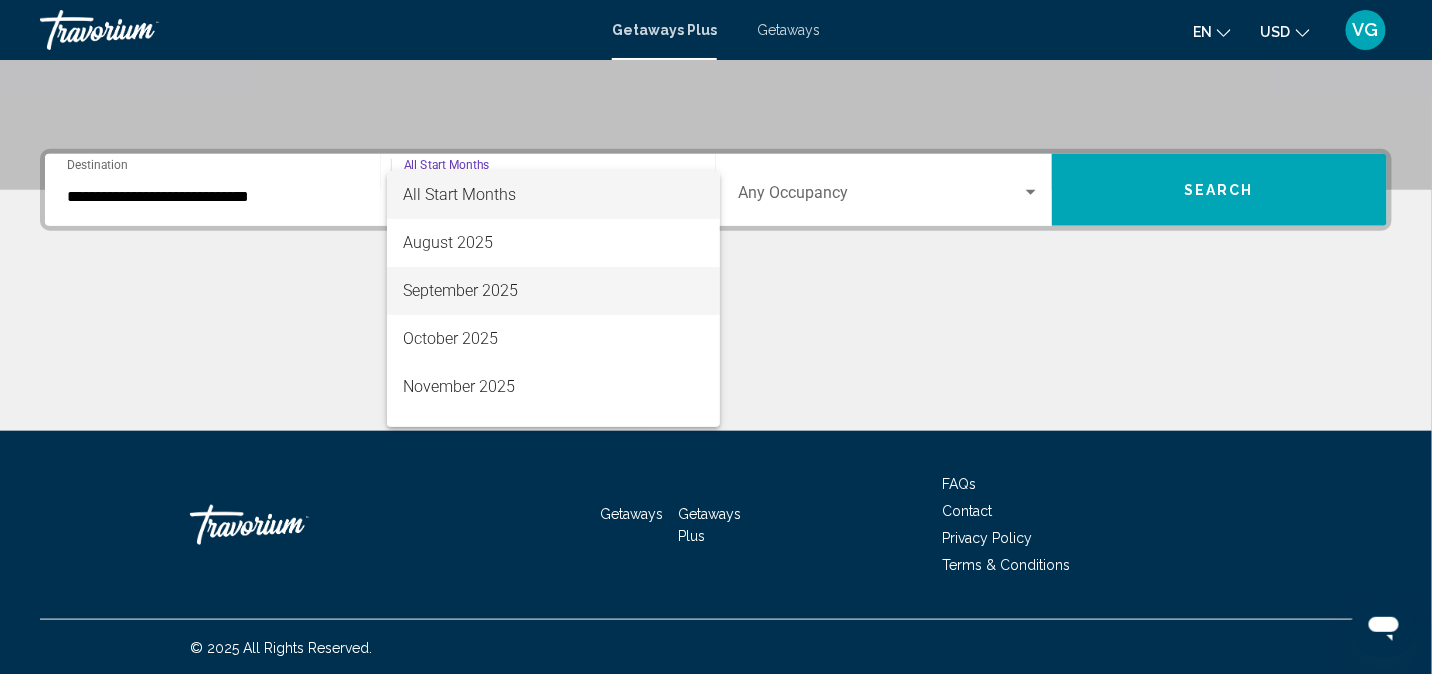 click on "September 2025" at bounding box center (553, 291) 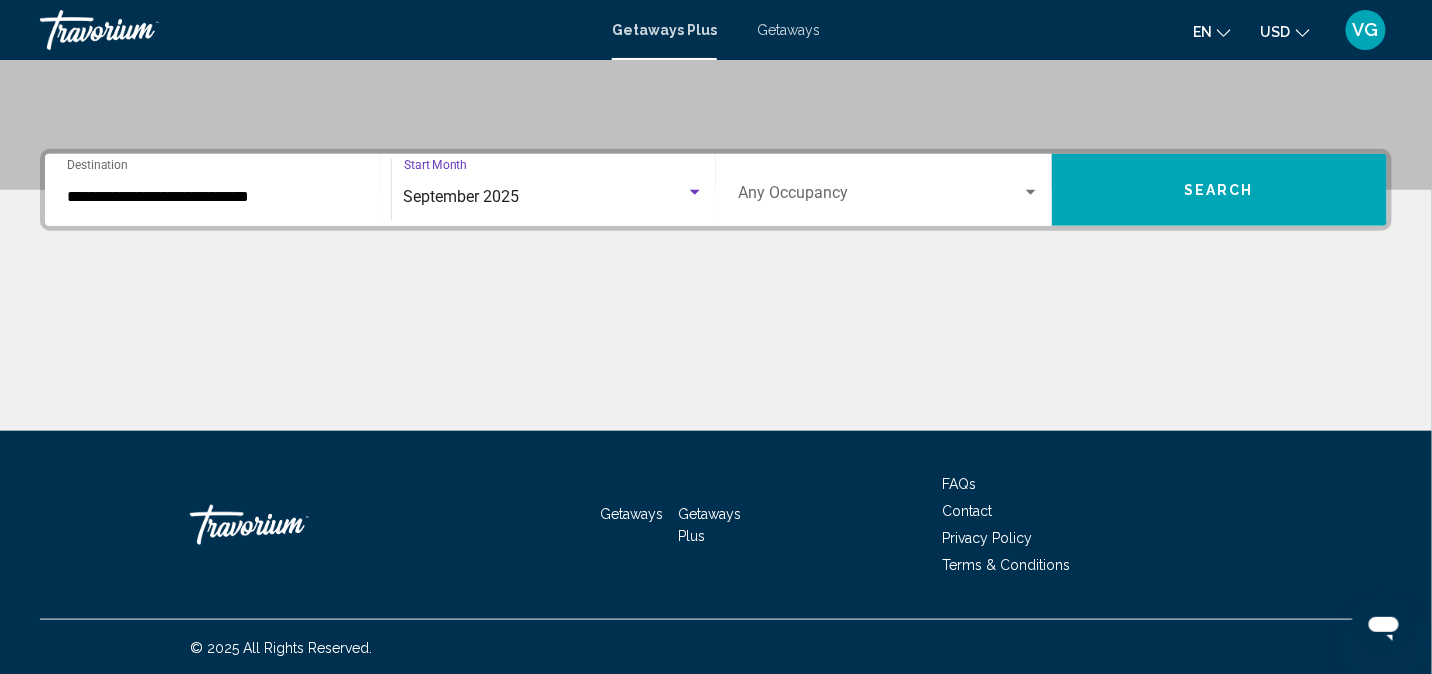 click on "Search" at bounding box center [1219, 191] 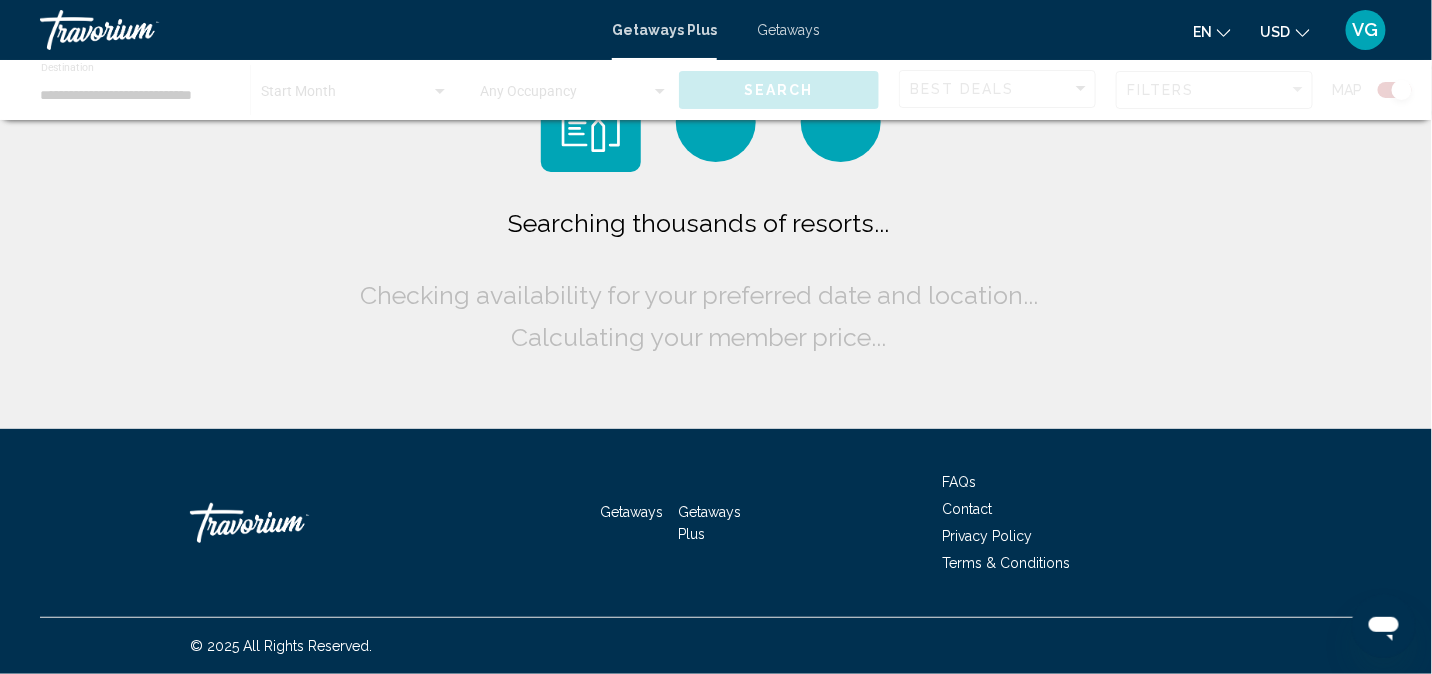 scroll, scrollTop: 0, scrollLeft: 0, axis: both 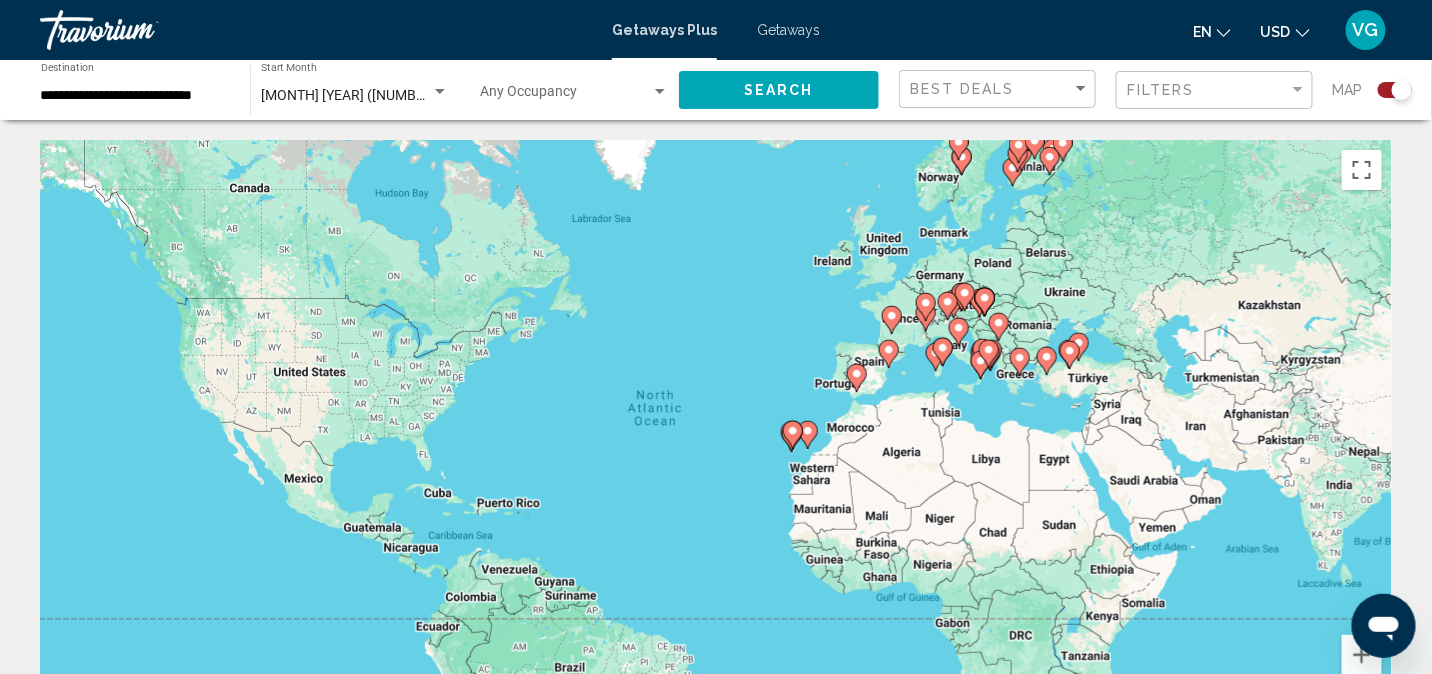 click at bounding box center [989, 354] 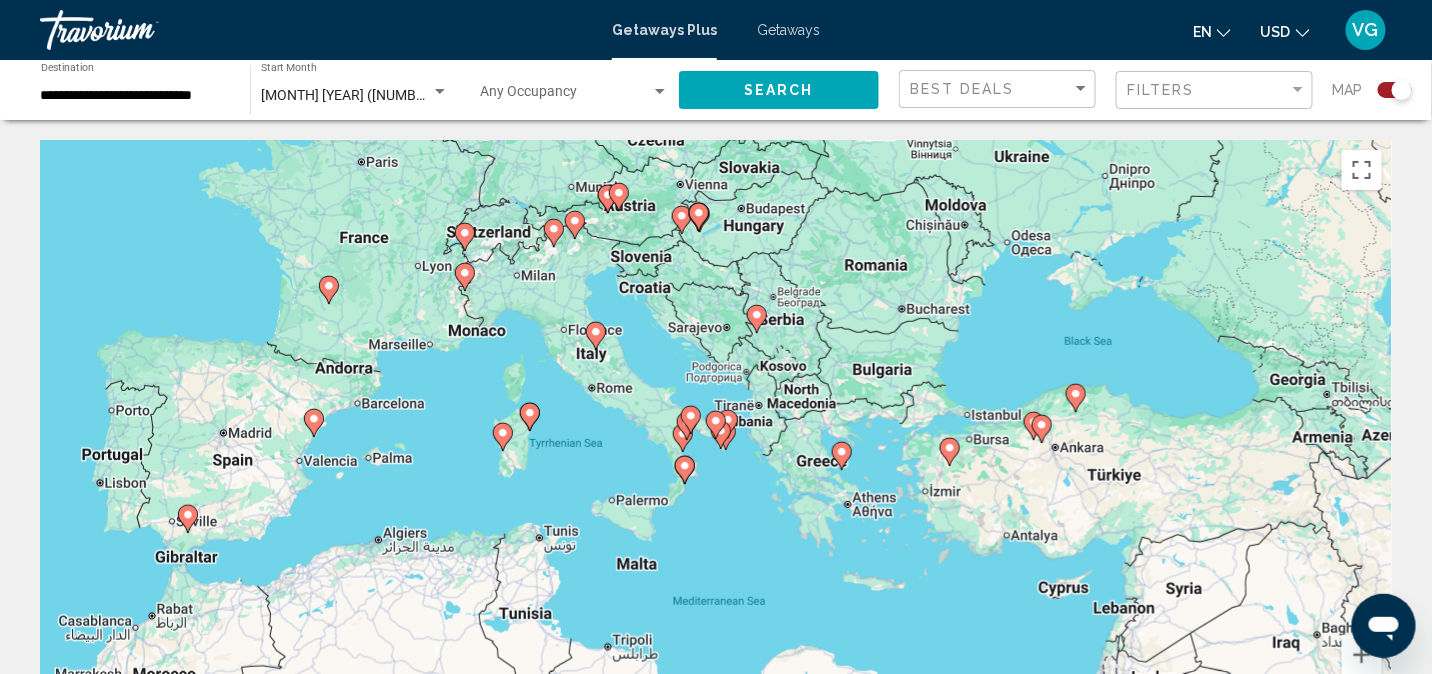 click 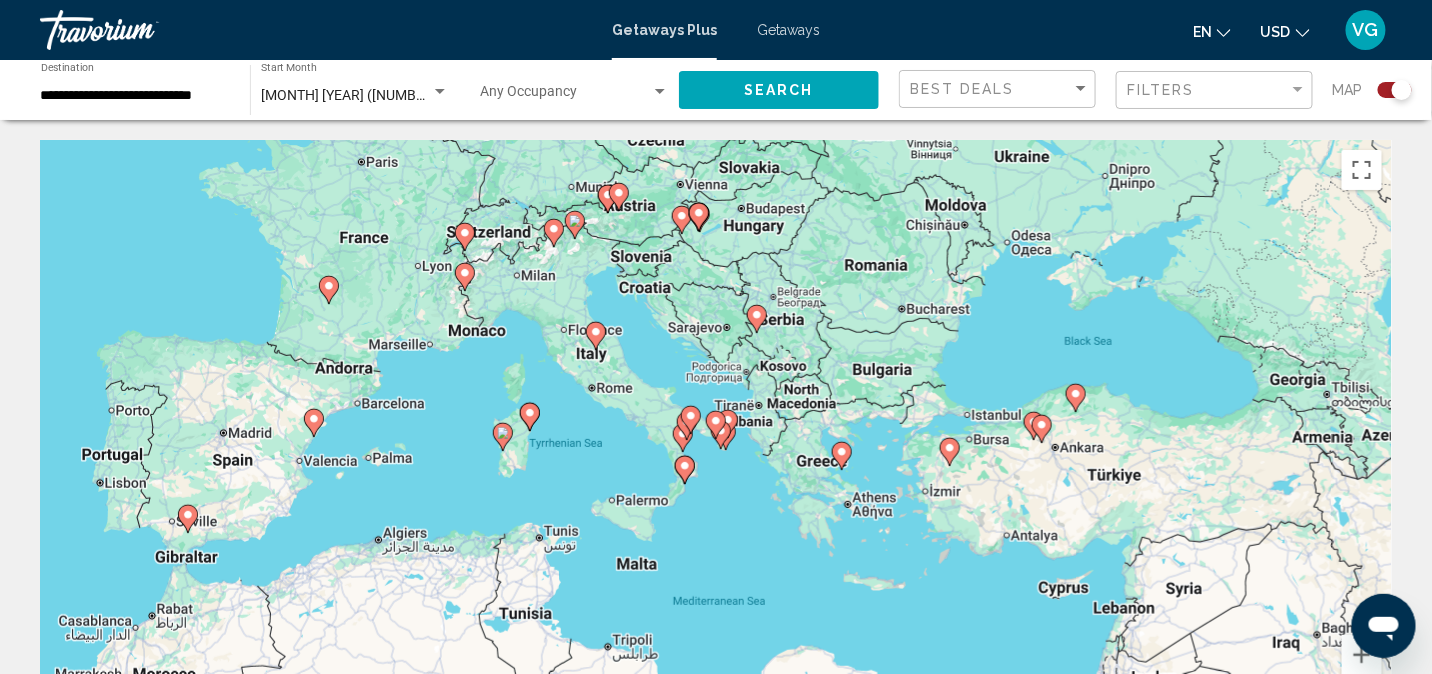 type on "**********" 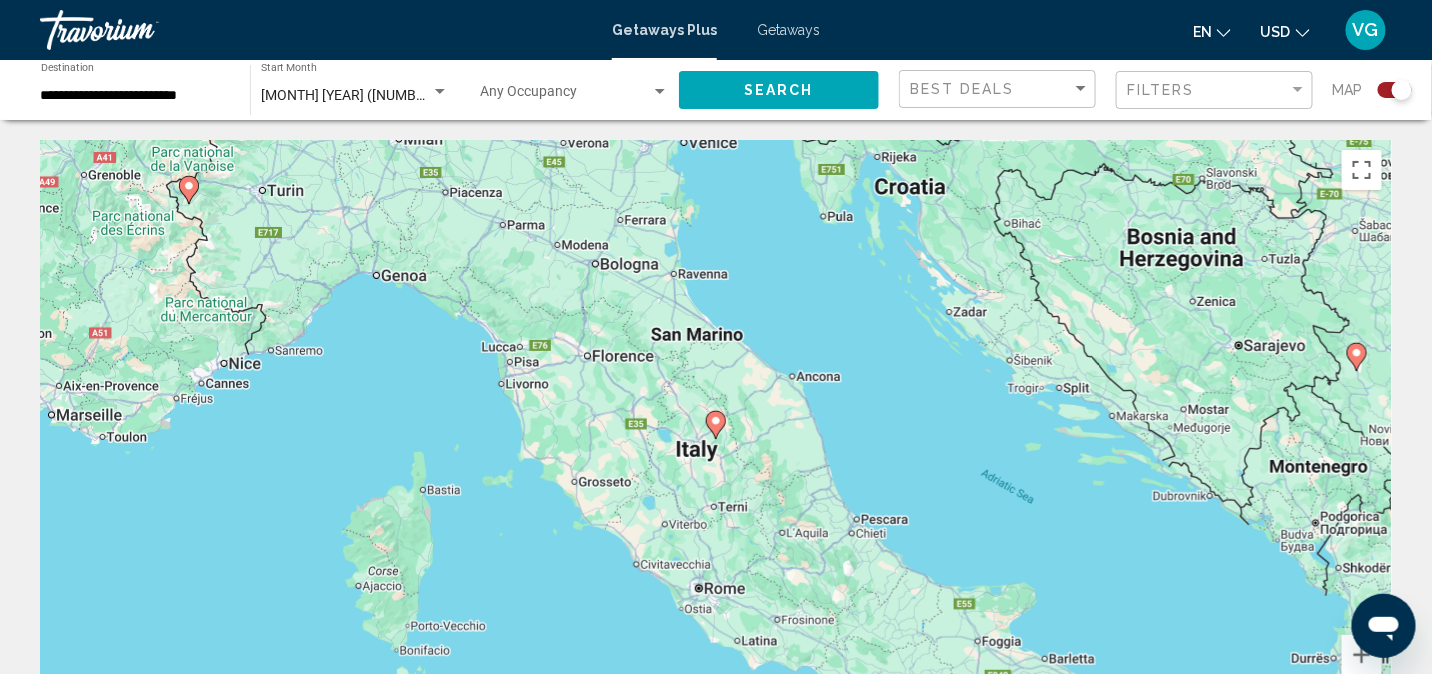 click 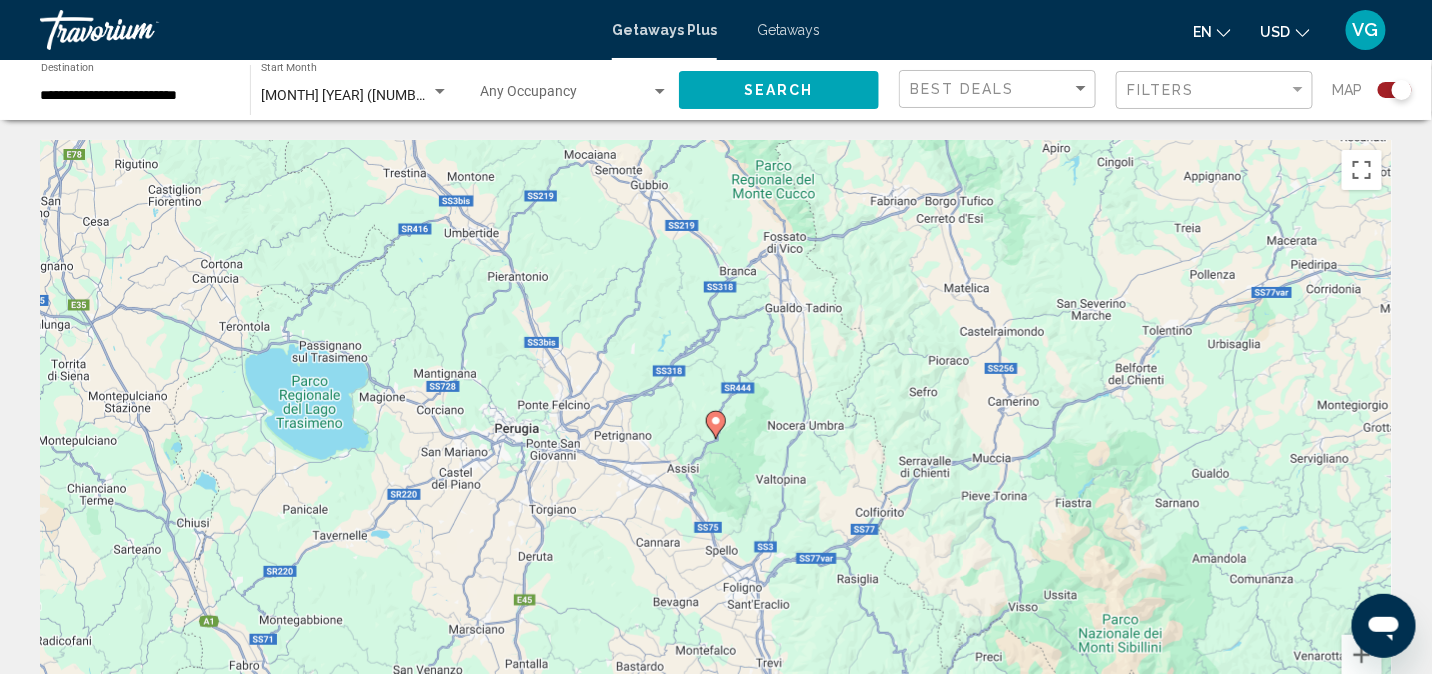 click 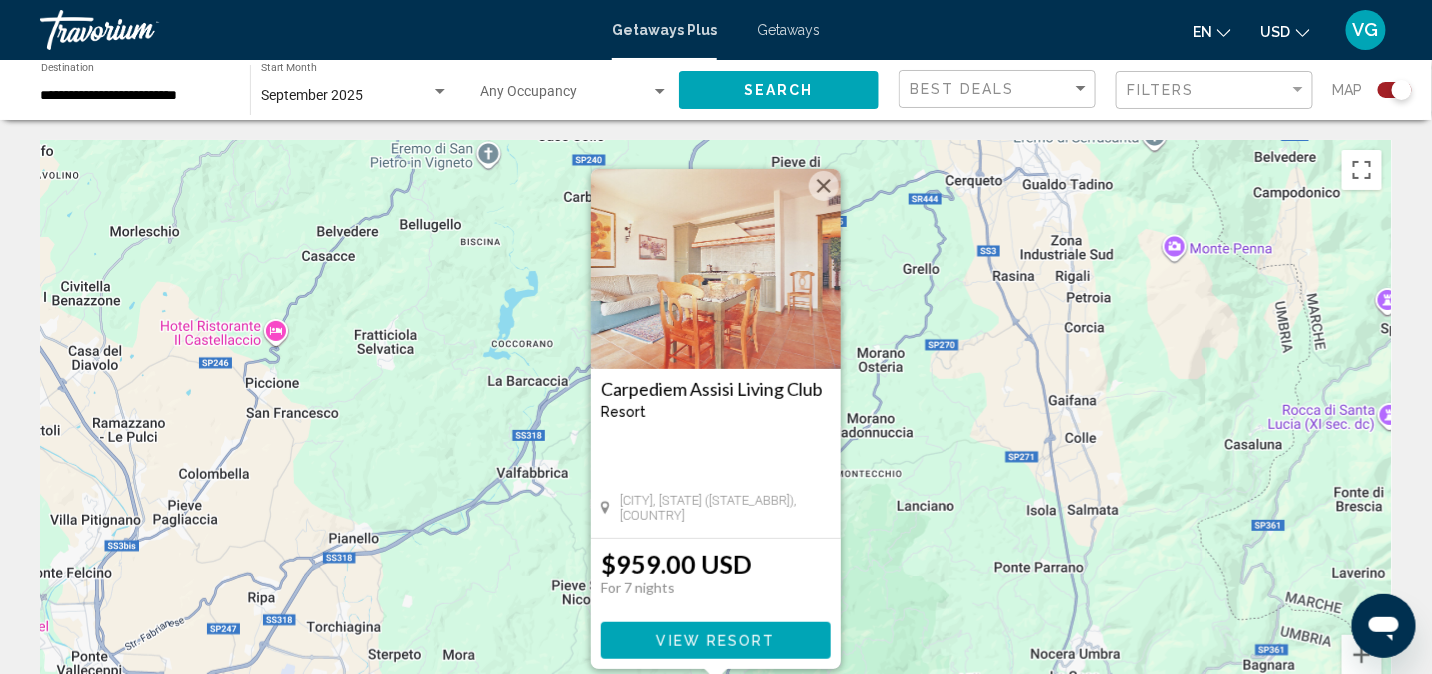 click at bounding box center [824, 186] 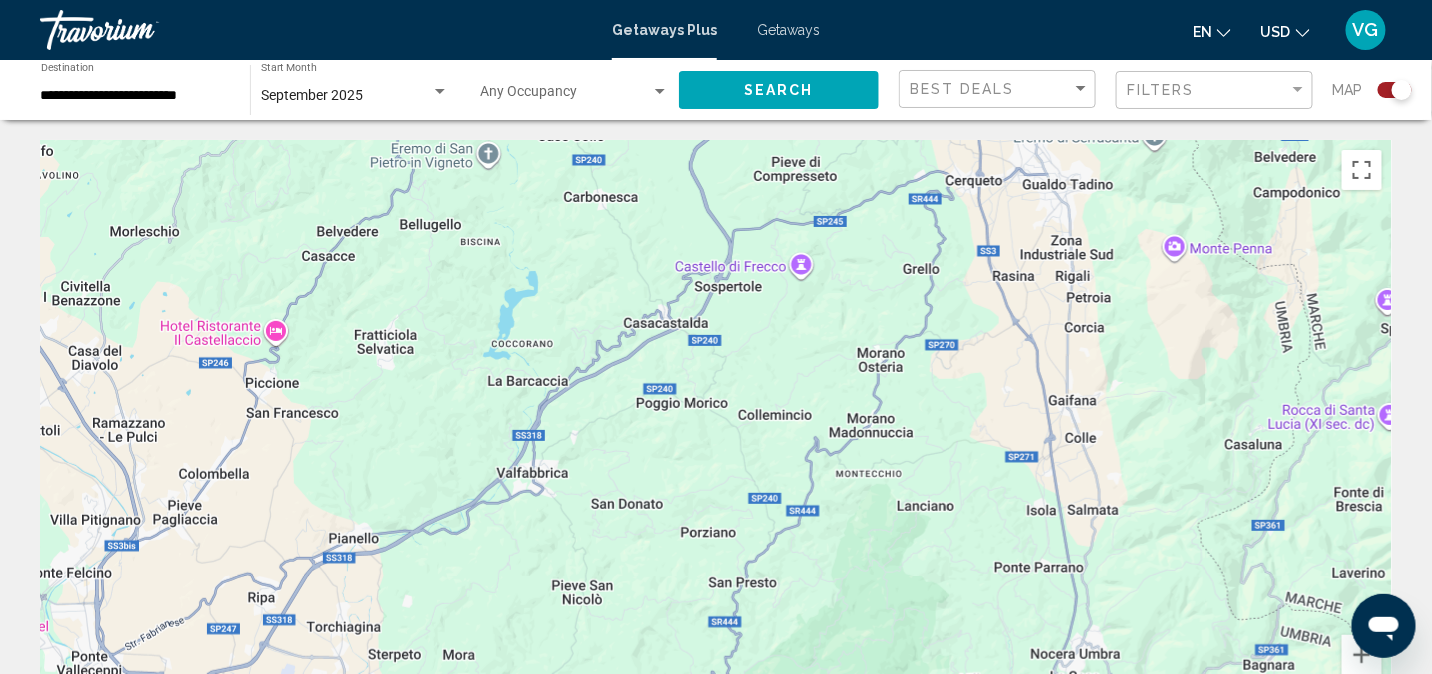 scroll, scrollTop: 99, scrollLeft: 0, axis: vertical 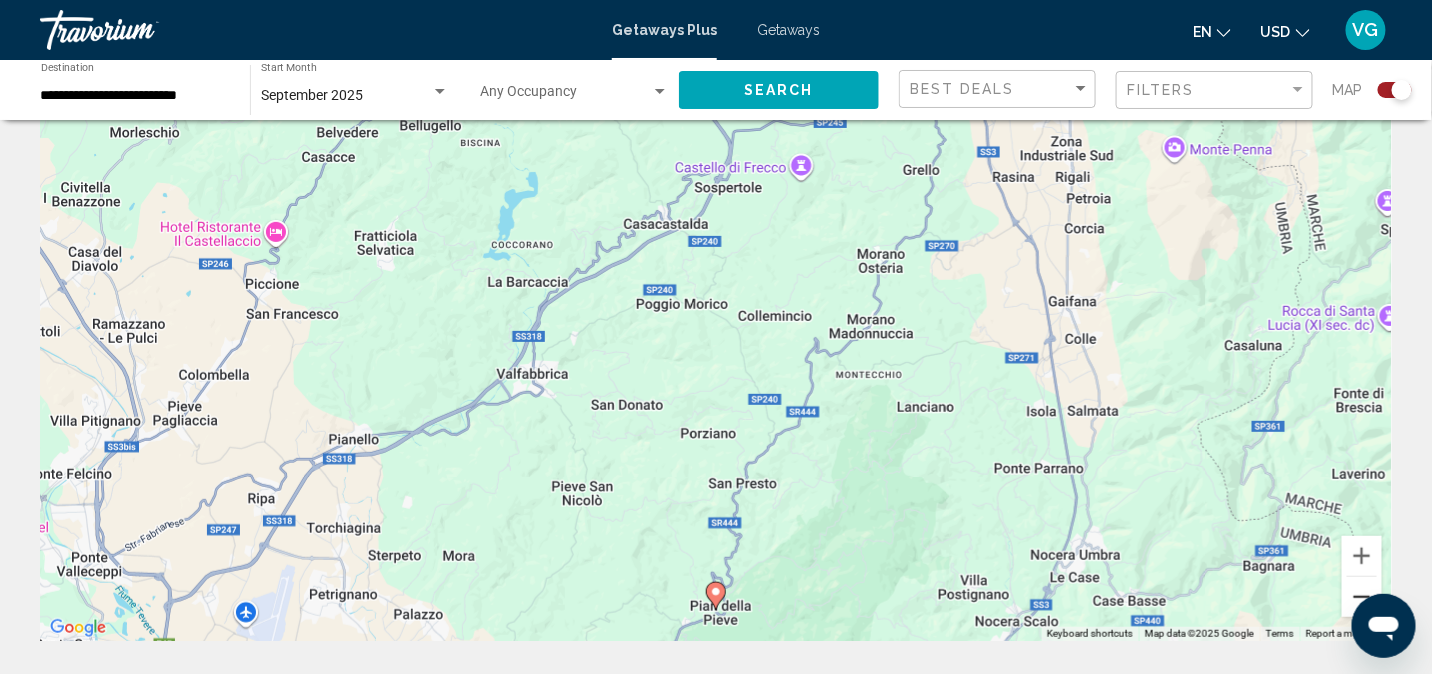 click at bounding box center [1362, 597] 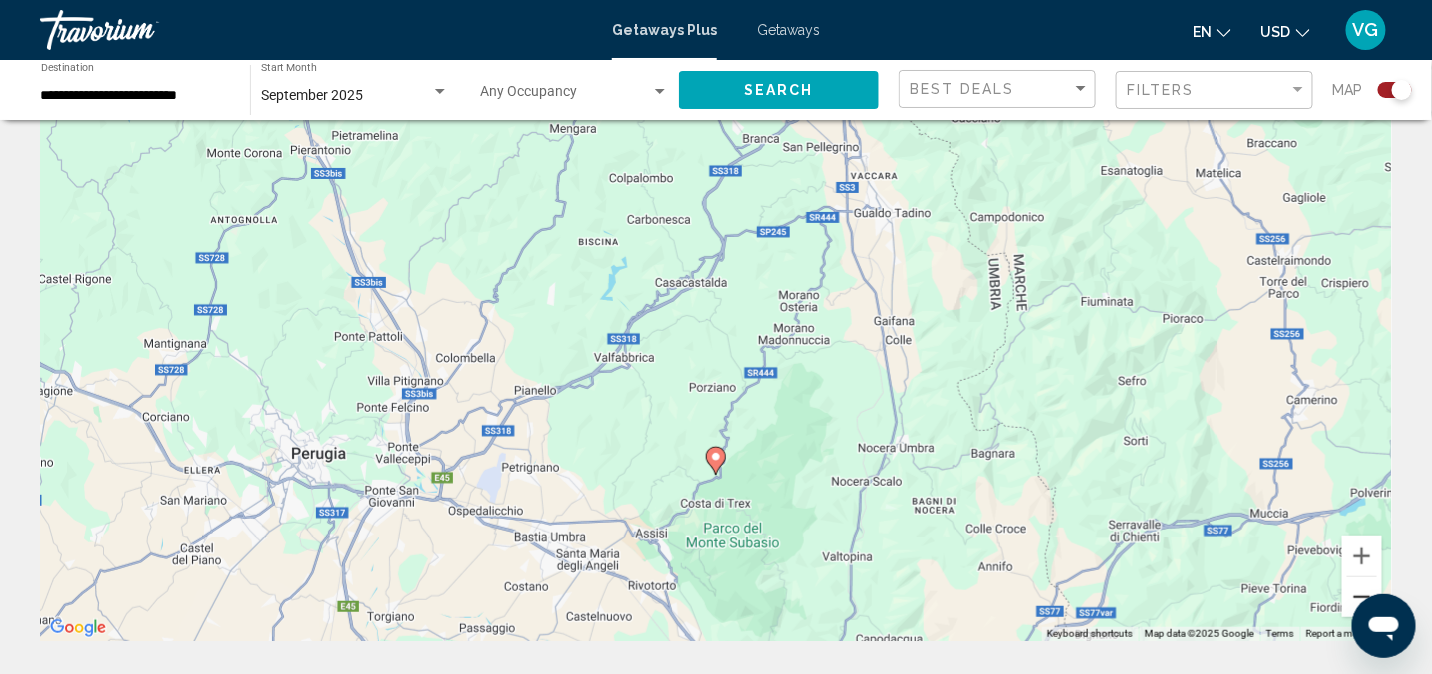 click at bounding box center [1362, 597] 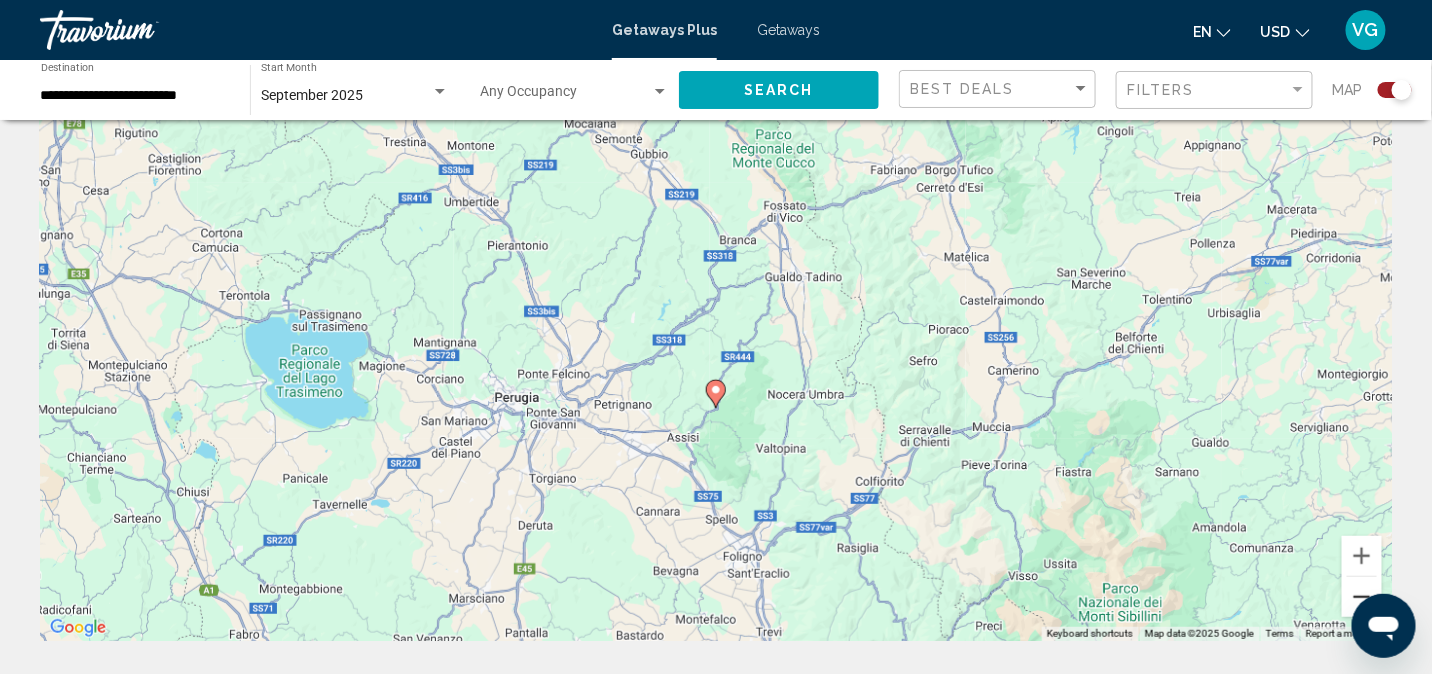 click at bounding box center [1362, 597] 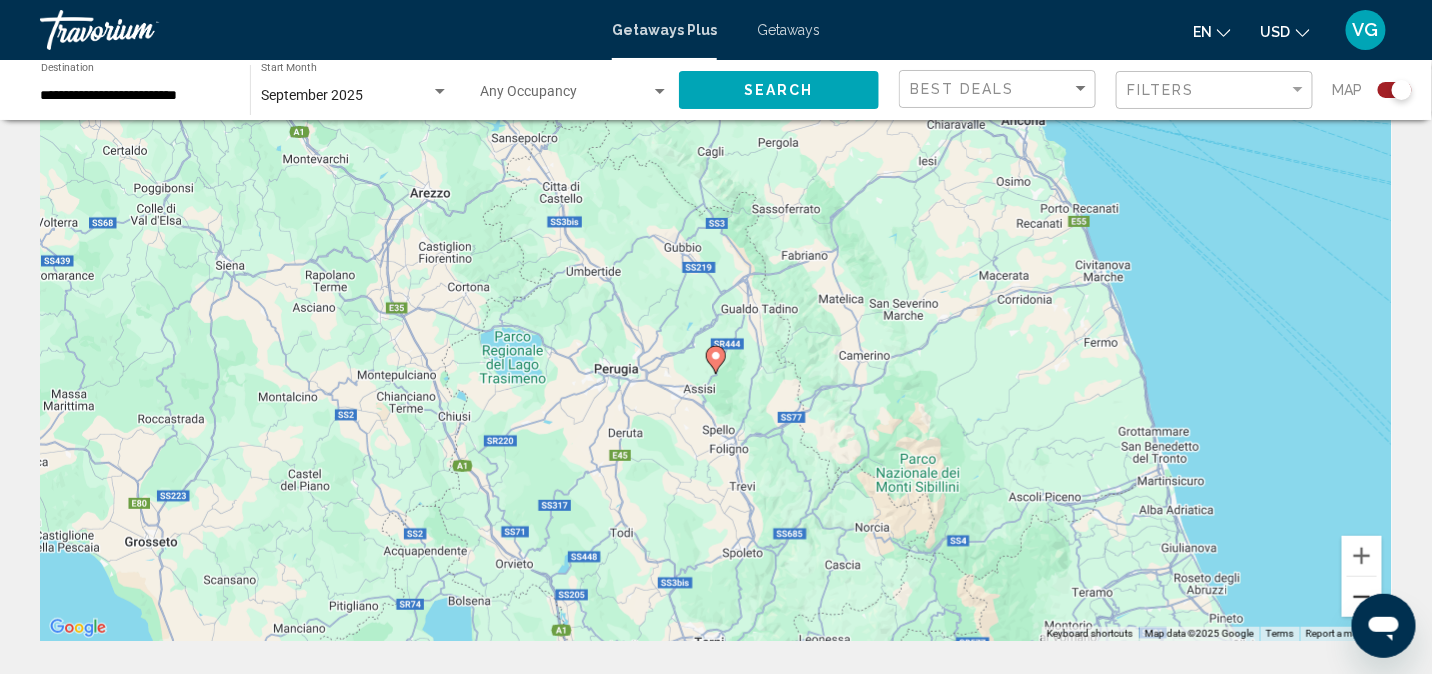 click at bounding box center [1362, 597] 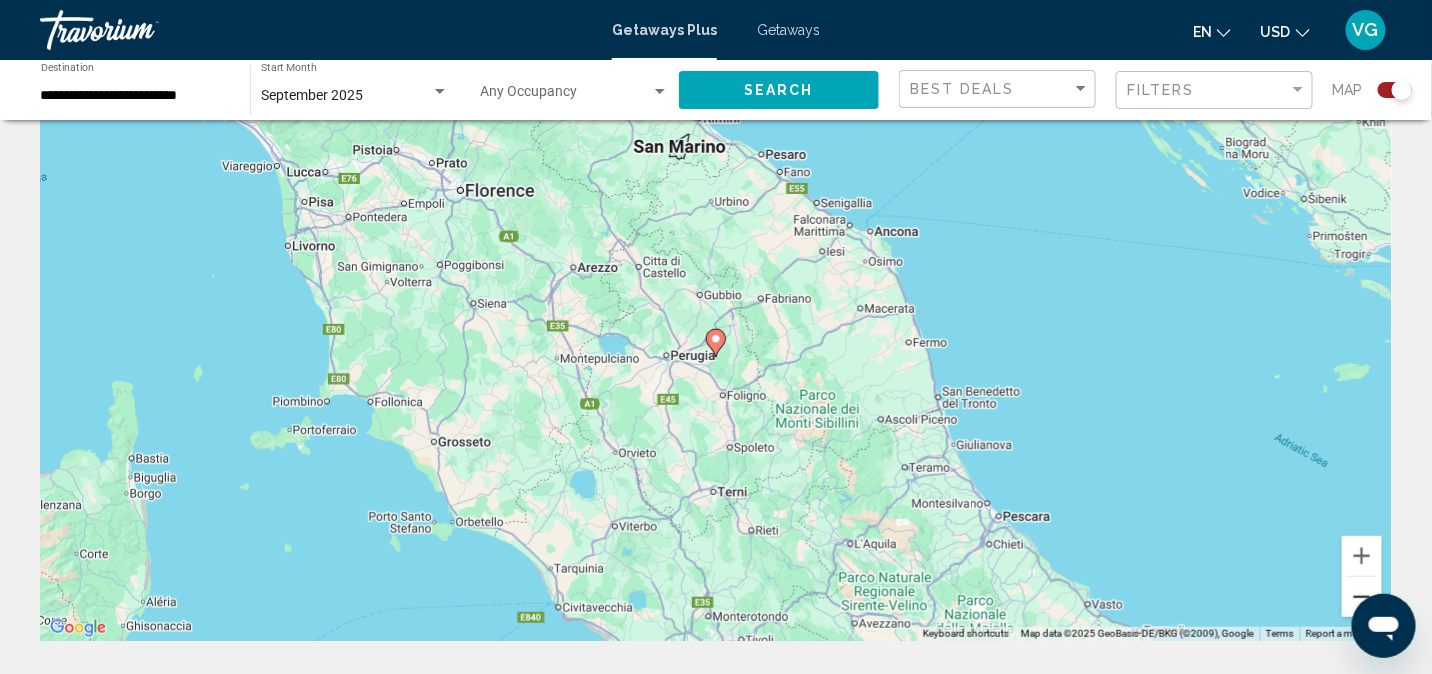 click at bounding box center (1362, 597) 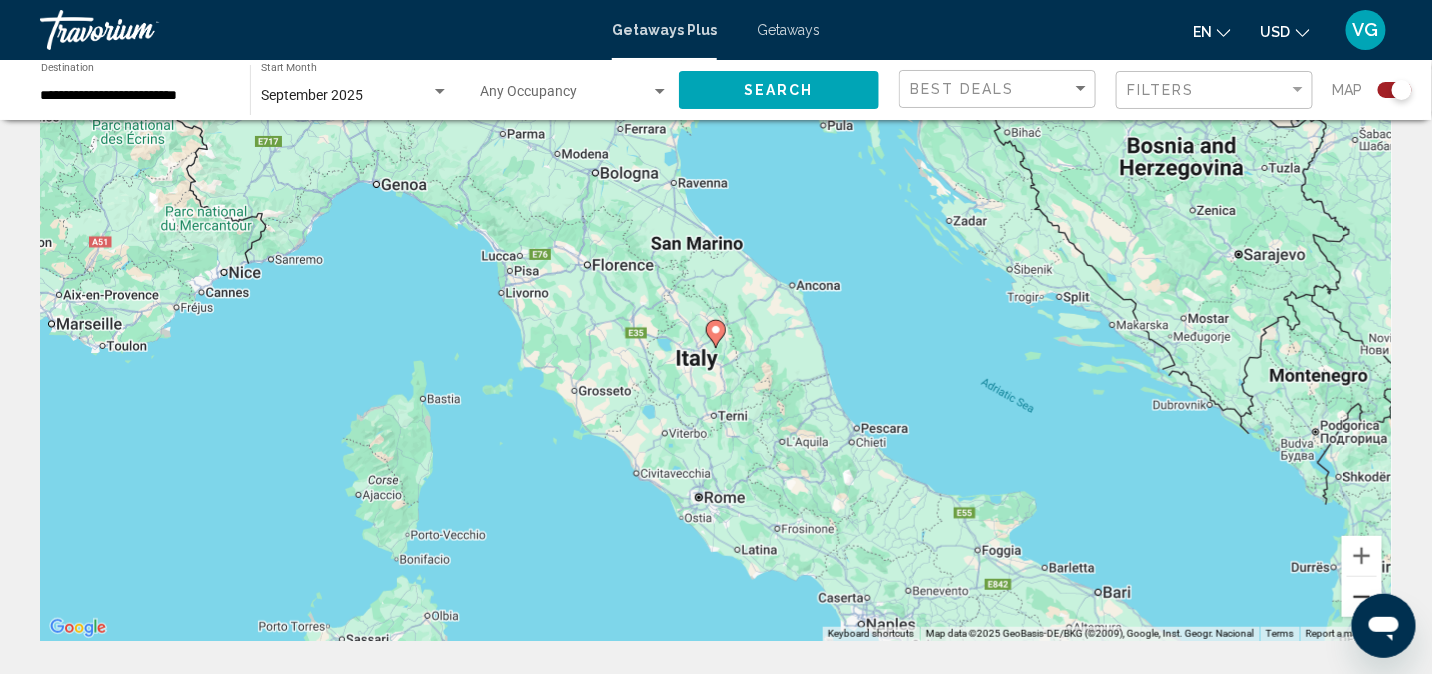 click at bounding box center (1362, 597) 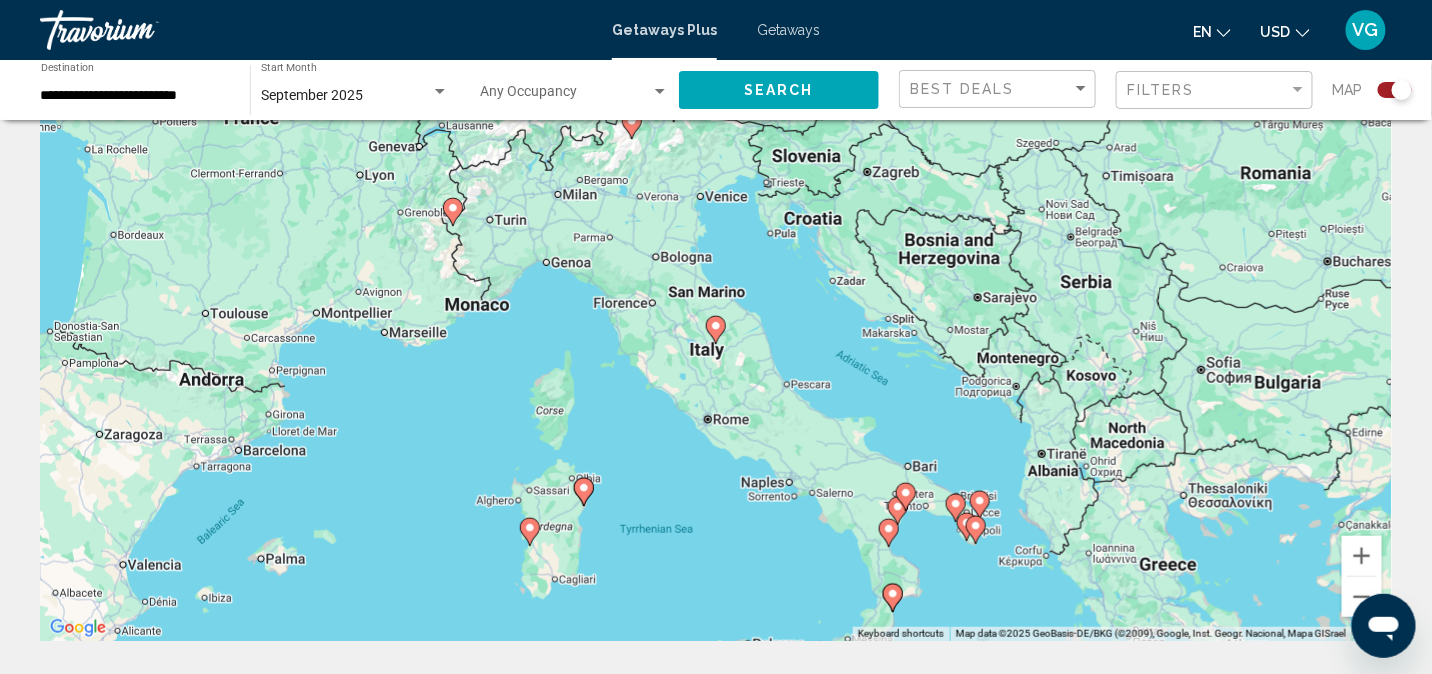click 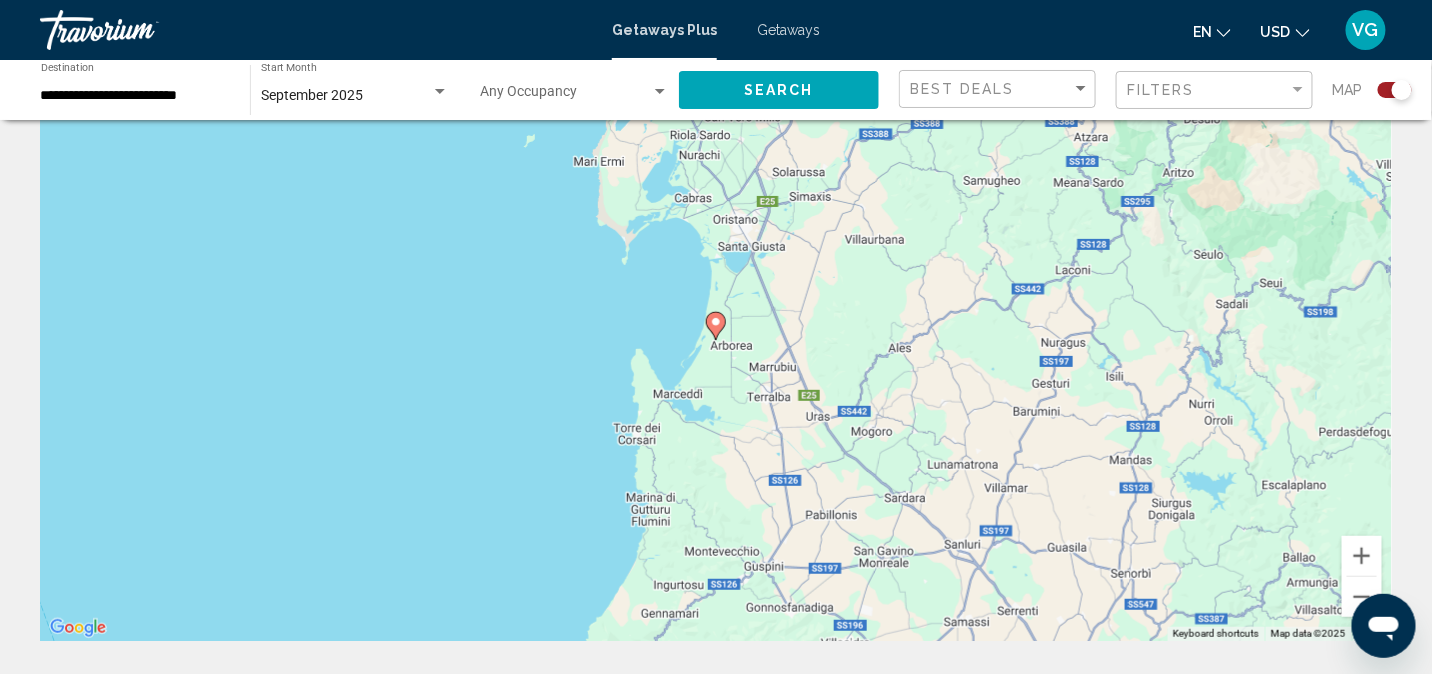 click 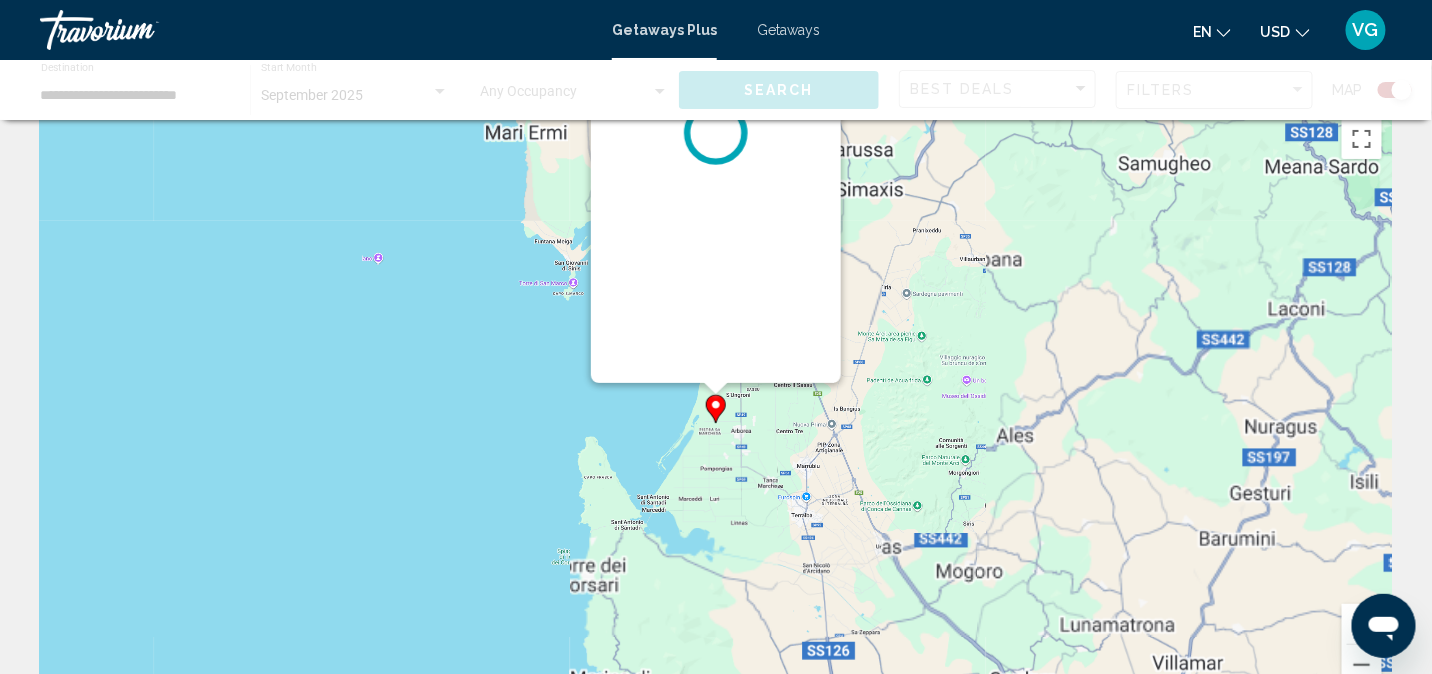 scroll, scrollTop: 0, scrollLeft: 0, axis: both 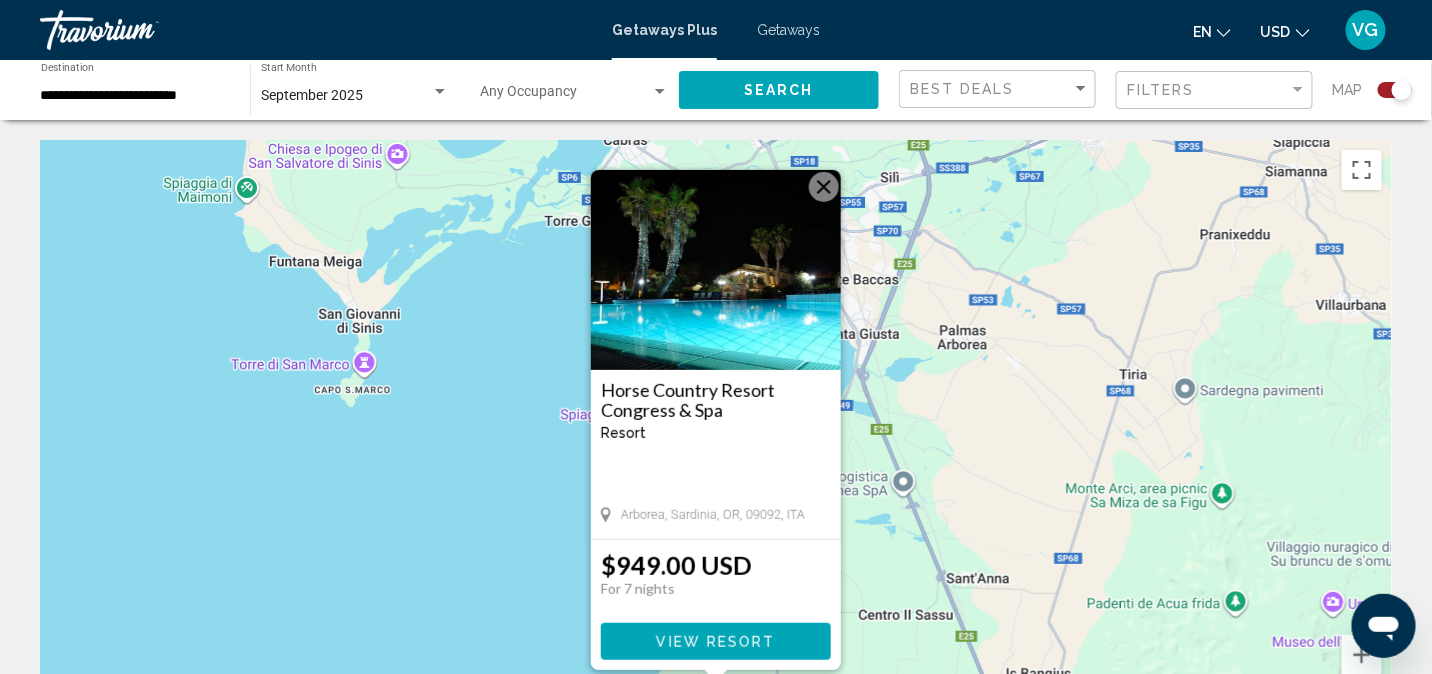 click at bounding box center (716, 270) 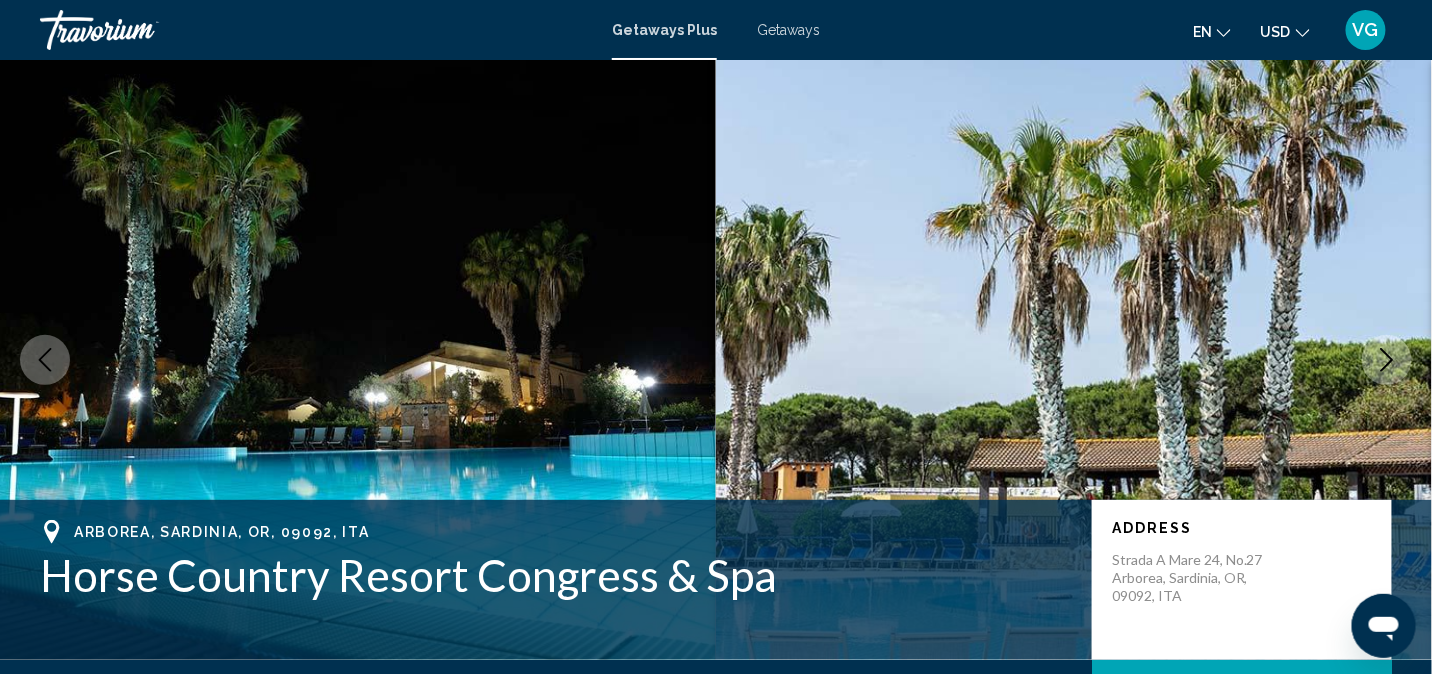 scroll, scrollTop: 22, scrollLeft: 0, axis: vertical 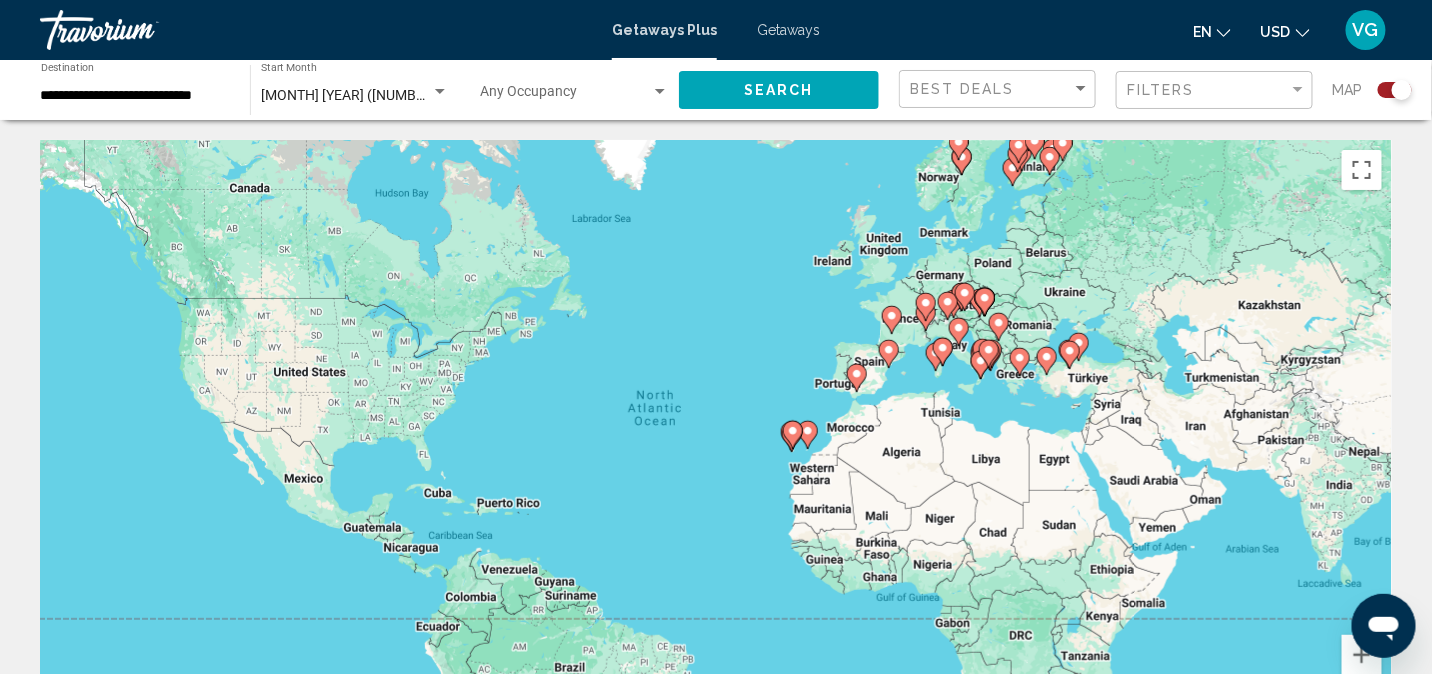 click on "To activate drag with keyboard, press Alt + Enter. Once in keyboard drag state, use the arrow keys to move the marker. To complete the drag, press the Enter key. To cancel, press Escape." at bounding box center (716, 440) 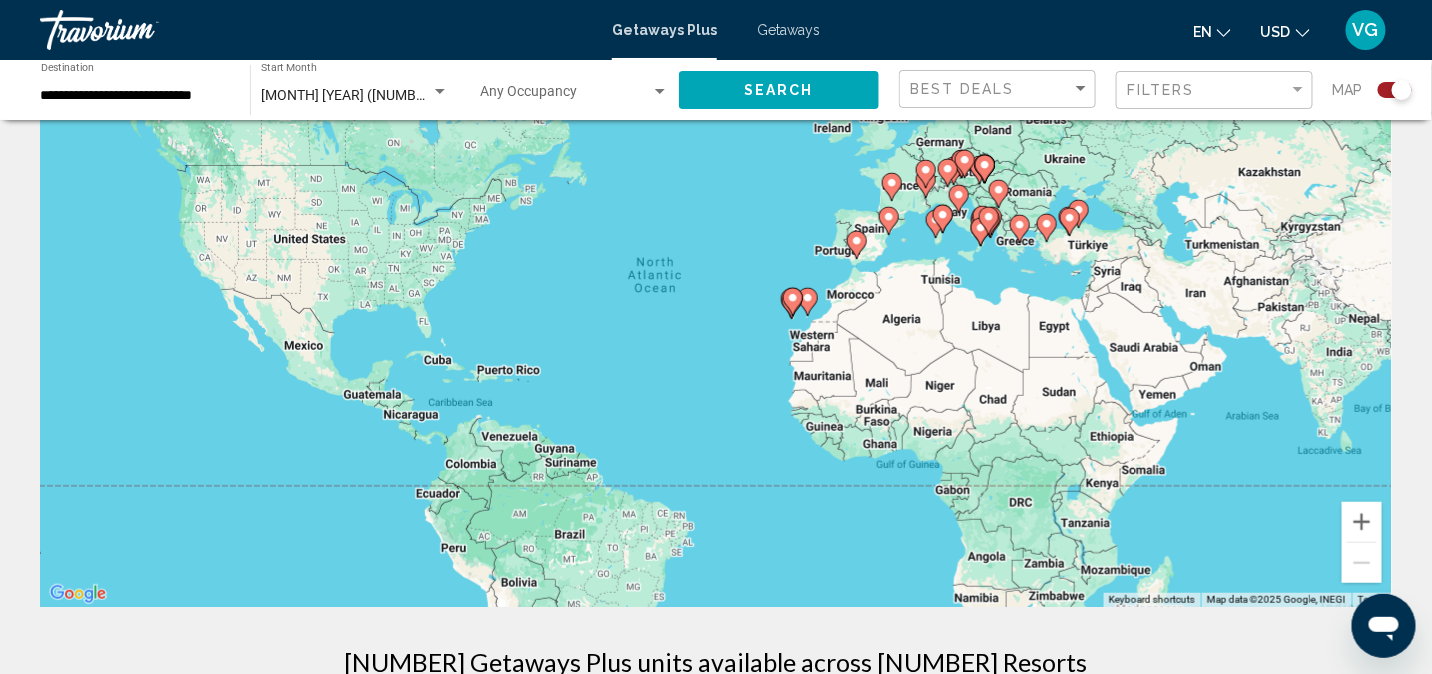 scroll, scrollTop: 99, scrollLeft: 0, axis: vertical 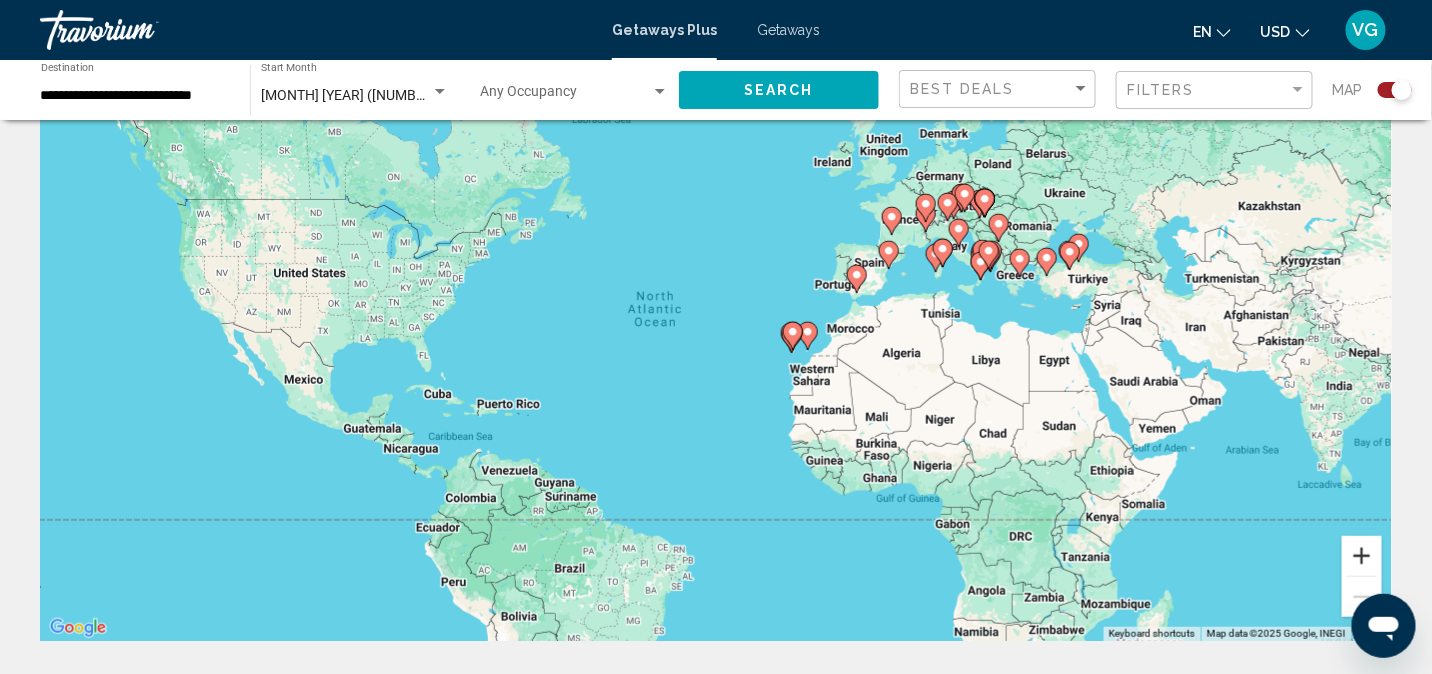 click at bounding box center [1362, 556] 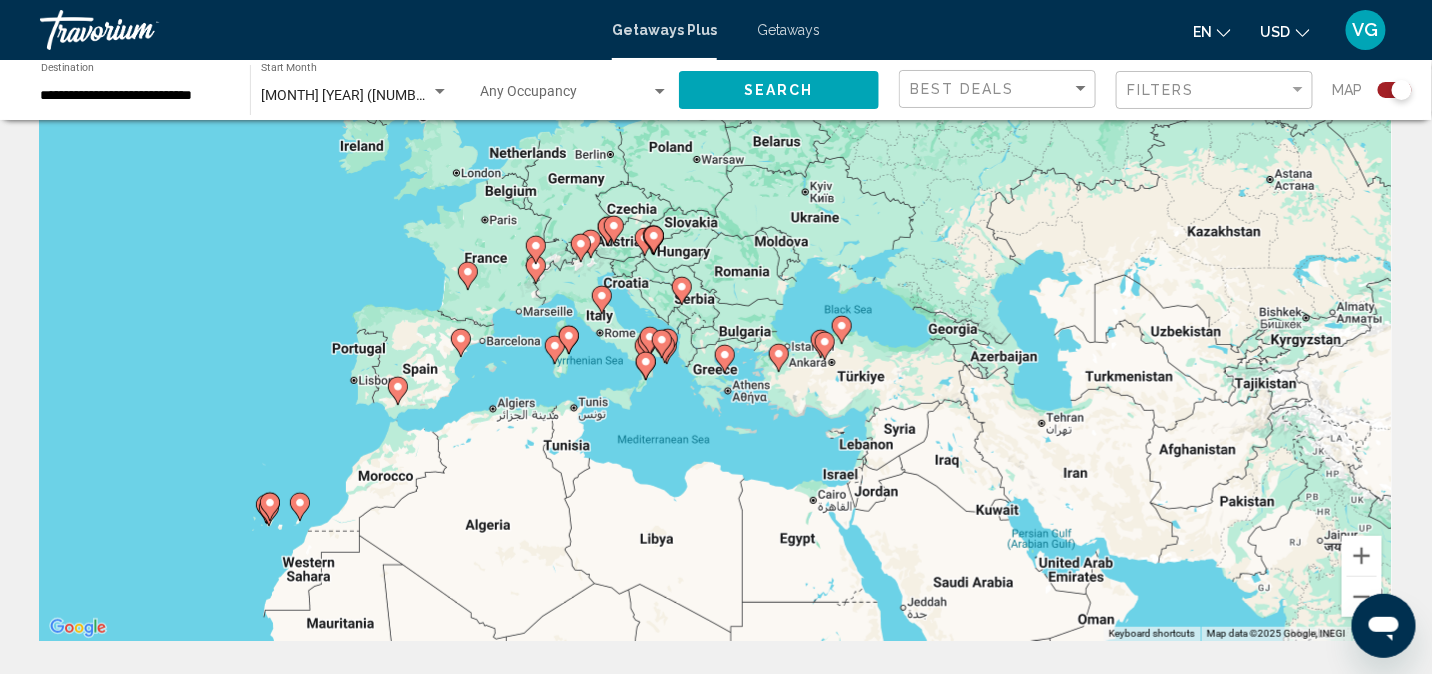 drag, startPoint x: 1345, startPoint y: 370, endPoint x: 724, endPoint y: 530, distance: 641.28076 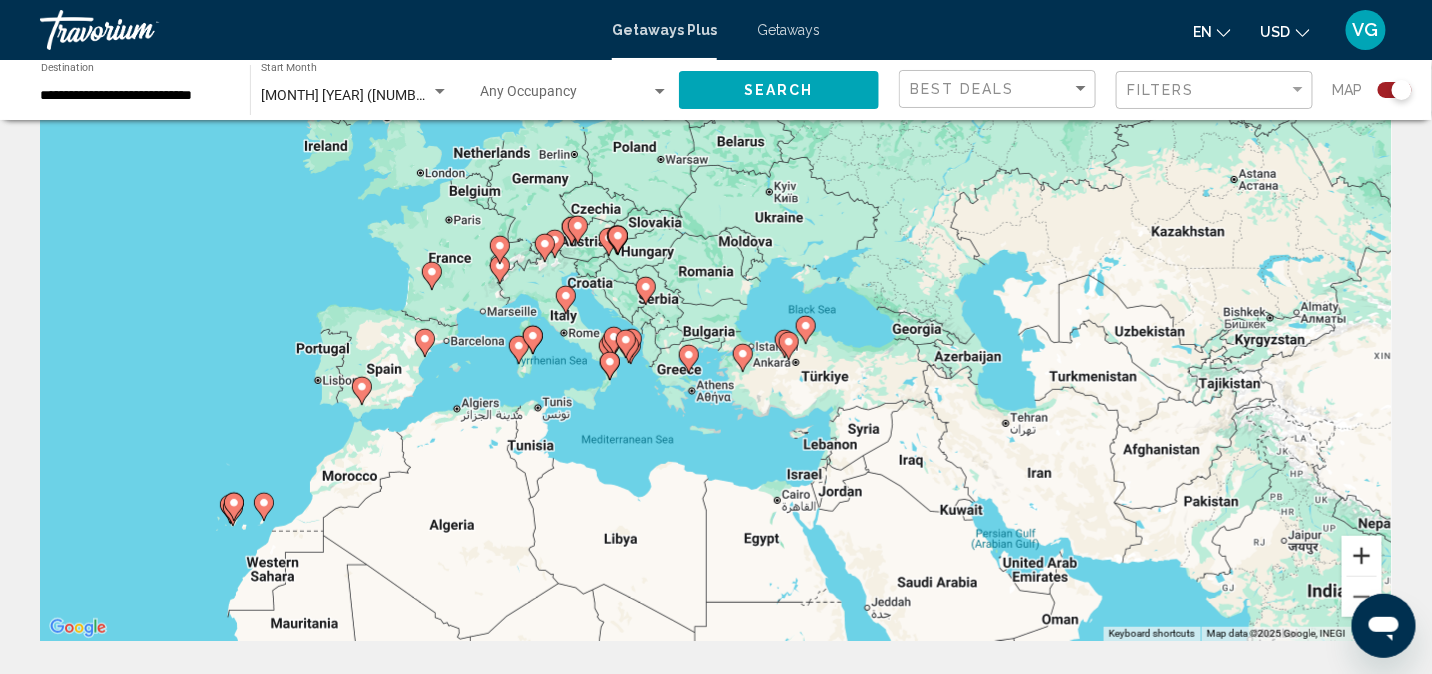 click at bounding box center (1362, 556) 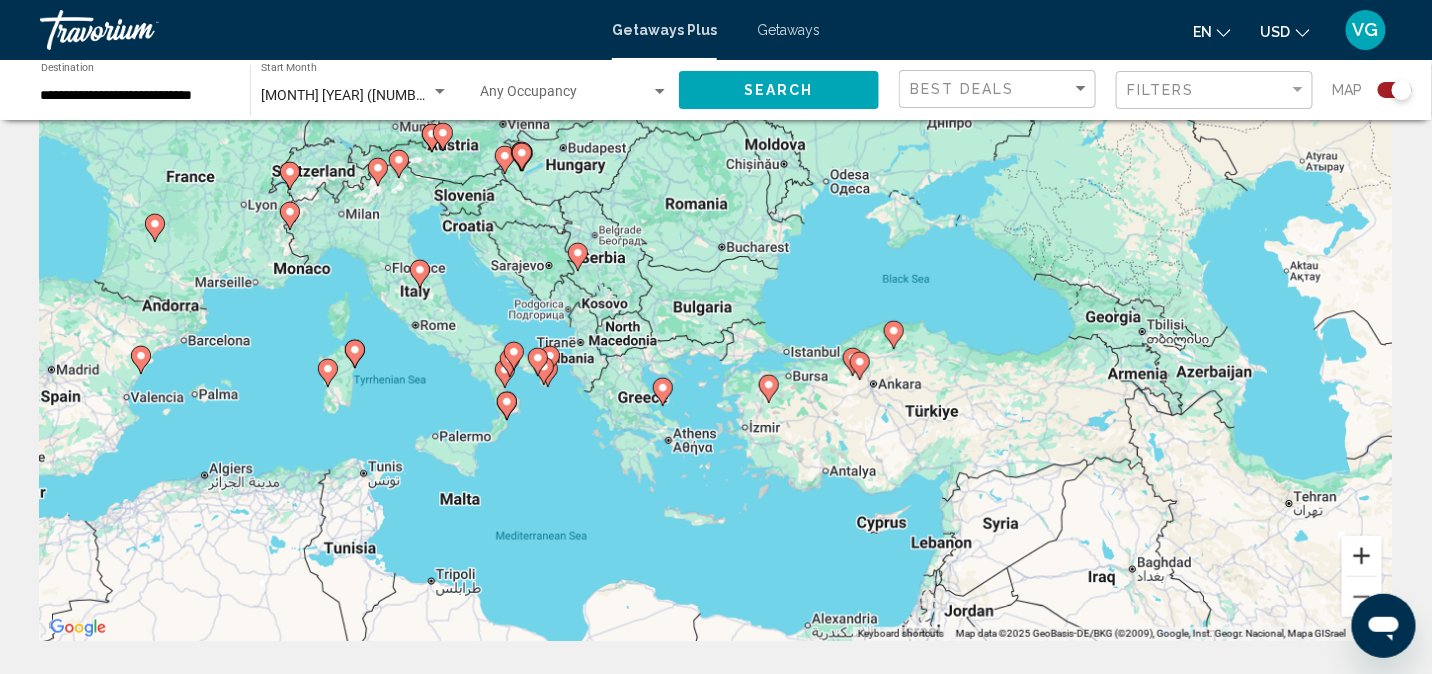 click at bounding box center (1362, 556) 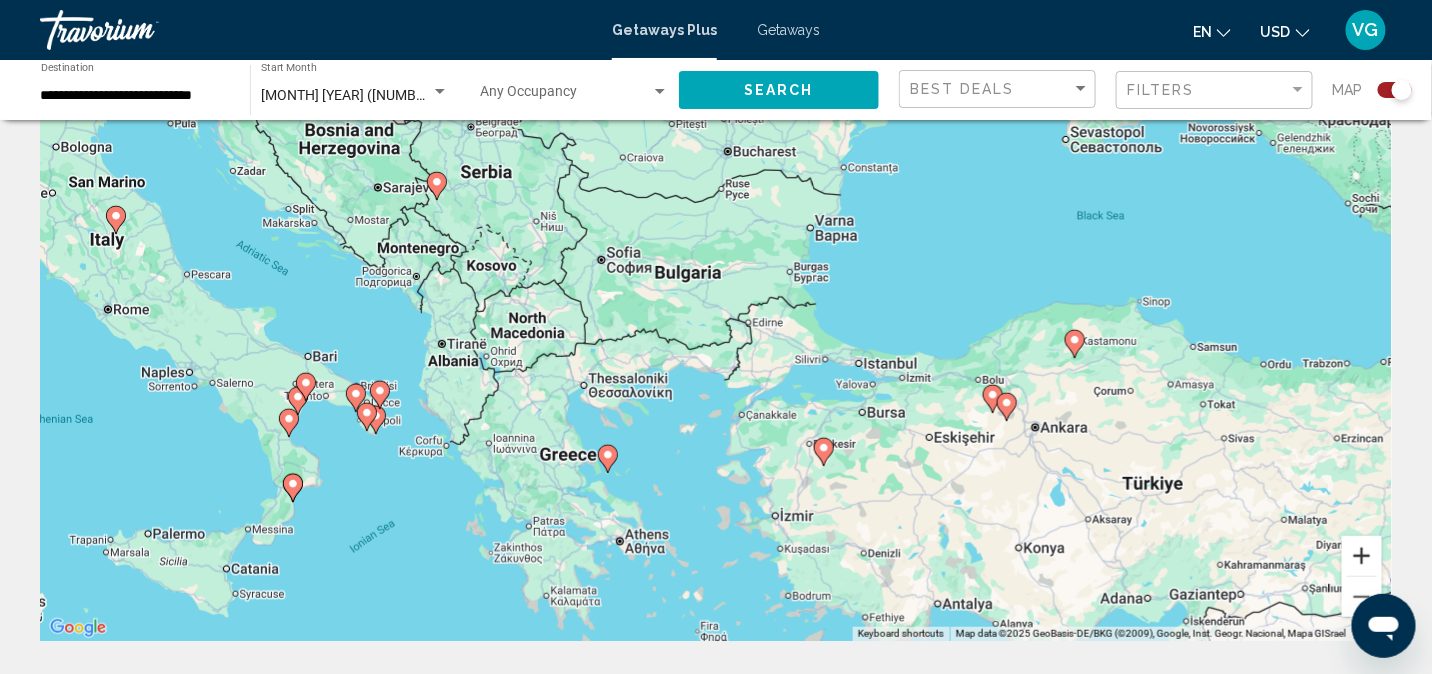 click at bounding box center (1362, 556) 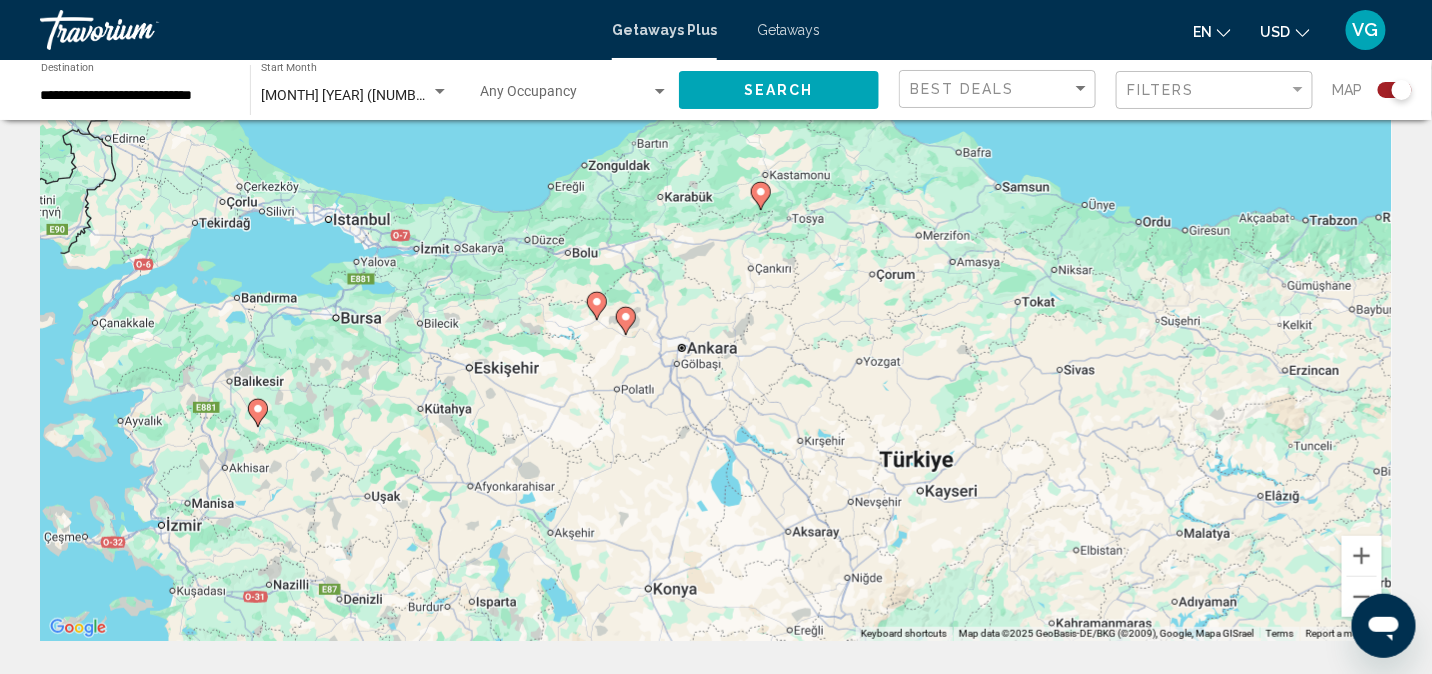 drag, startPoint x: 1145, startPoint y: 499, endPoint x: 608, endPoint y: 396, distance: 546.7888 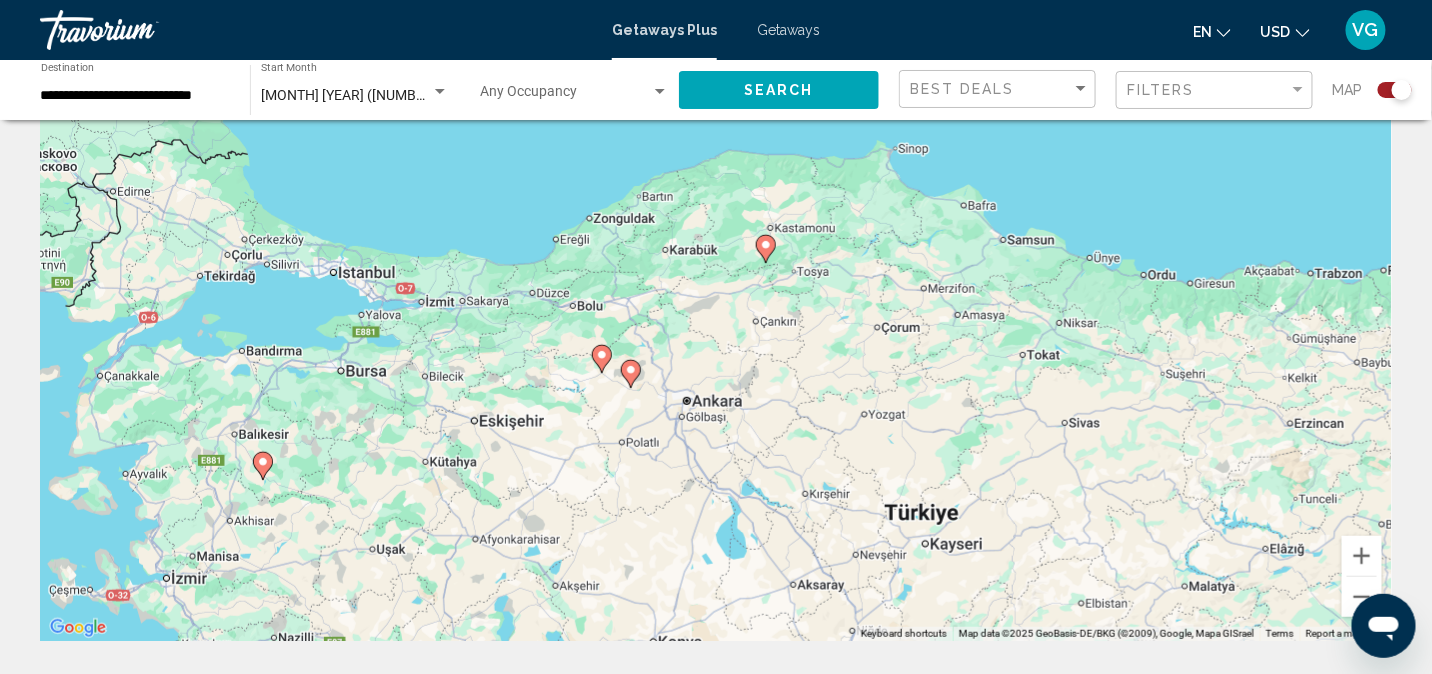 click 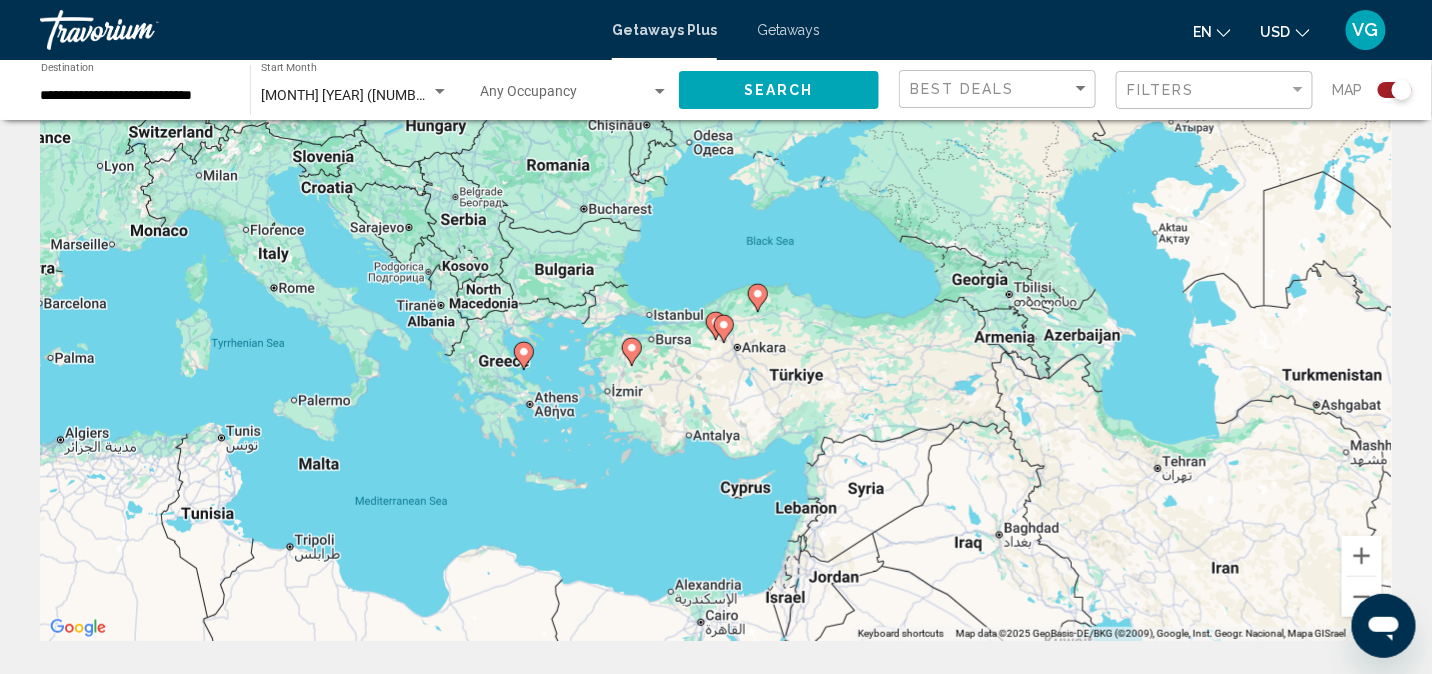 click 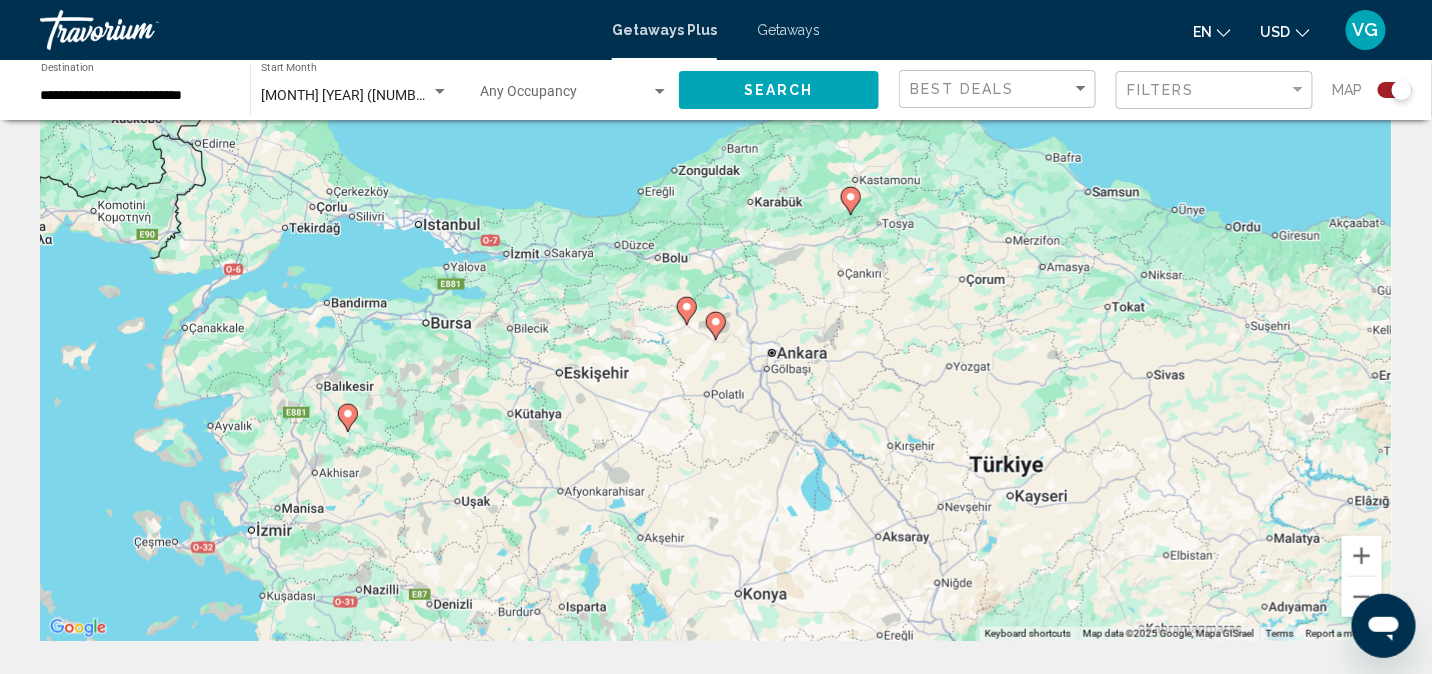 click 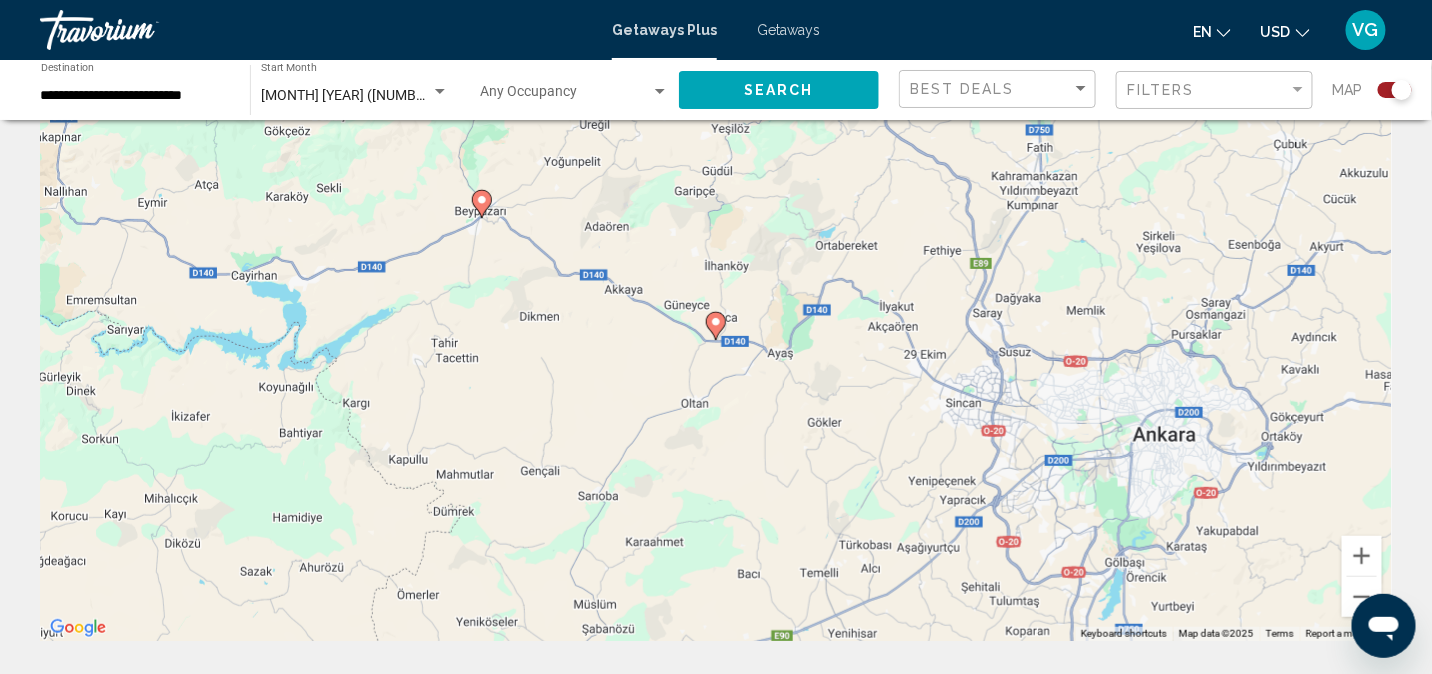 click 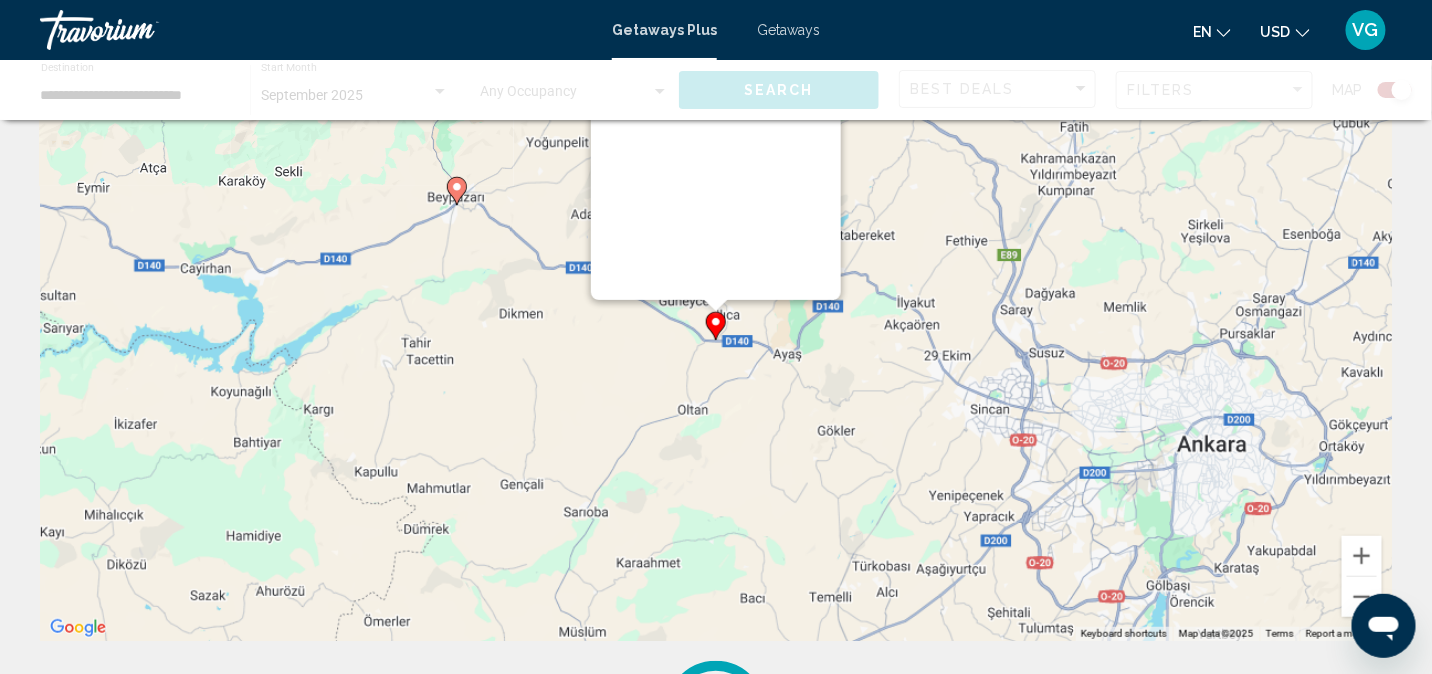 scroll, scrollTop: 0, scrollLeft: 0, axis: both 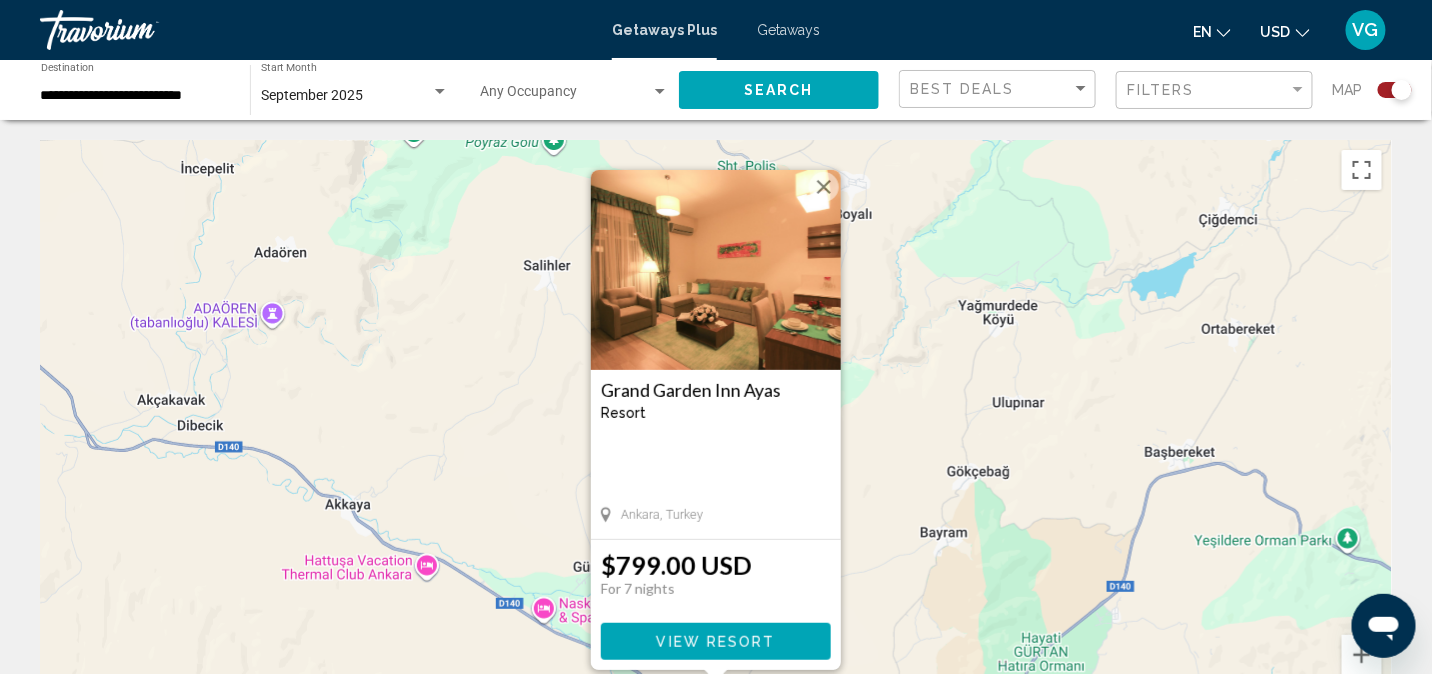 click at bounding box center (824, 187) 